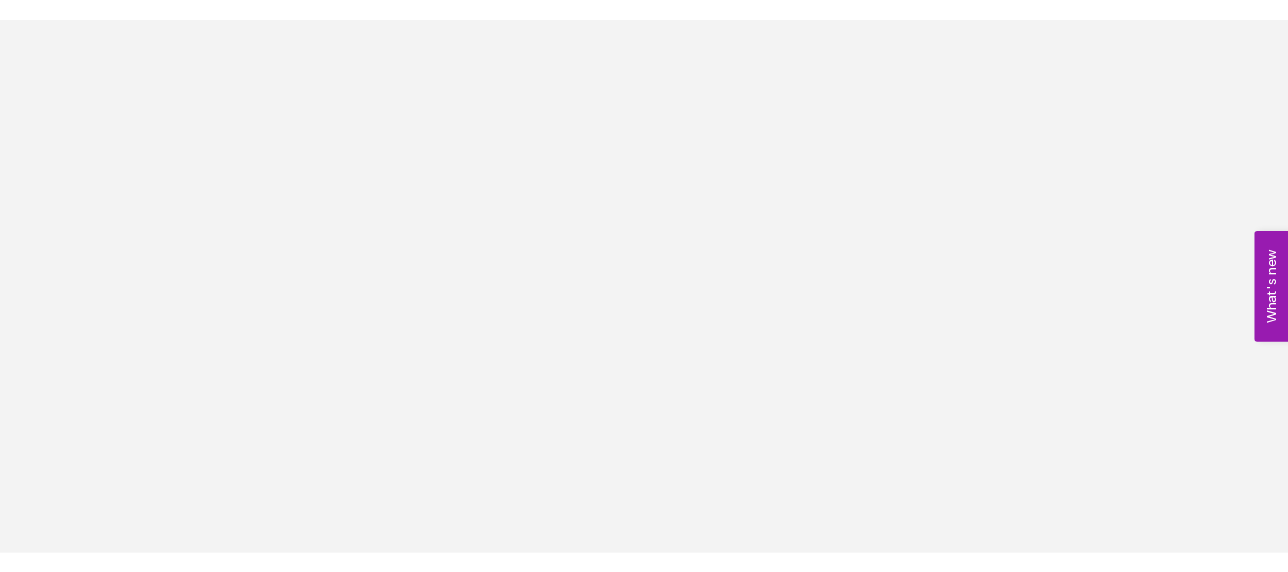 scroll, scrollTop: 0, scrollLeft: 0, axis: both 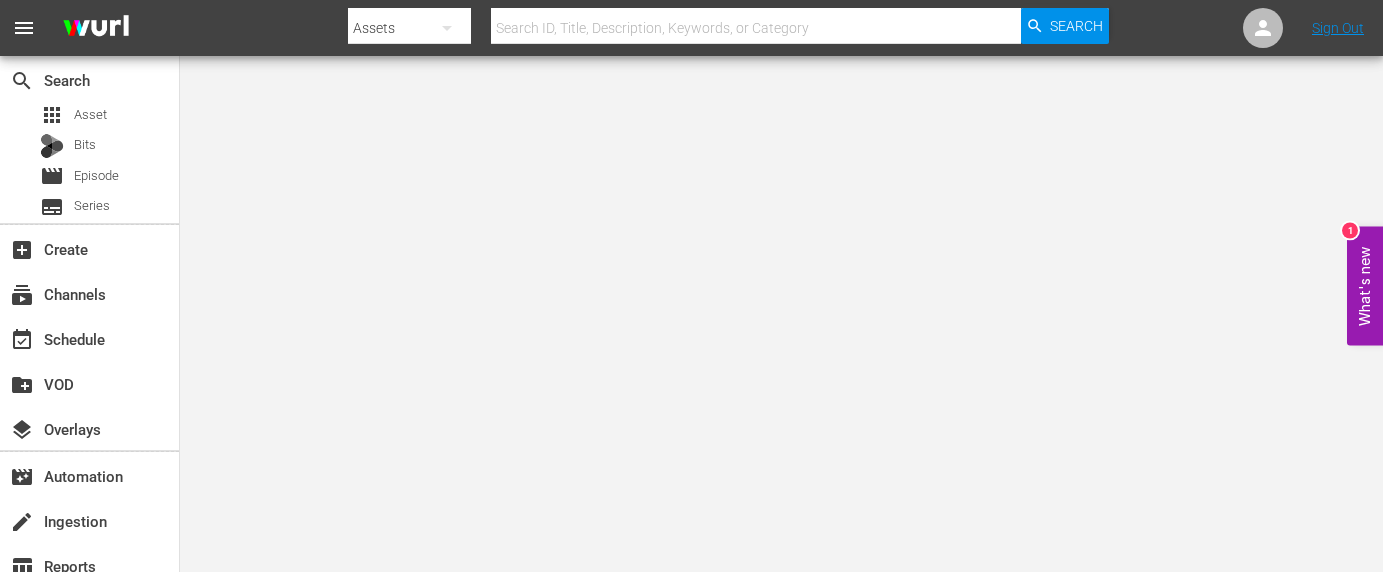 click on "menu Search By Assets Search ID, Title, Description, Keywords, or Category Search Sign Out search   Search apps Asset Bits movie Episode subtitles Series add_box   Create subscriptions   Channels event_available   Schedule create_new_folder   VOD layers   Overlays movie_filter   Automation create   Ingestion table_chart   Reports
What's new 1" at bounding box center [691, 286] 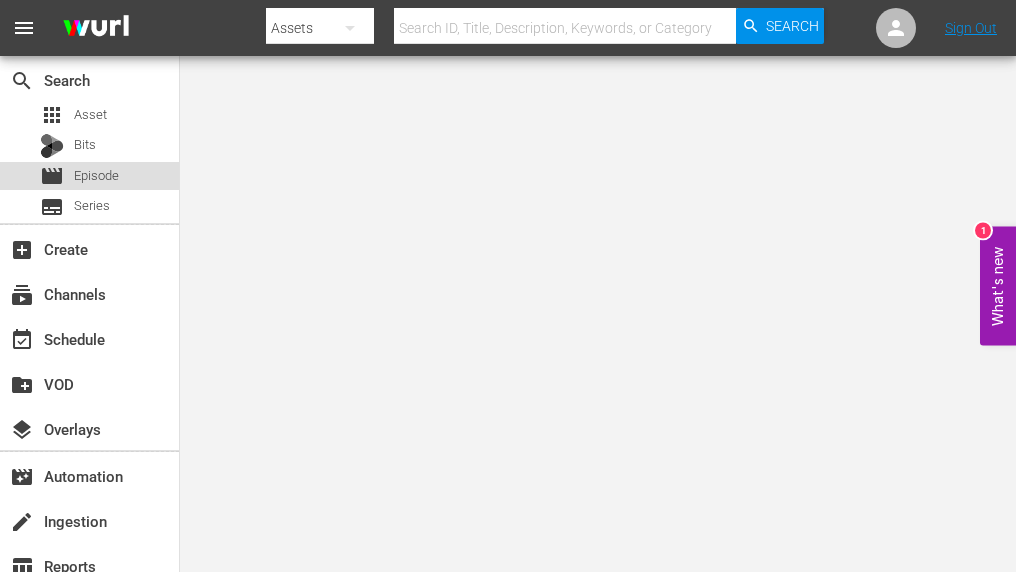 click on "Episode" at bounding box center (96, 176) 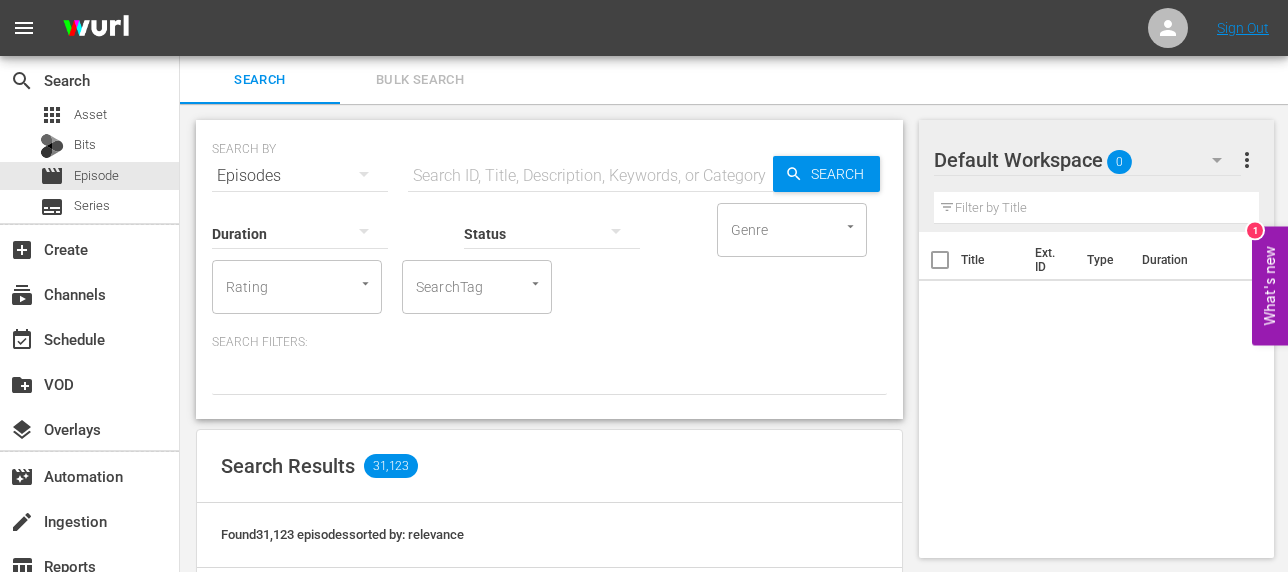 click at bounding box center (590, 176) 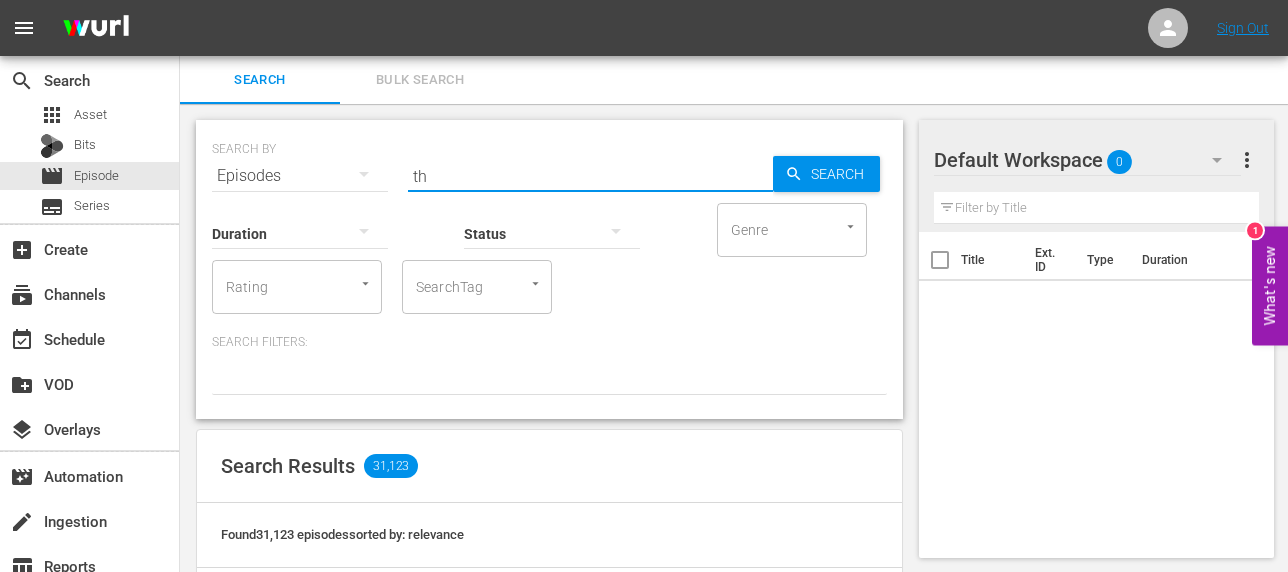 type on "t" 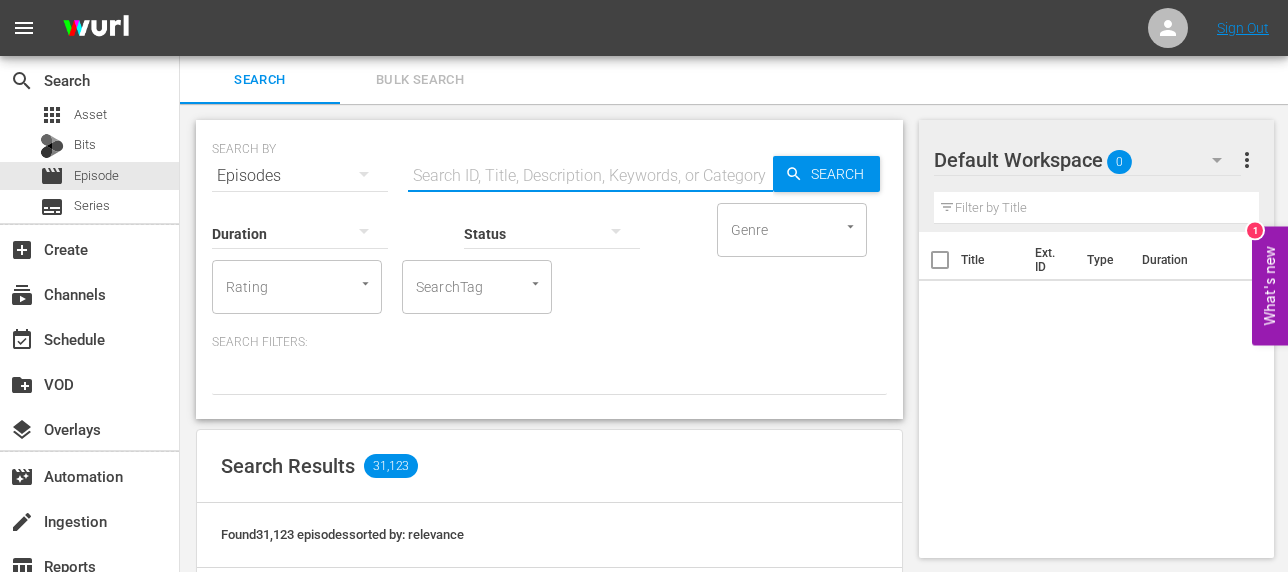 paste on "182834 178607 182833 178611 178610 178609 178608 182833 178610 182834 178608 178611 178607 178609" 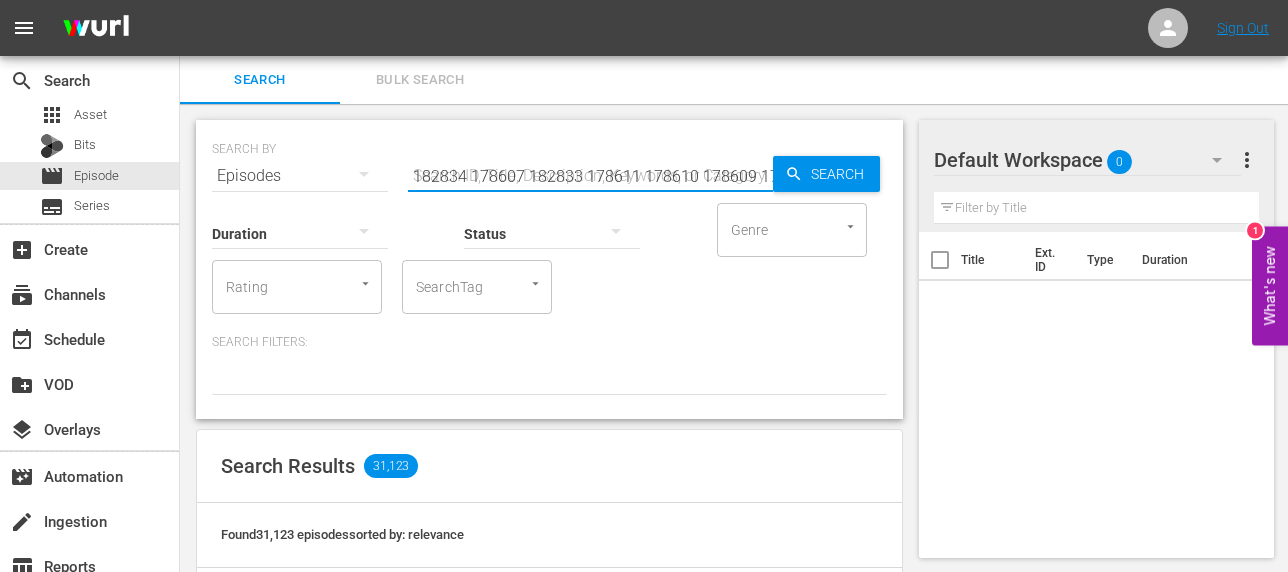 scroll, scrollTop: 0, scrollLeft: 436, axis: horizontal 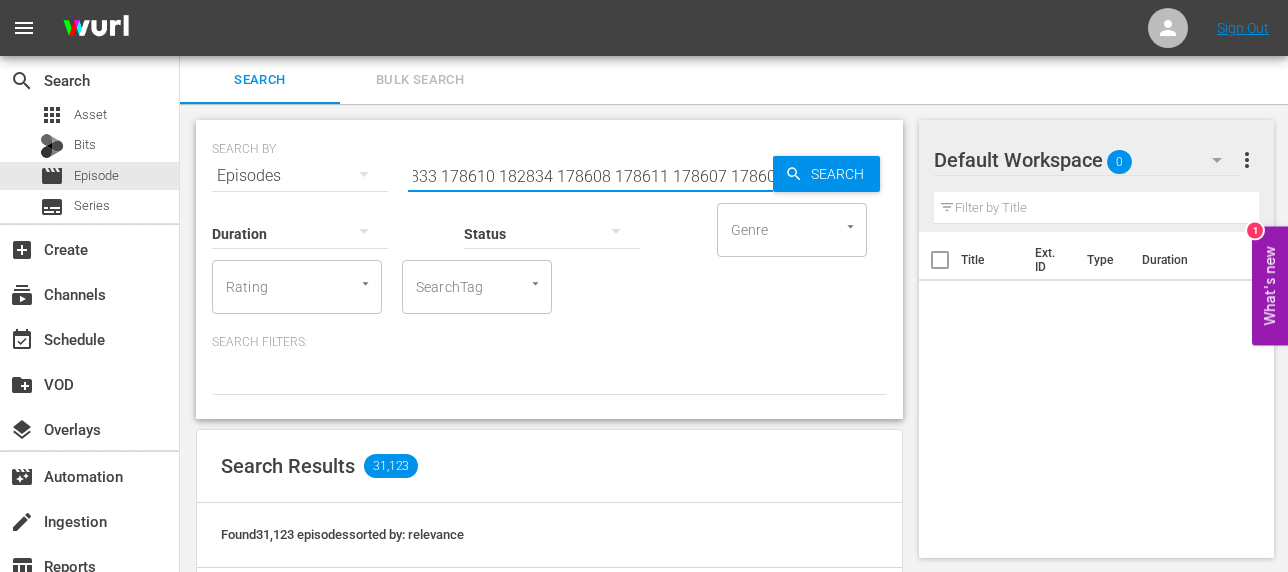 type on "182834 178607 182833 178611 178610 178609 178608 182833 178610 182834 178608 178611 178607 178609" 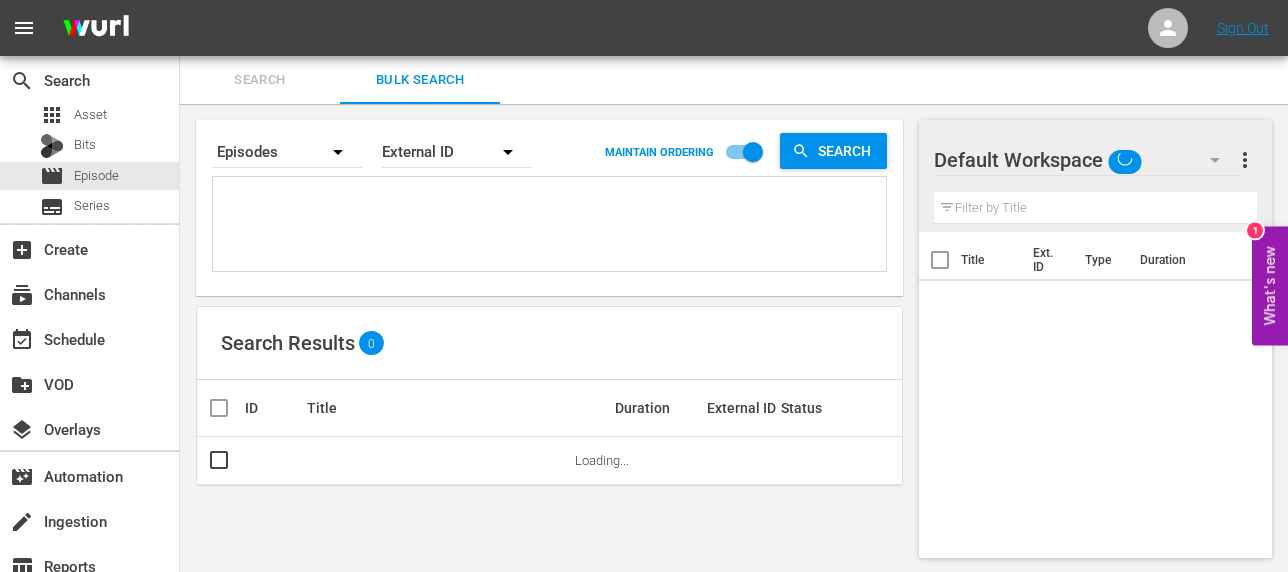 click at bounding box center [552, 227] 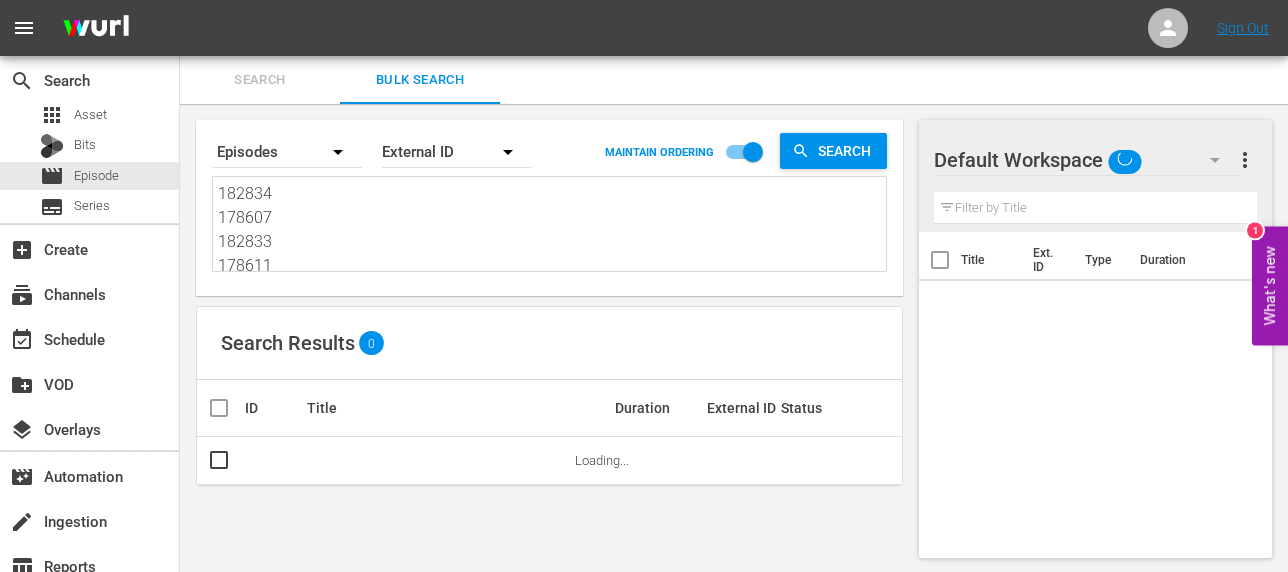 scroll, scrollTop: 242, scrollLeft: 0, axis: vertical 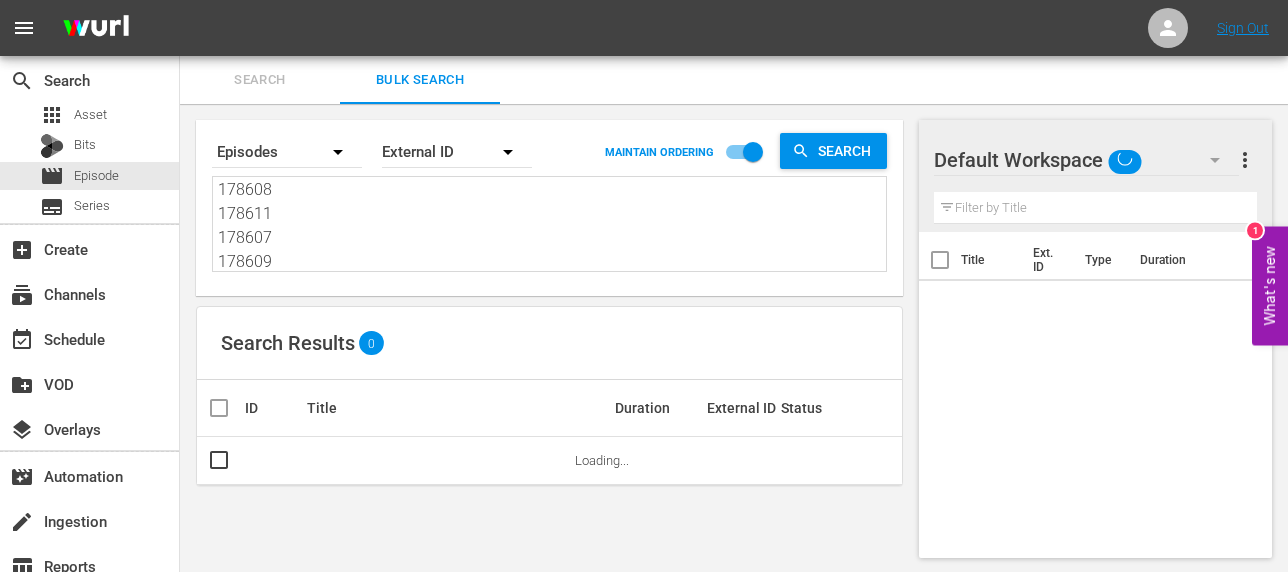 type on "182834
178607
182833
178611
178610
178609
178608
182833
178610
182834
178608
178611
178607
178609" 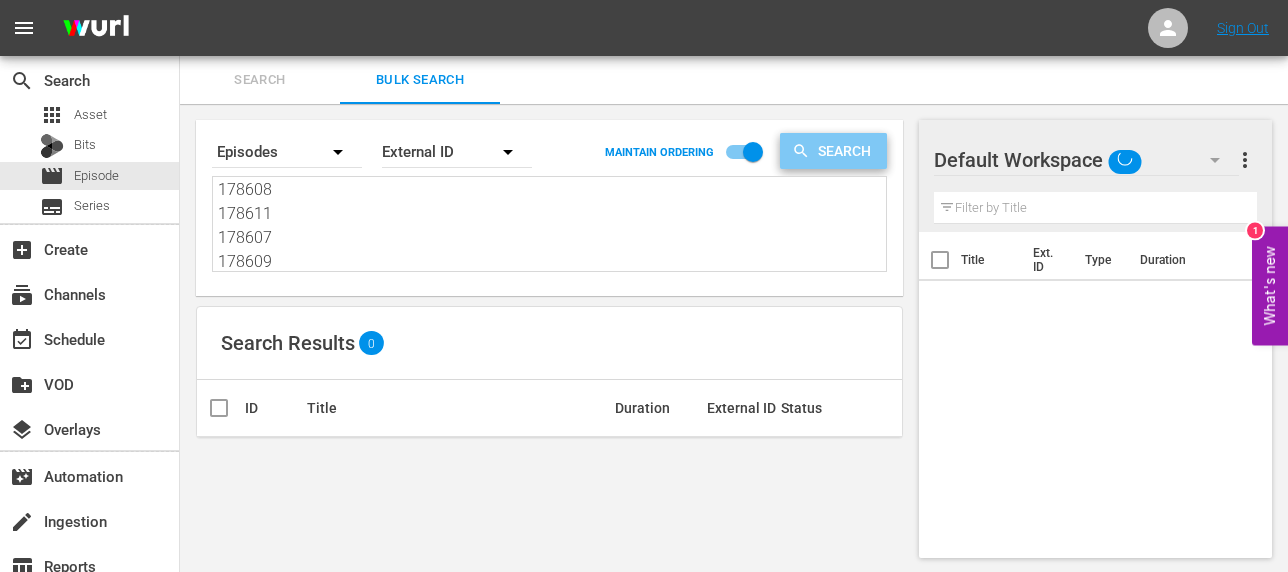 click on "Search" at bounding box center (848, 151) 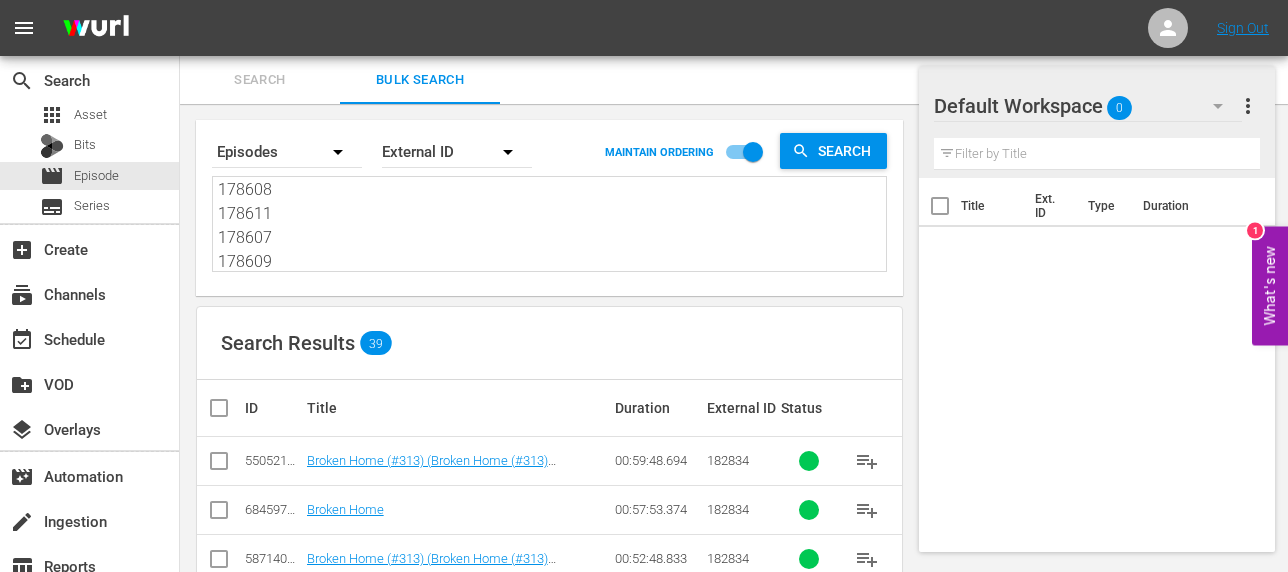 scroll, scrollTop: 200, scrollLeft: 0, axis: vertical 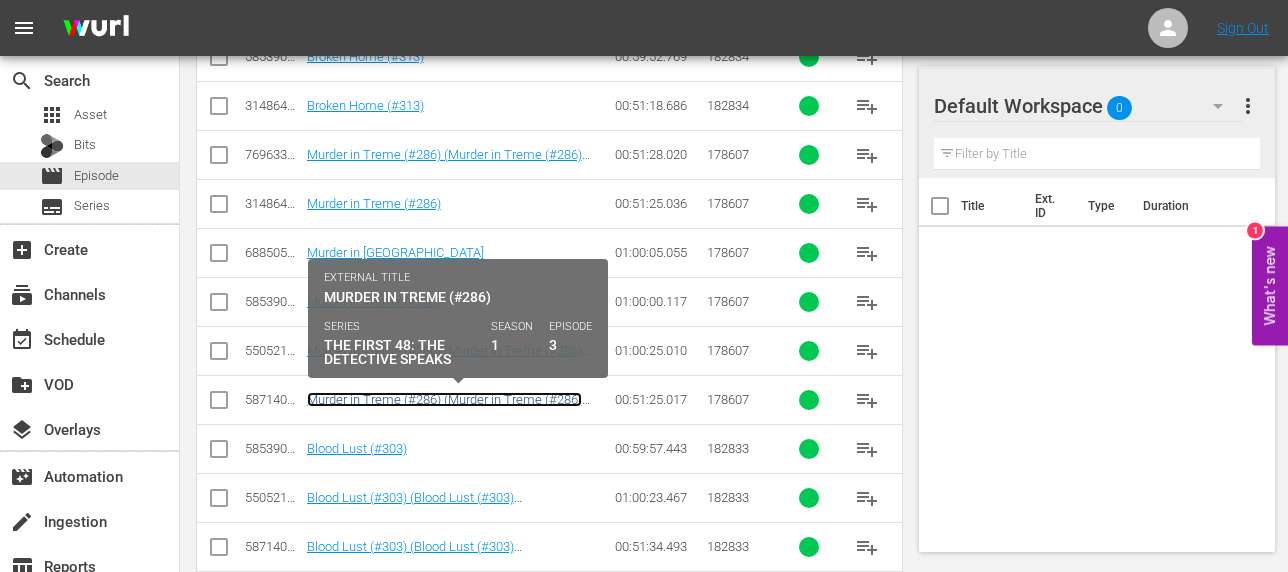 drag, startPoint x: 508, startPoint y: 398, endPoint x: 428, endPoint y: 391, distance: 80.305664 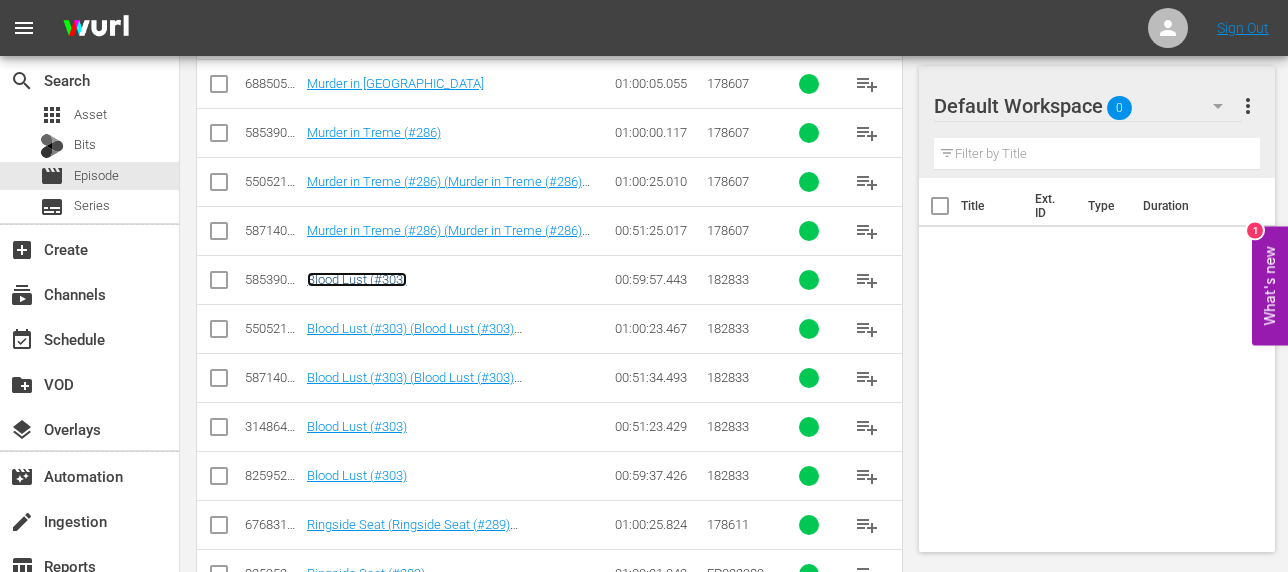 scroll, scrollTop: 800, scrollLeft: 0, axis: vertical 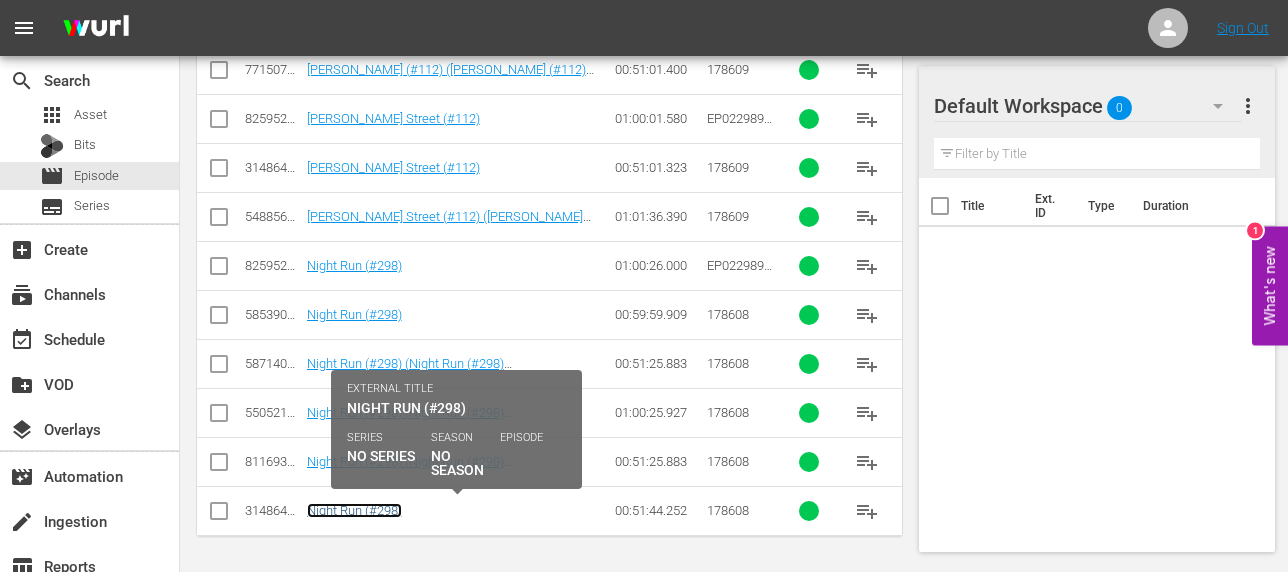 click on "Night Run (#298)" at bounding box center (354, 510) 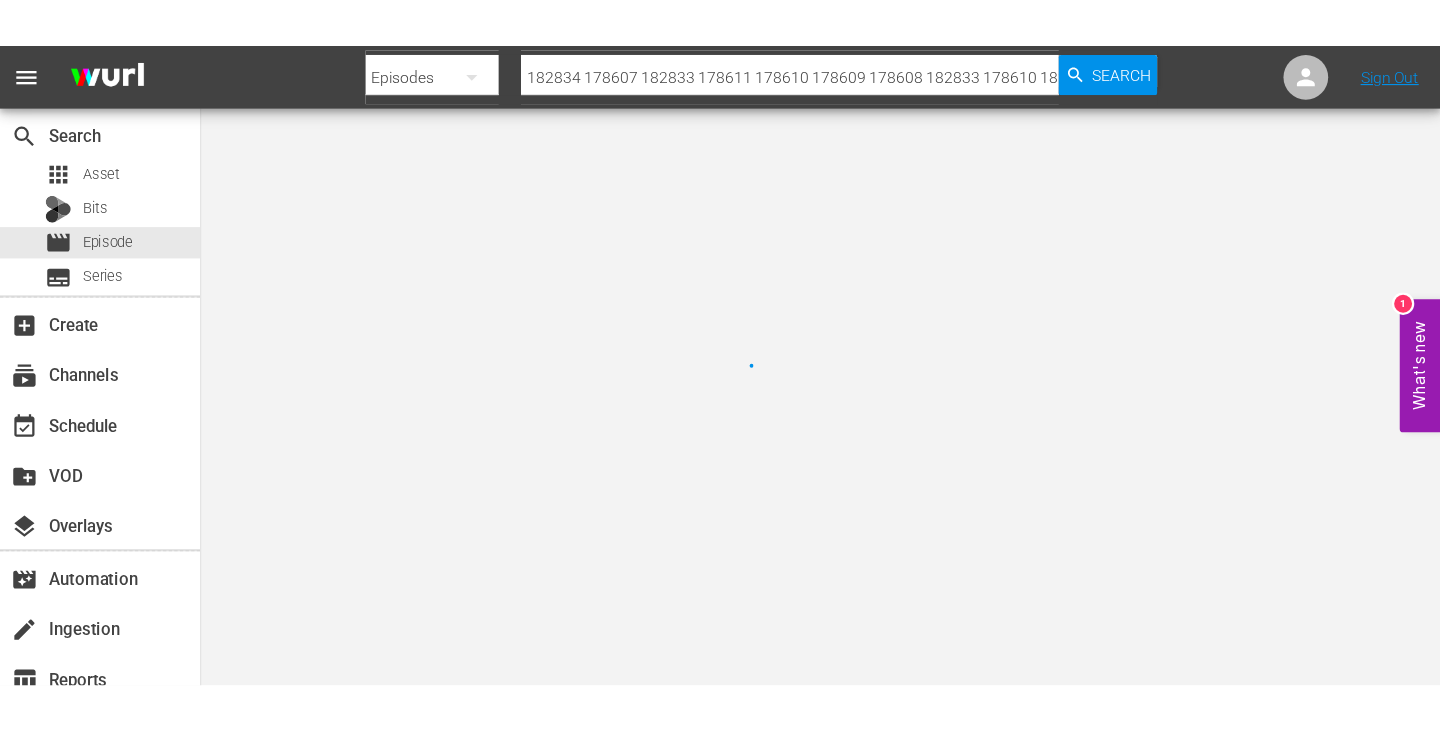 scroll, scrollTop: 0, scrollLeft: 0, axis: both 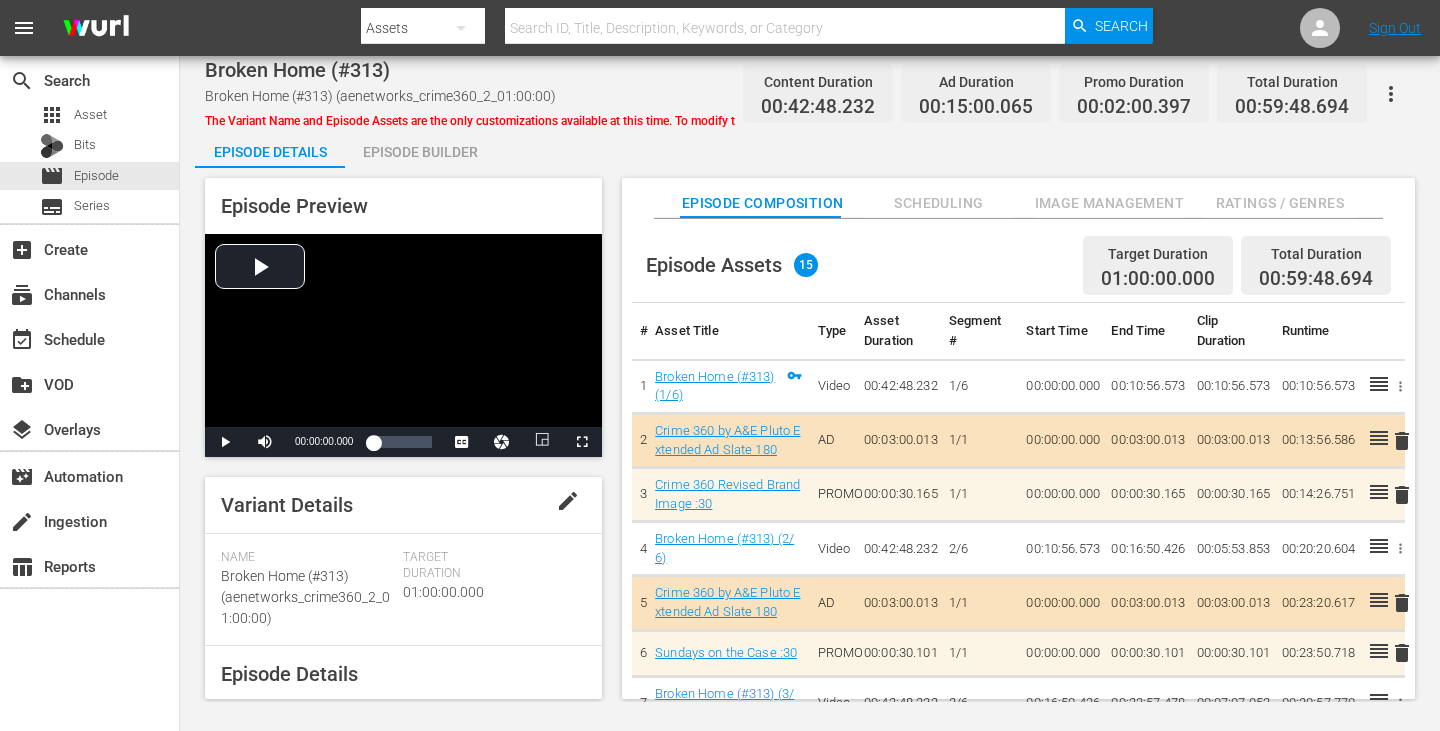 click on "Scheduling" at bounding box center (939, 198) 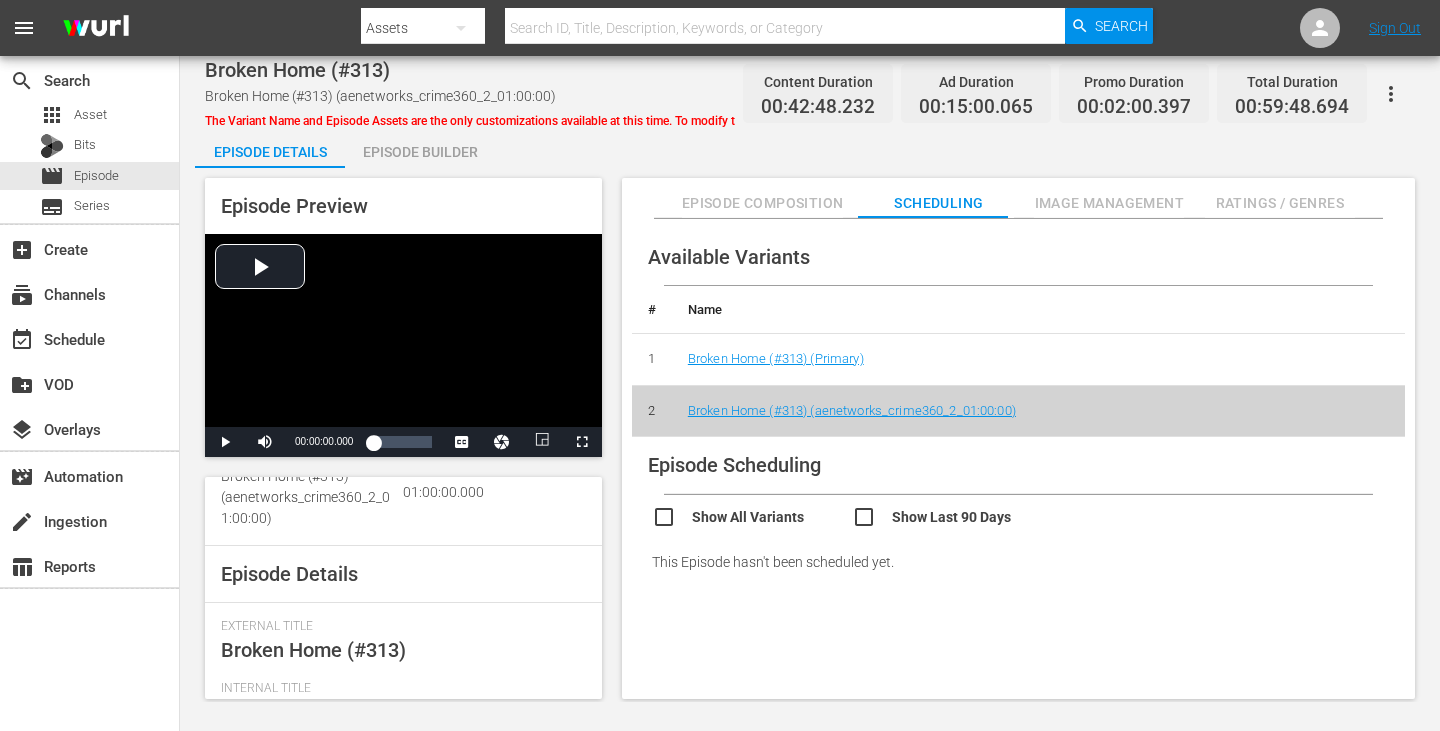 scroll, scrollTop: 0, scrollLeft: 0, axis: both 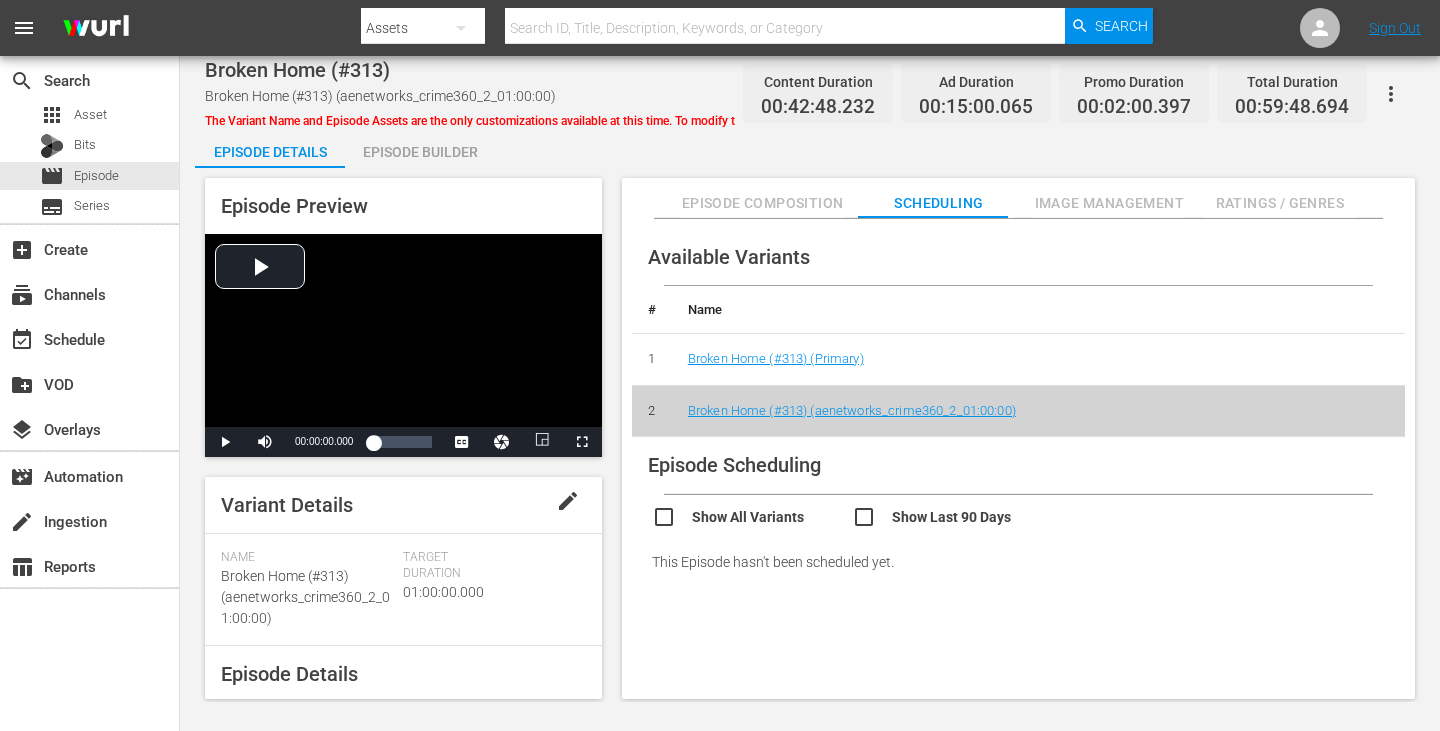 click on "edit" at bounding box center (568, 501) 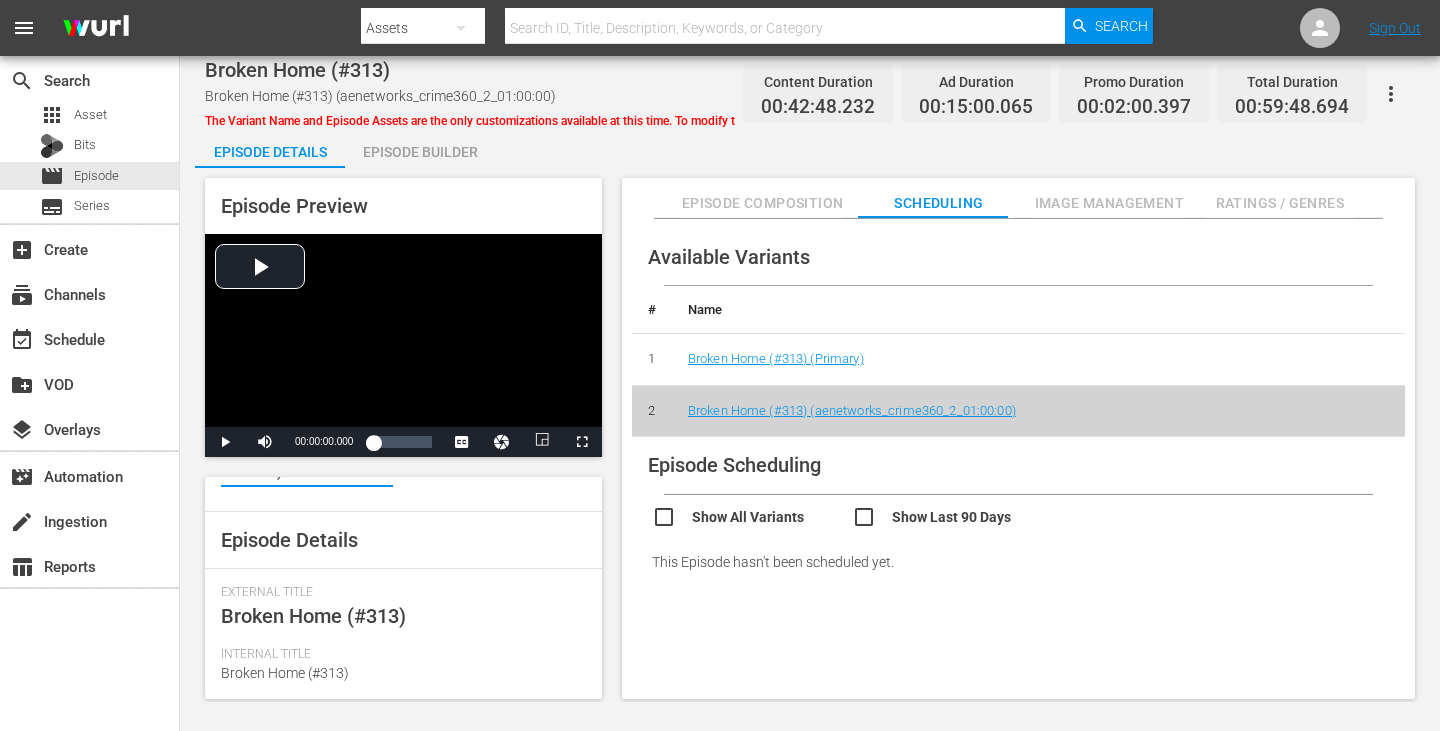 scroll, scrollTop: 200, scrollLeft: 0, axis: vertical 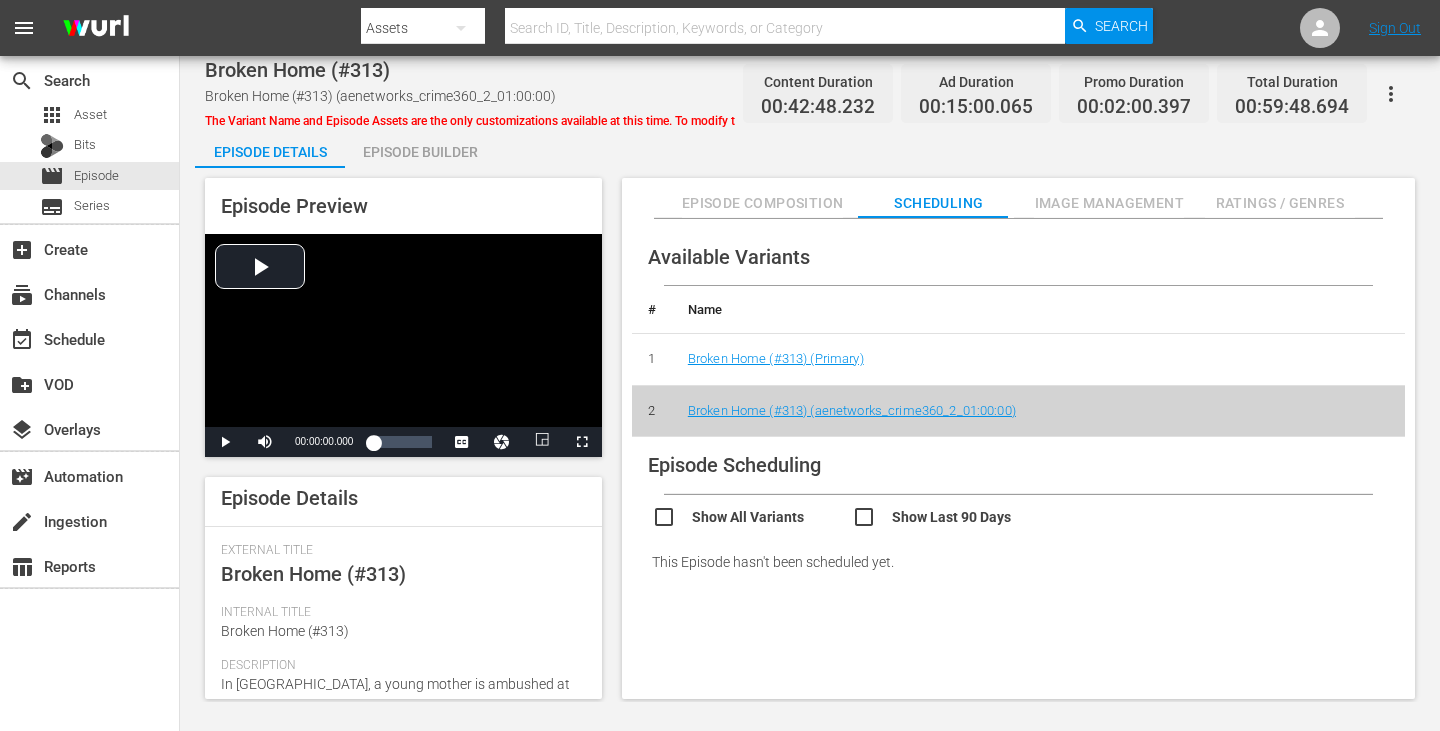 click on "Broken Home (#313)" at bounding box center (313, 574) 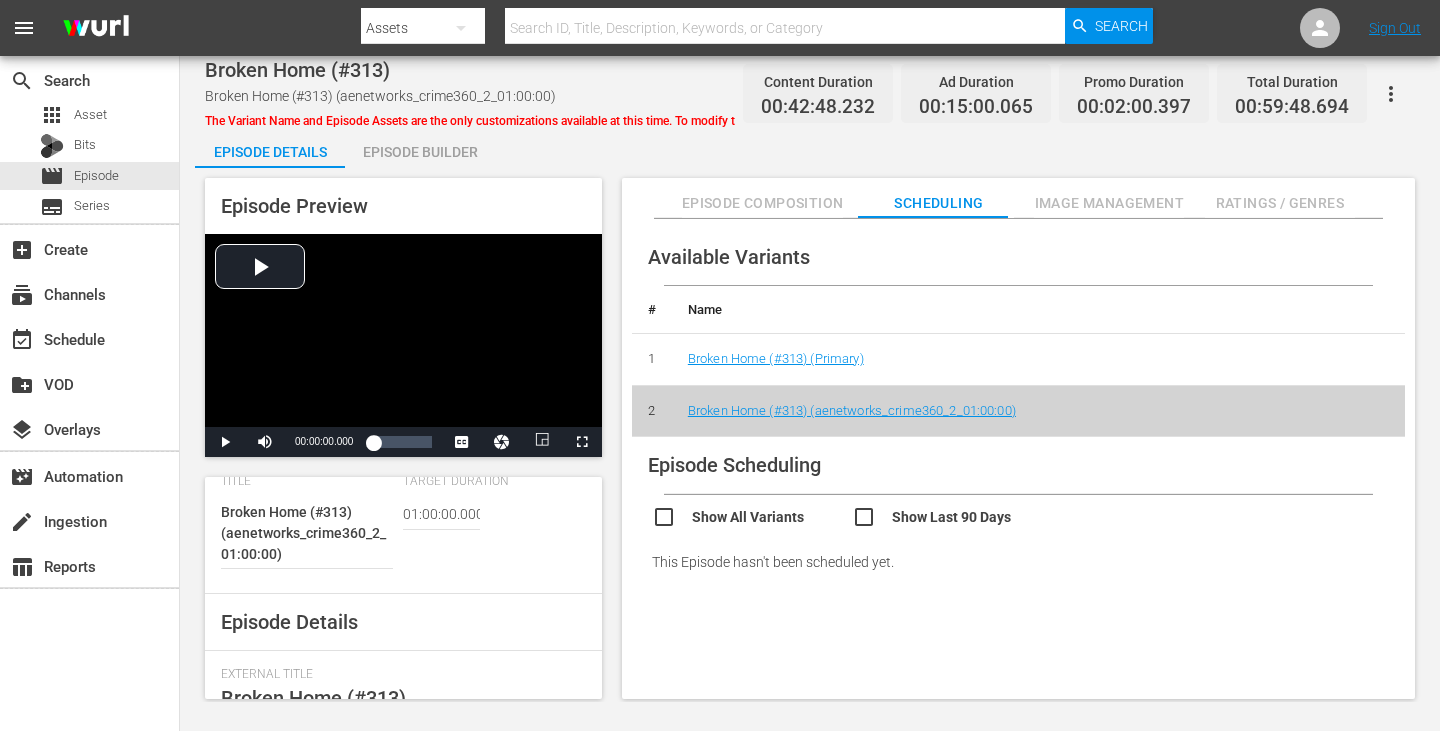 scroll, scrollTop: 0, scrollLeft: 0, axis: both 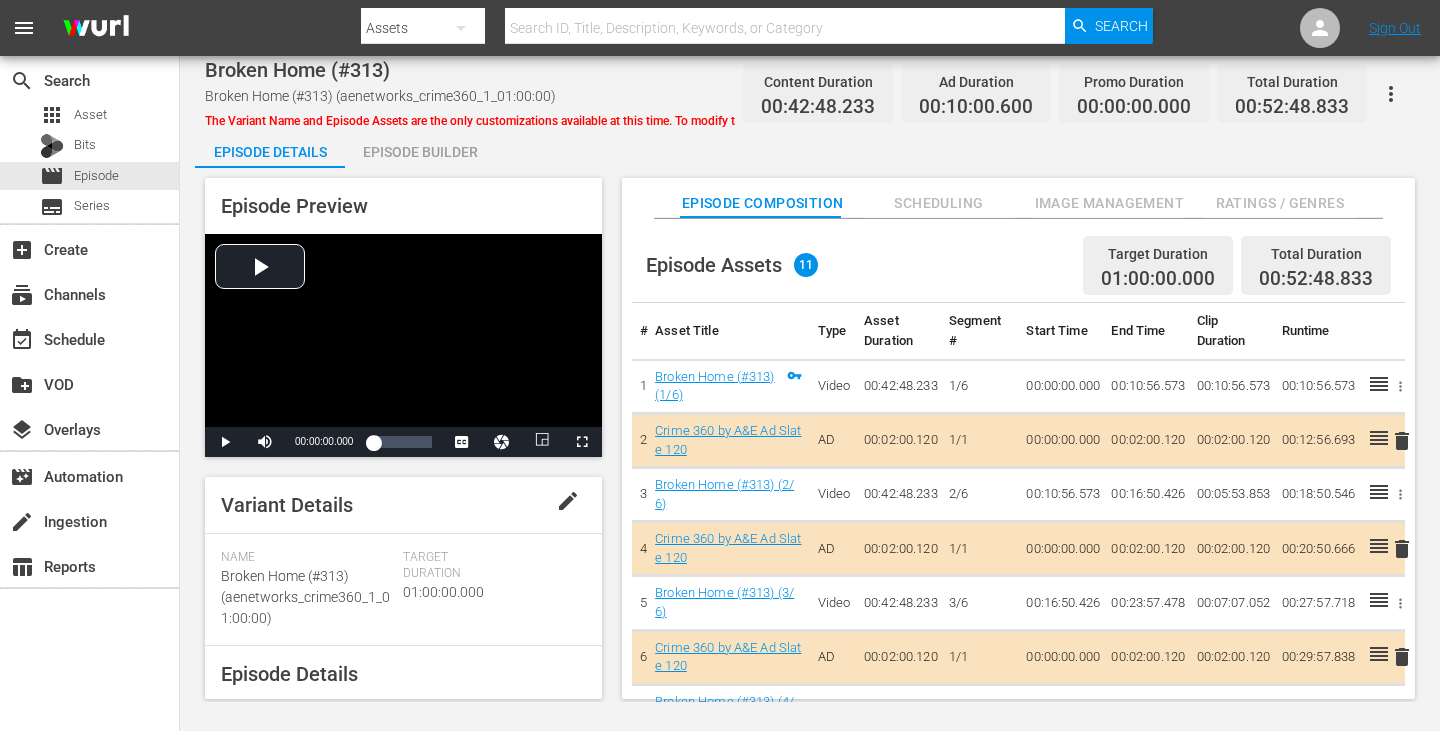click on "Scheduling" at bounding box center (939, 198) 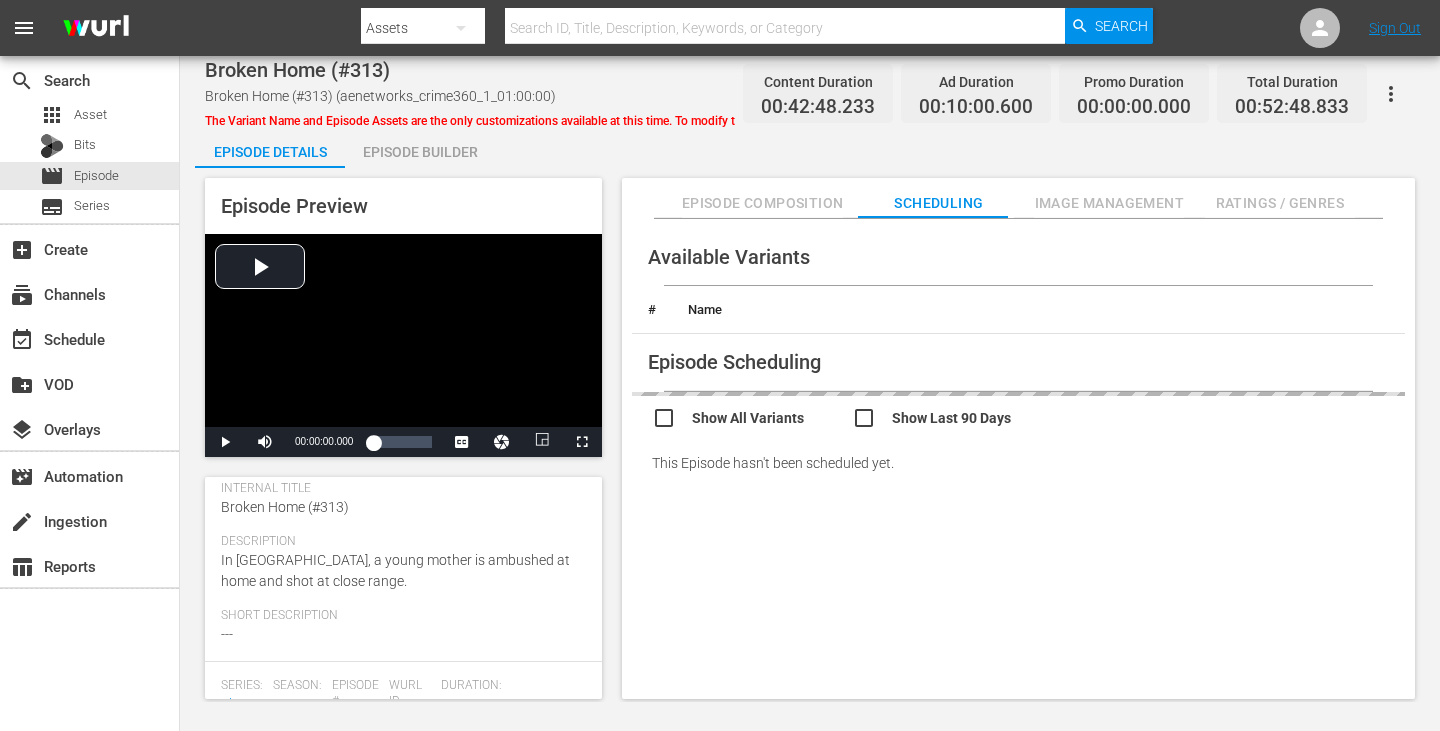 scroll, scrollTop: 200, scrollLeft: 0, axis: vertical 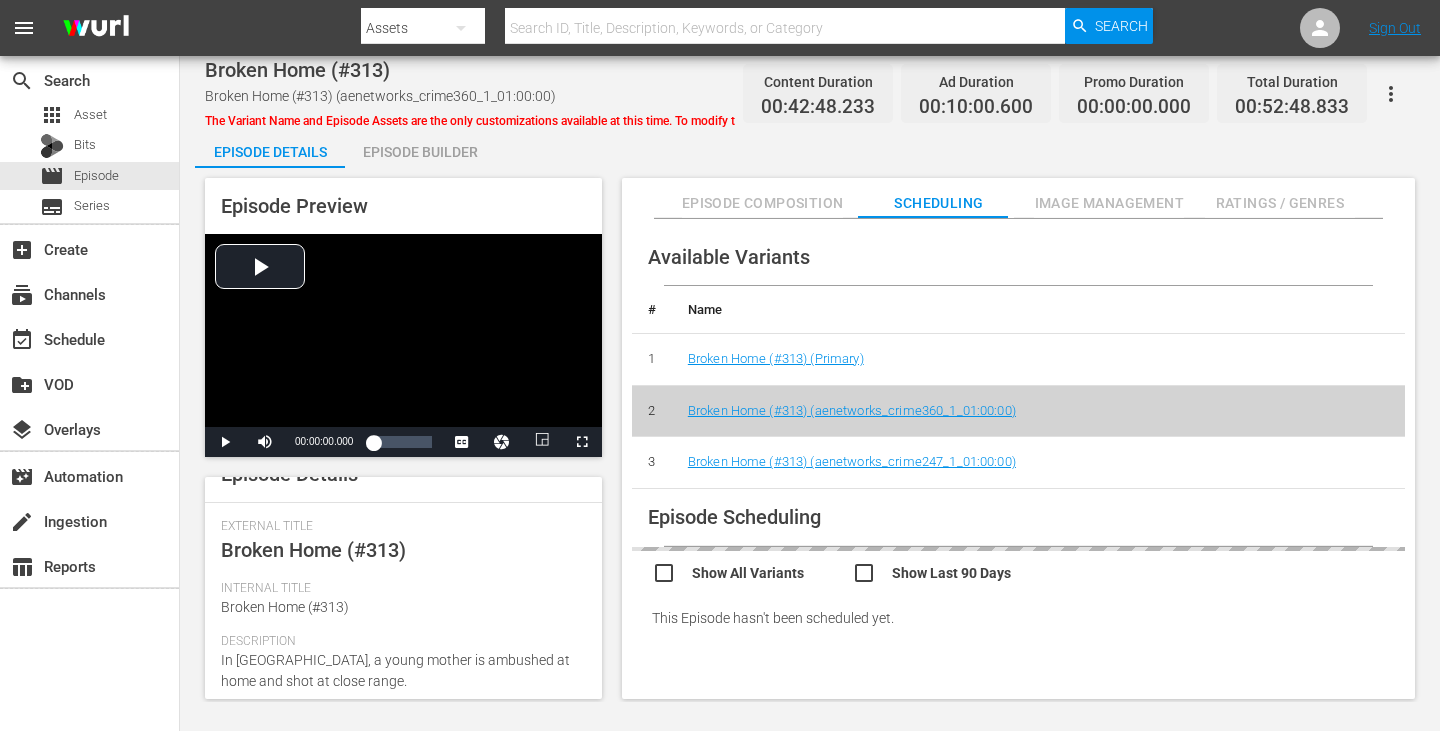 click on "Broken Home (#313)" at bounding box center (313, 550) 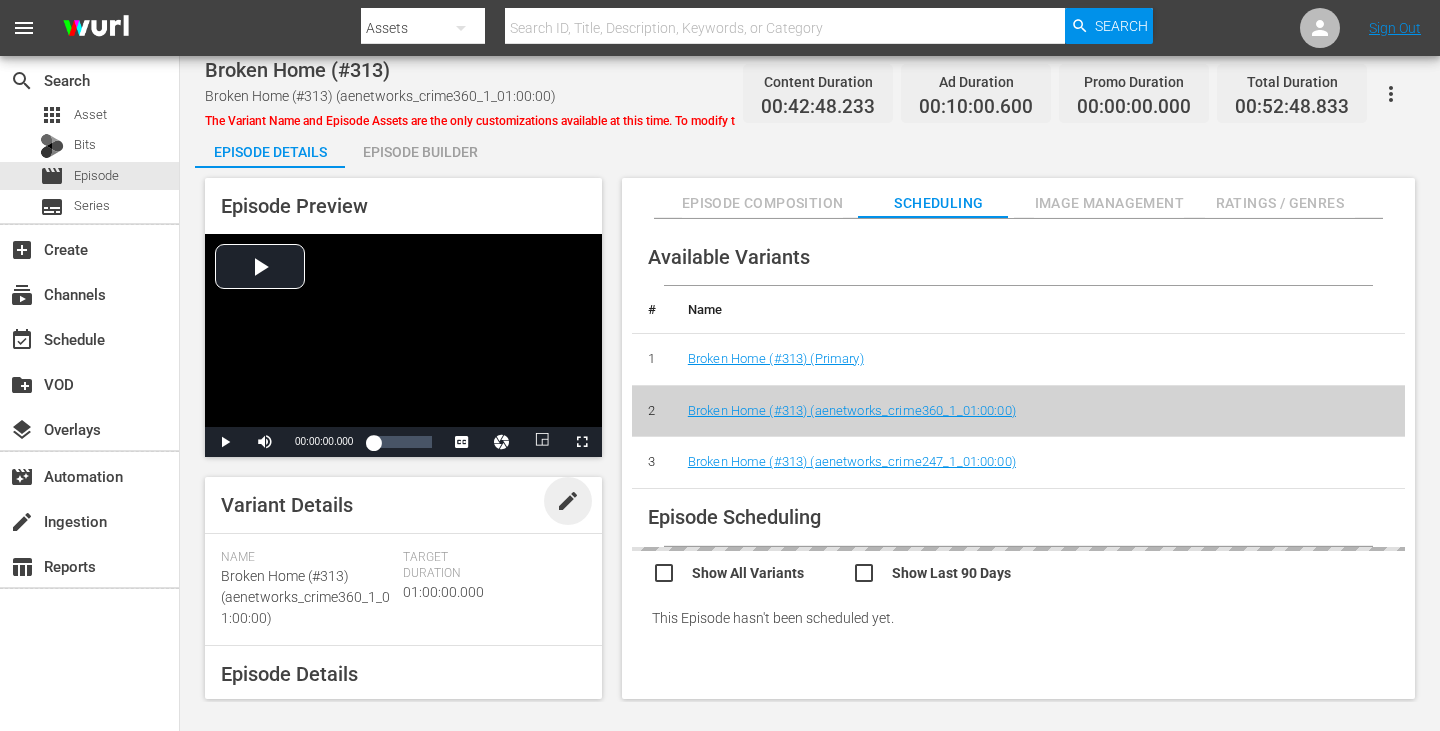 click on "edit" at bounding box center (568, 501) 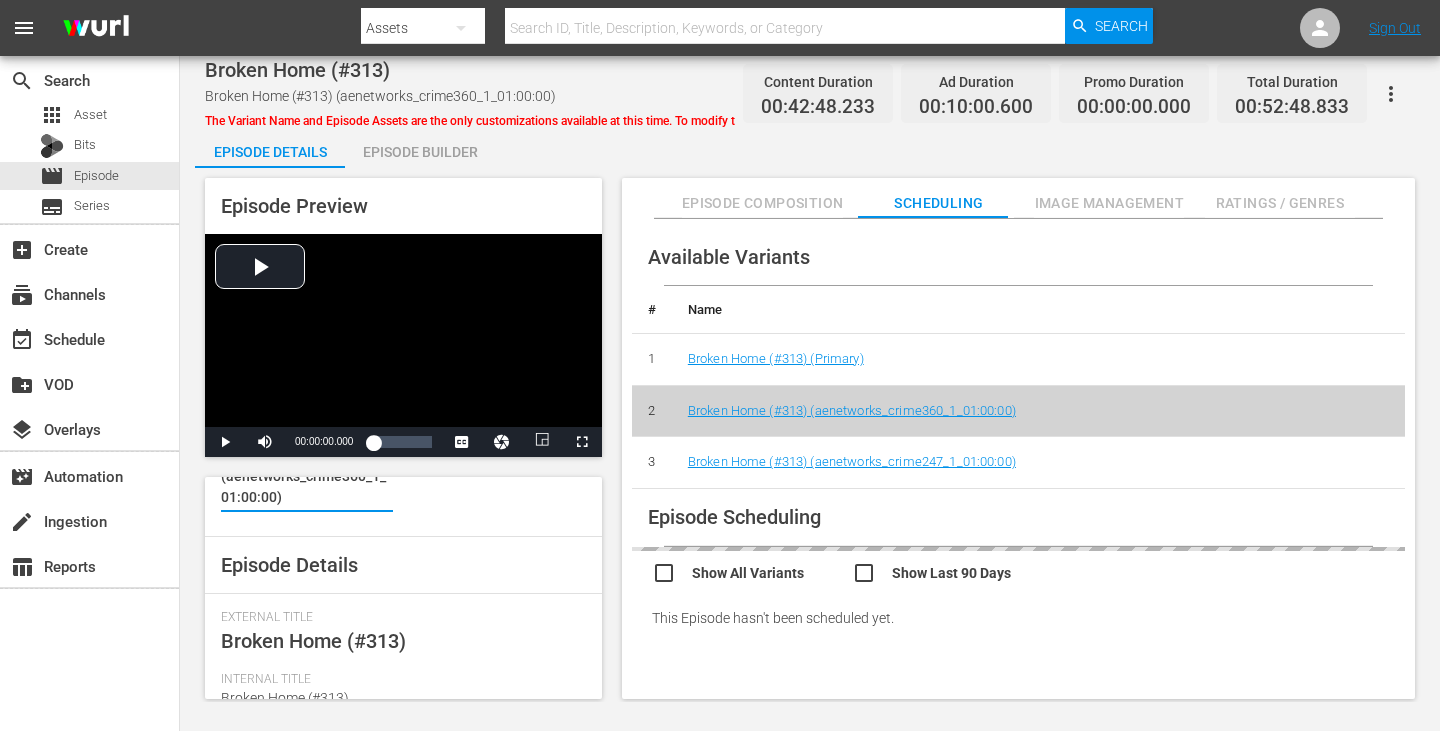 scroll, scrollTop: 300, scrollLeft: 0, axis: vertical 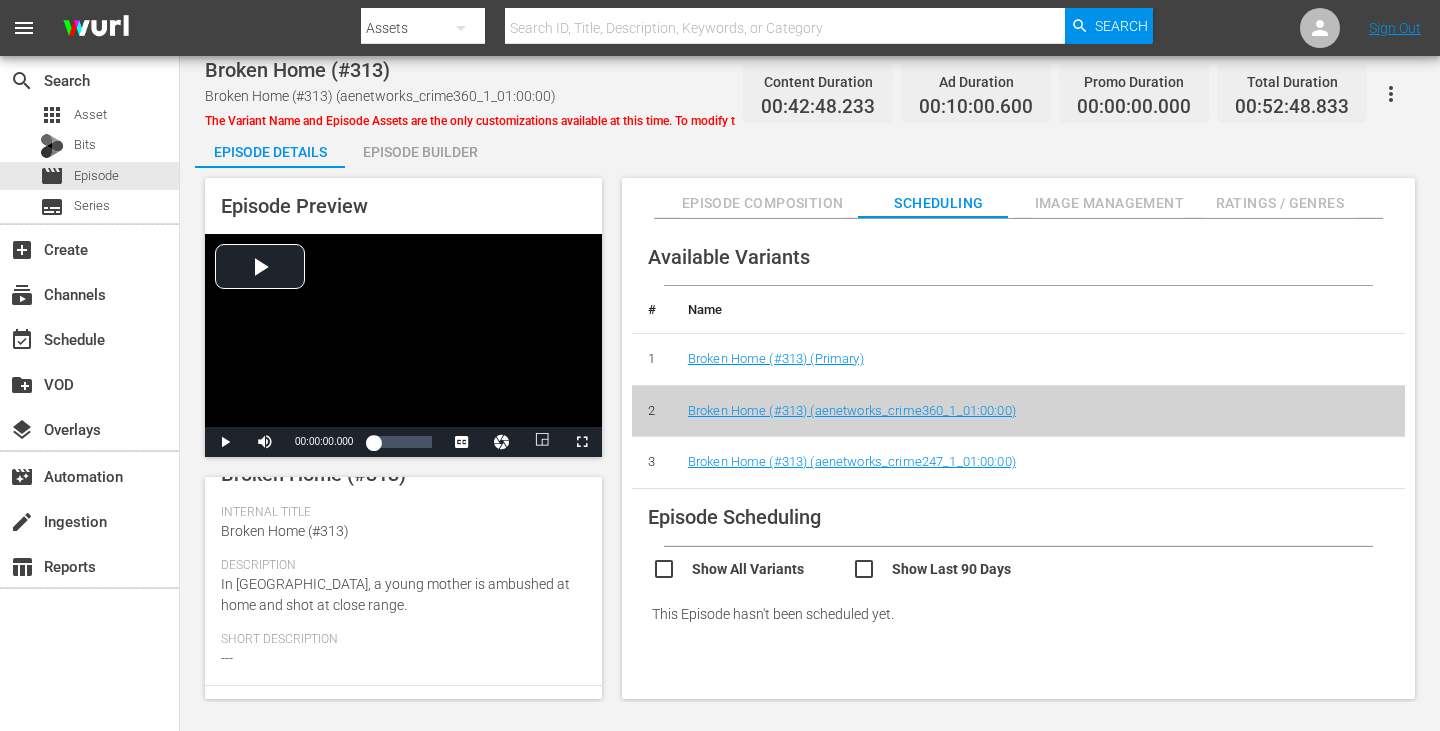 click on "Broken Home (#313)" at bounding box center [285, 531] 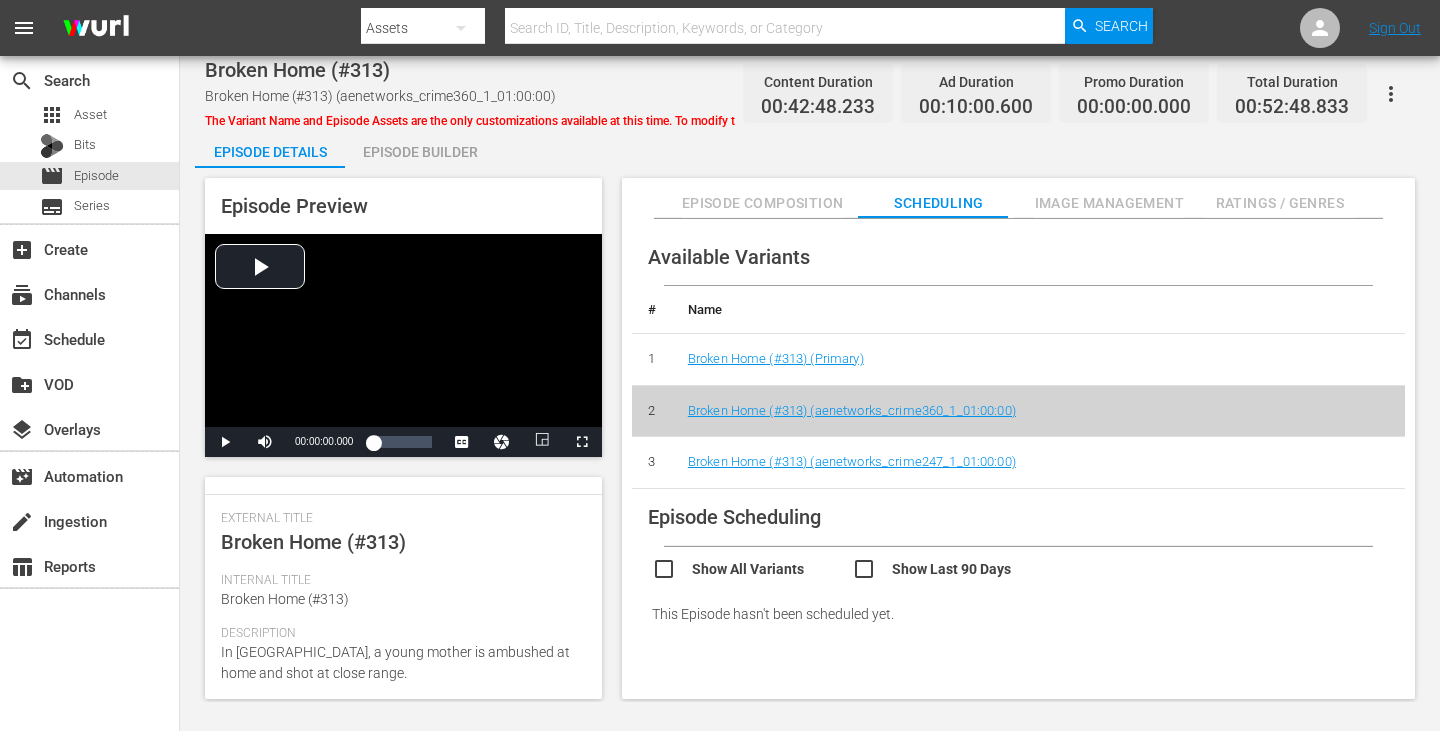 scroll, scrollTop: 200, scrollLeft: 0, axis: vertical 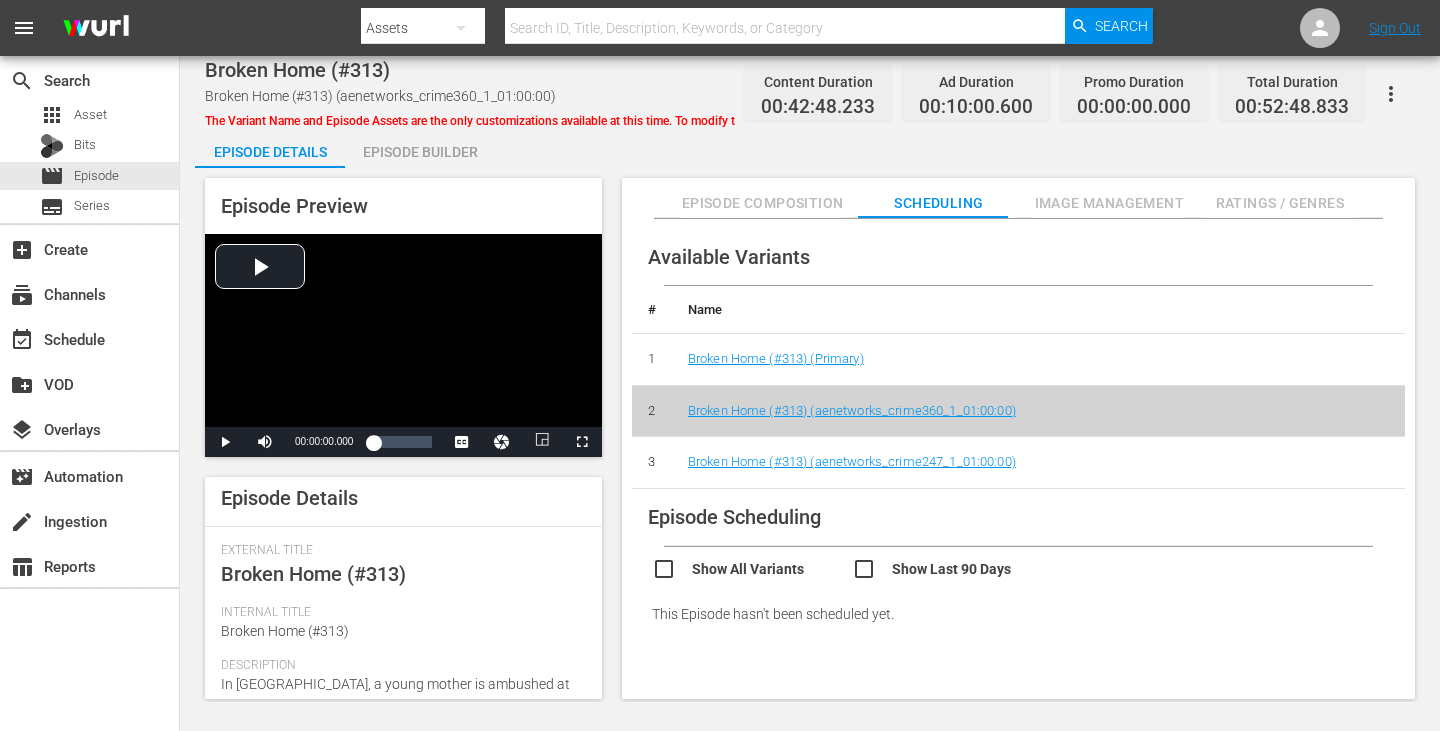 click on "Broken Home (#313)" at bounding box center [313, 574] 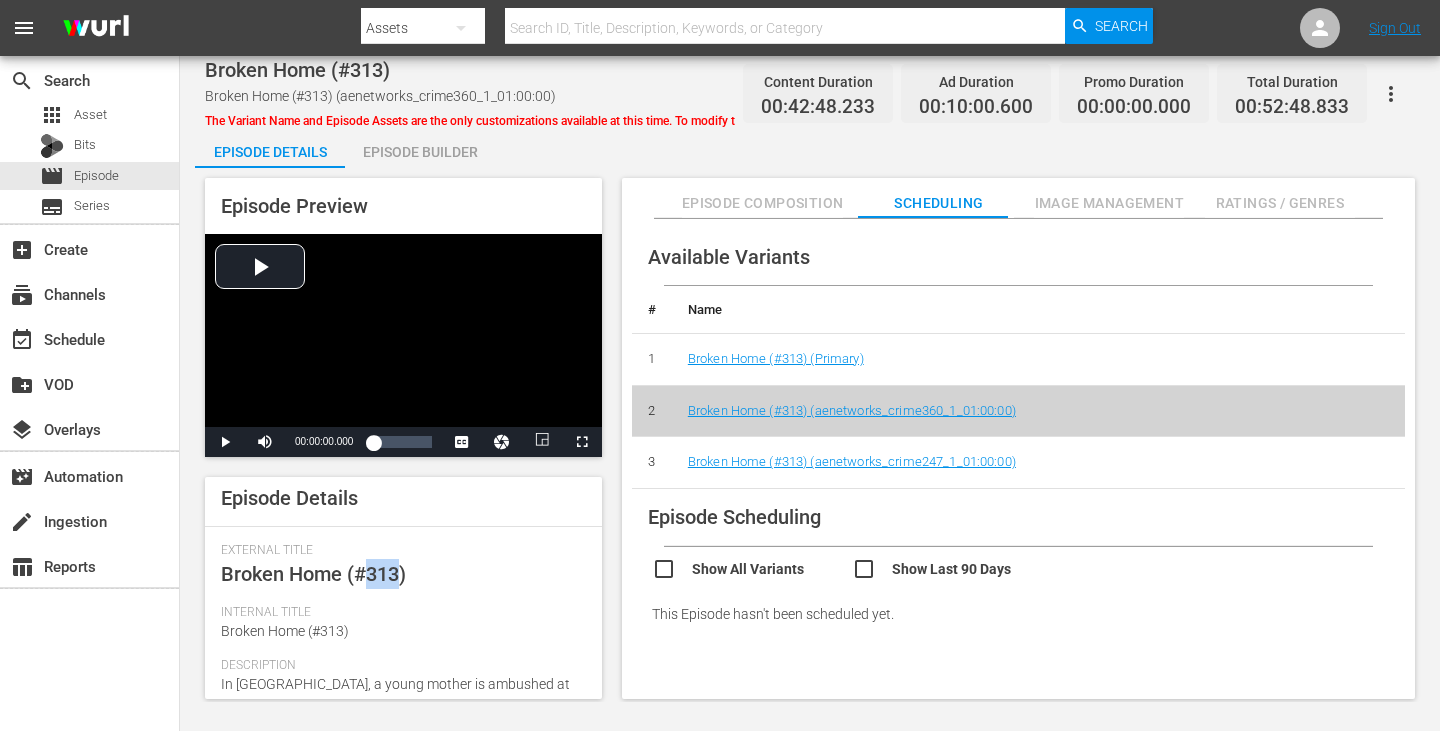 click on "Broken Home (#313)" at bounding box center (313, 574) 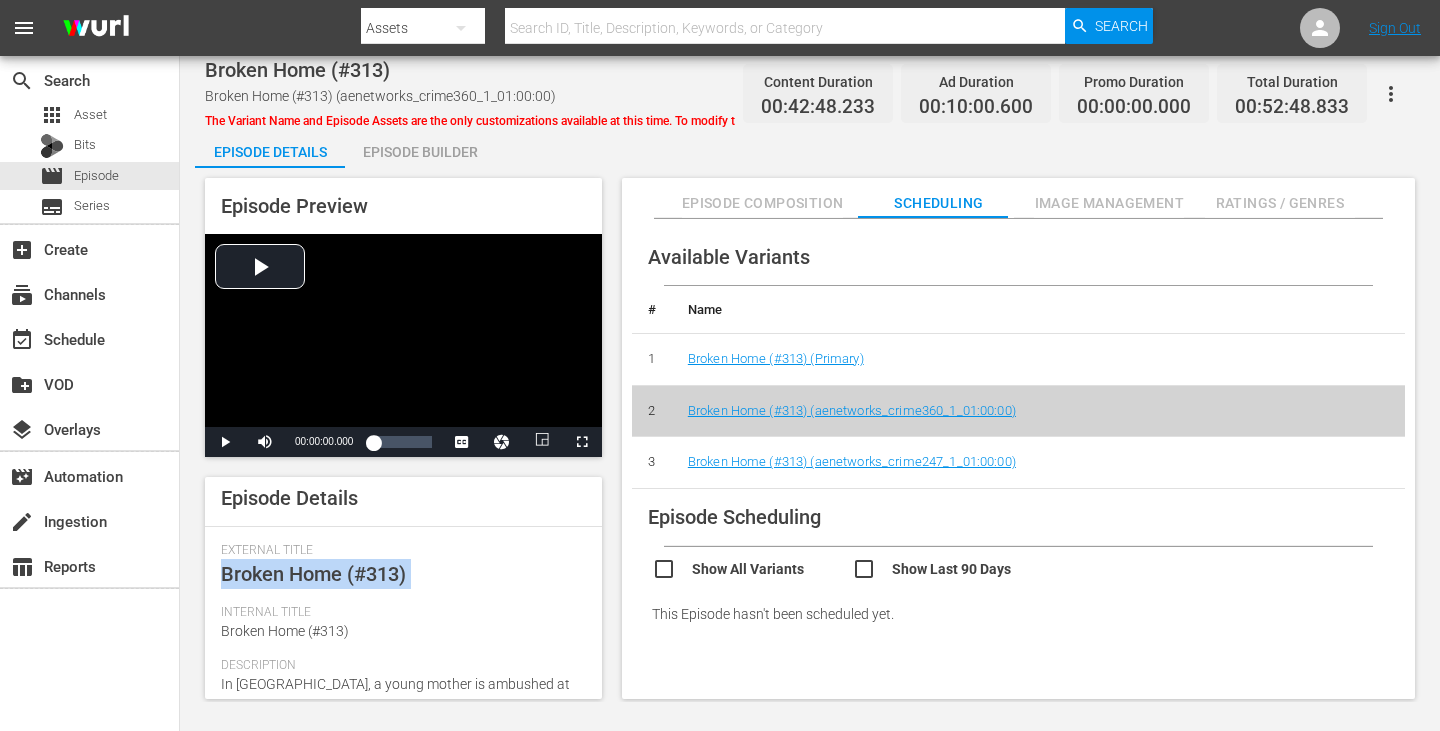 click on "Broken Home (#313)" at bounding box center (313, 574) 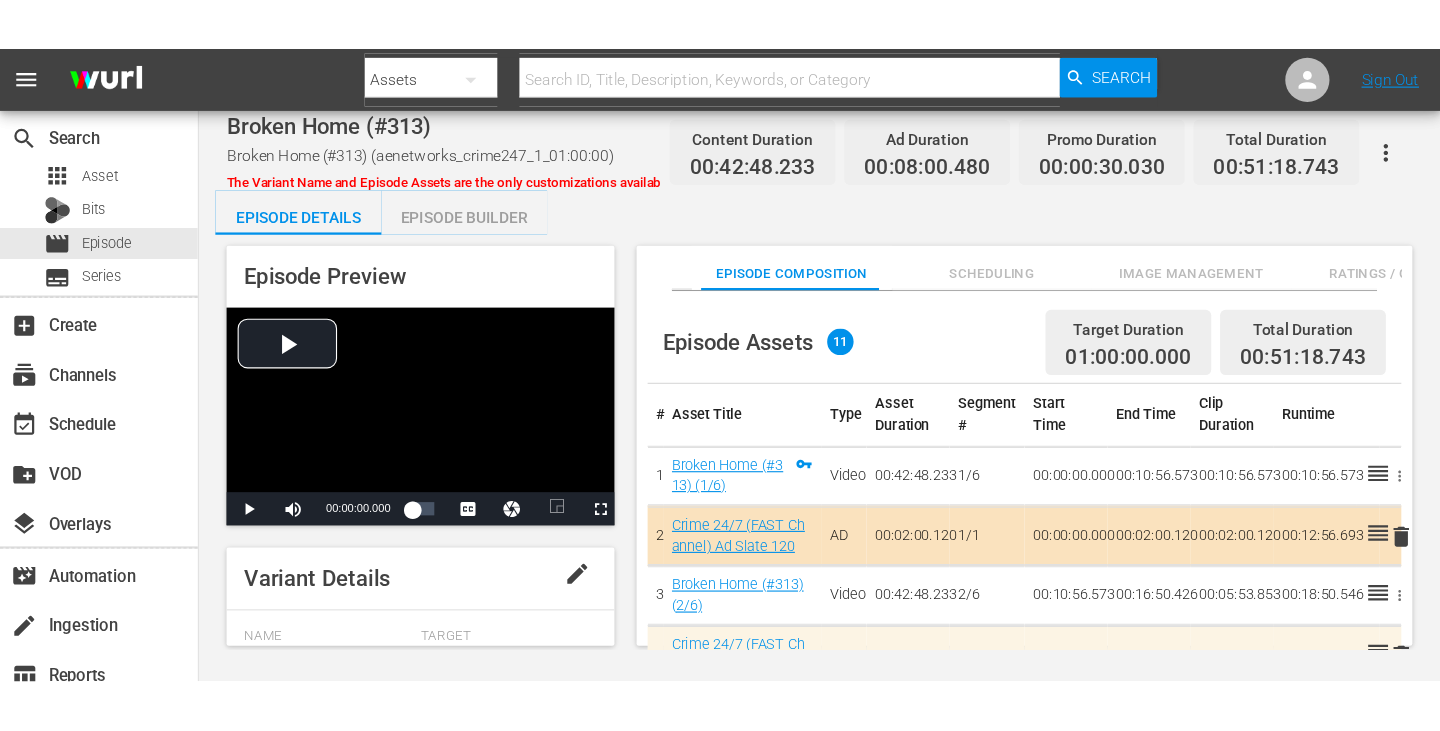 scroll, scrollTop: 0, scrollLeft: 0, axis: both 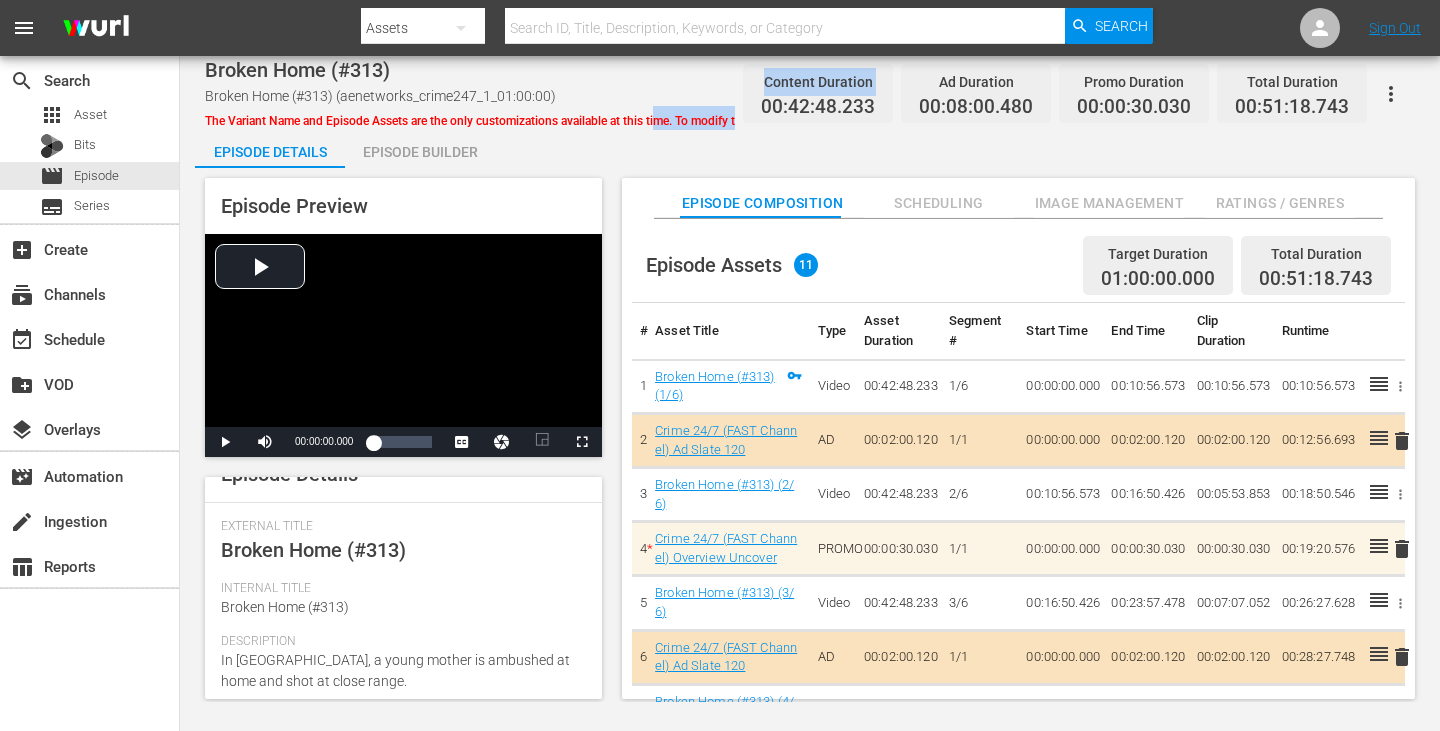 drag, startPoint x: 657, startPoint y: 119, endPoint x: 763, endPoint y: 121, distance: 106.01887 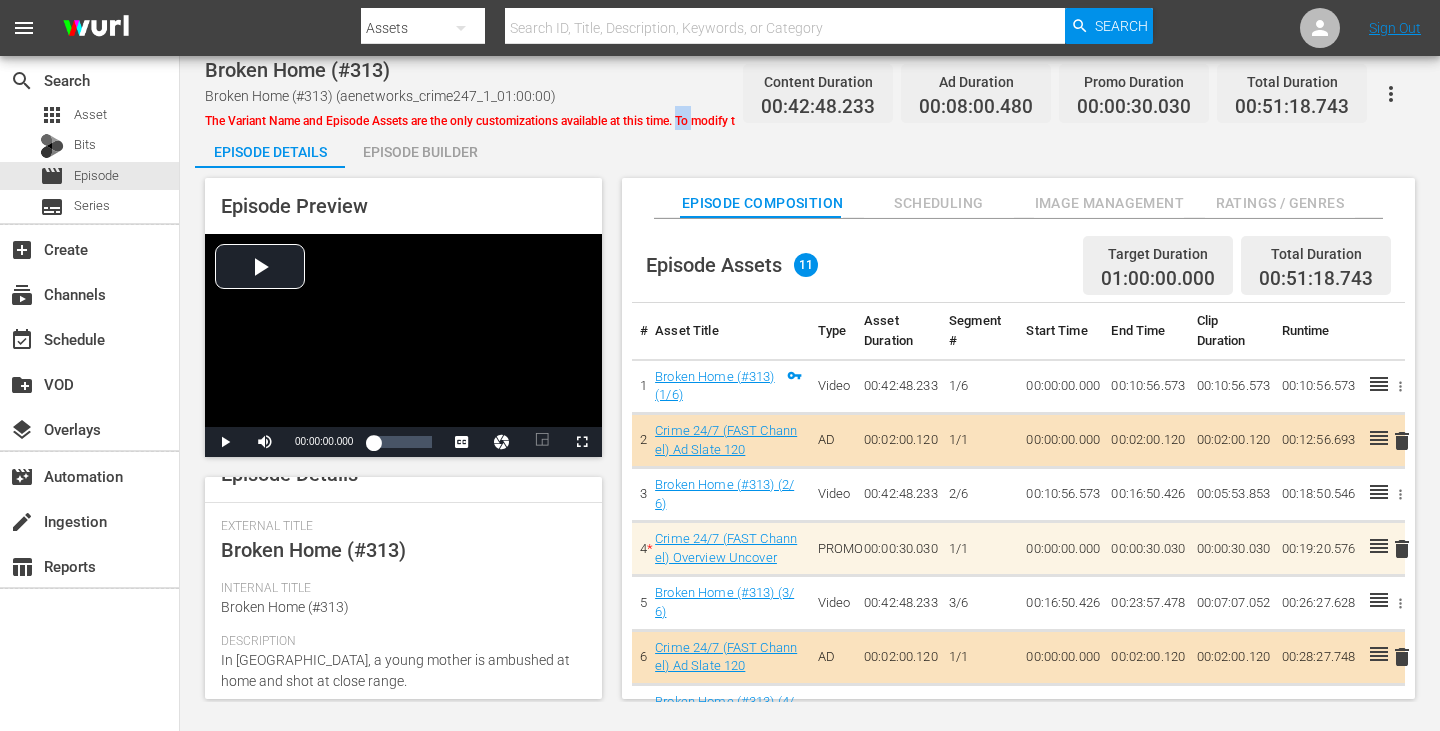 click on "The Variant Name and Episode Assets are the only customizations available at this time. To modify the episode metadata, please go to the  original episode ." at bounding box center (614, 121) 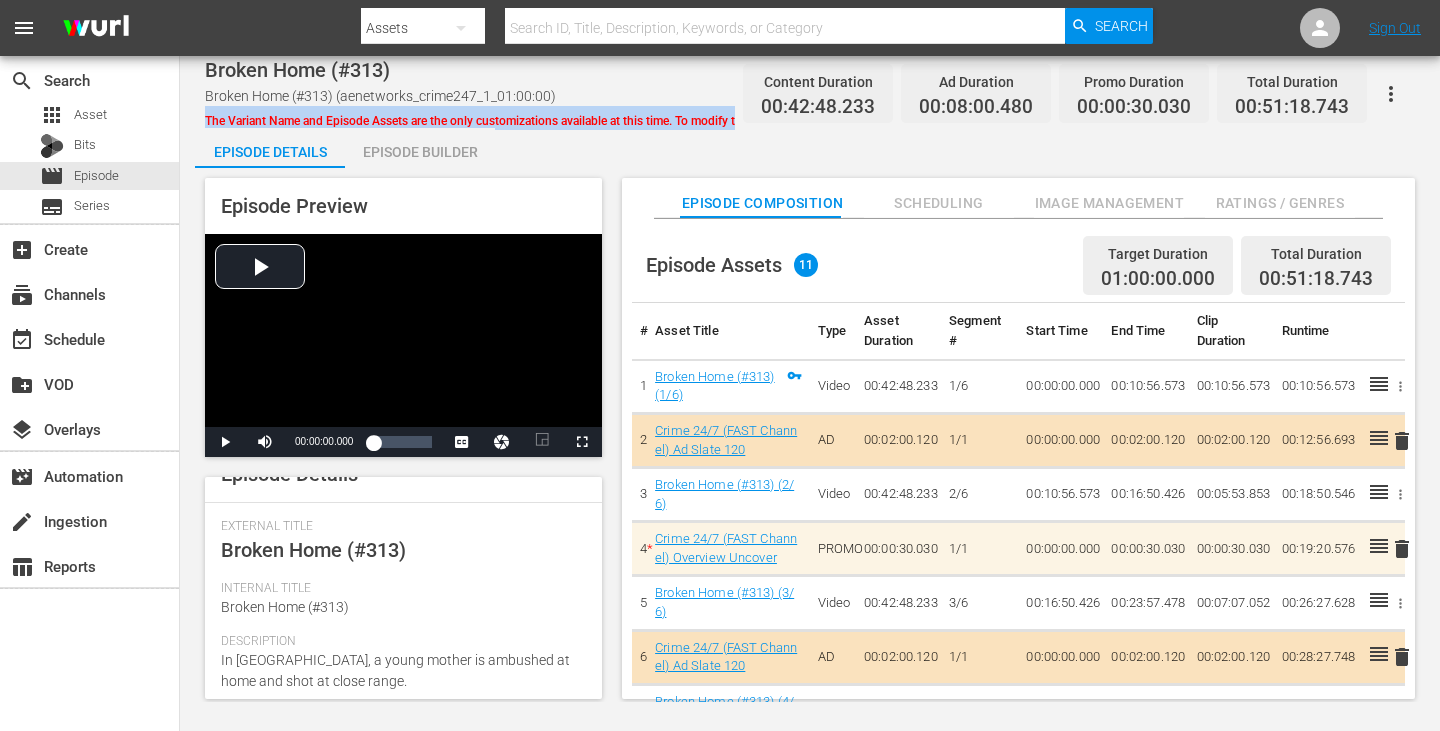click on "The Variant Name and Episode Assets are the only customizations available at this time. To modify the episode metadata, please go to the  original episode ." at bounding box center [614, 121] 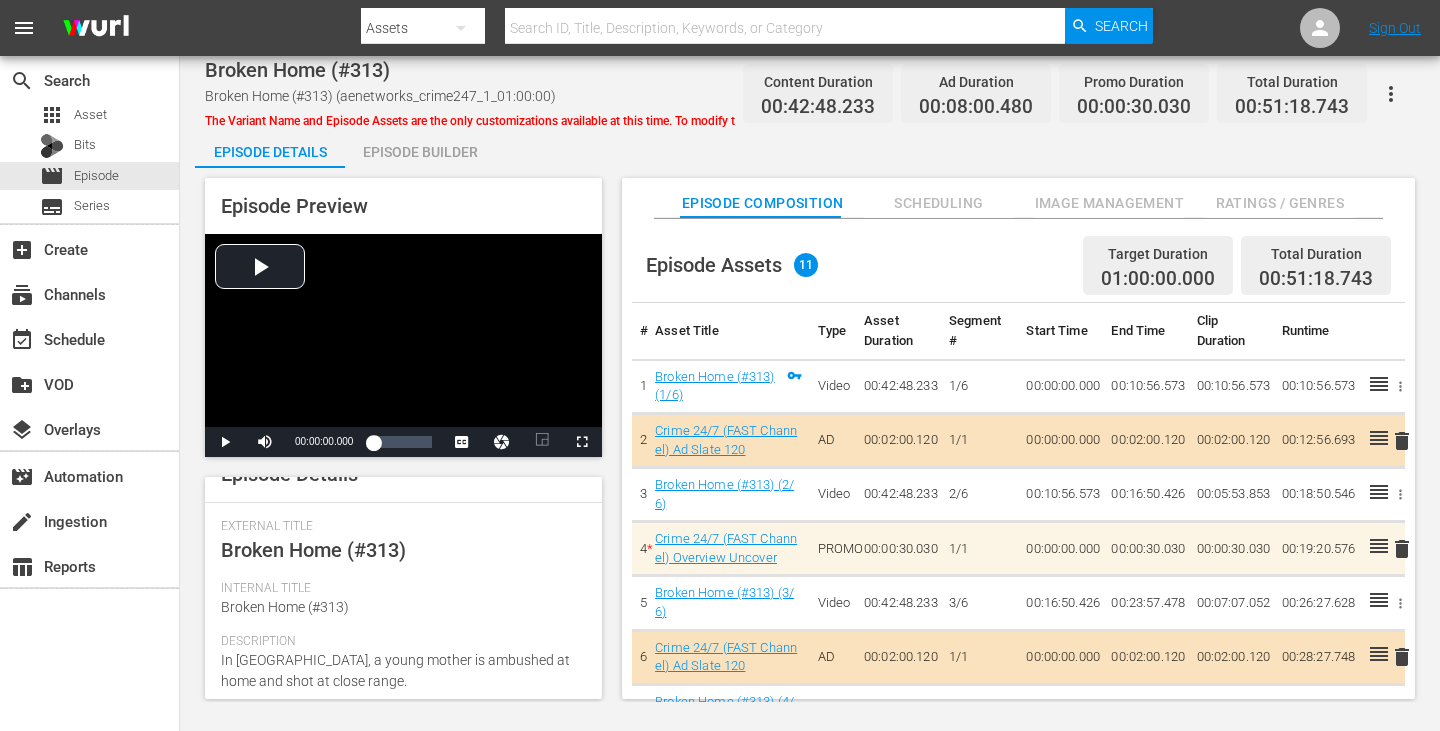 click on "Episode Details Episode Builder Episode Preview Video Player is loading. Play Video Play Mute Current Time  00:00:00.000 / Duration  00:42:48.232 Loaded :  0% 00:00:00.000   1x Playback Rate 2x 1.5x 1x , selected 0.5x 0.1x Chapters Chapters Descriptions descriptions off , selected Captions captions settings , opens captions settings dialog captions off , selected english Audio Track default , selected Picture-in-Picture Fullscreen This is a modal window. Beginning of dialog window. Escape will cancel and close the window. Text Color White Black Red Green Blue Yellow Magenta Cyan Transparency Opaque Semi-Transparent Background Color Black White Red Green Blue Yellow Magenta Cyan Transparency Opaque Semi-Transparent Transparent Window Color Black White Red Green Blue Yellow Magenta Cyan Transparency Transparent Semi-Transparent Opaque Font Size 50% 75% 100% 125% 150% 175% 200% 300% 400% Text Edge Style None Raised Depressed Uniform Dropshadow Font Family Proportional Sans-Serif Monospace Sans-Serif Casual" at bounding box center (810, 421) 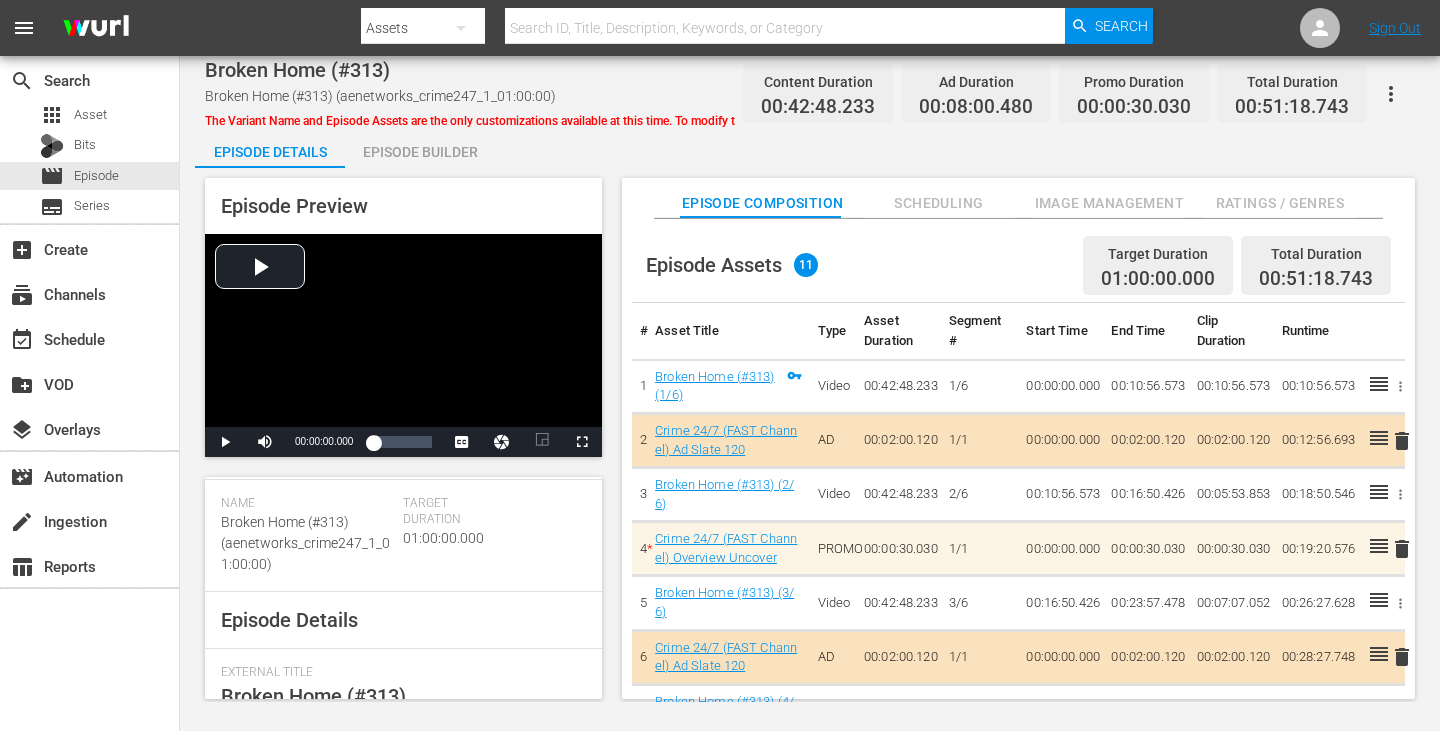 scroll, scrollTop: 0, scrollLeft: 0, axis: both 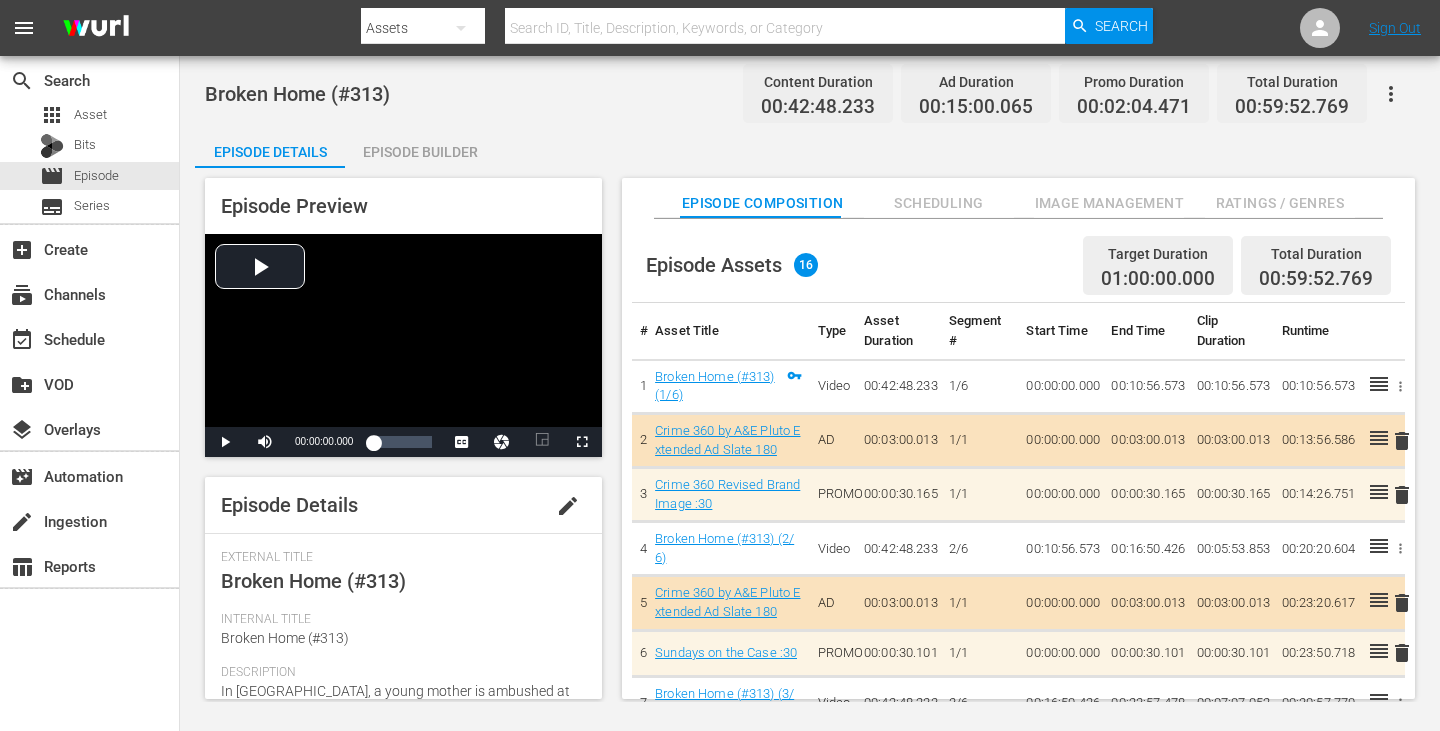 click on "edit" at bounding box center [568, 506] 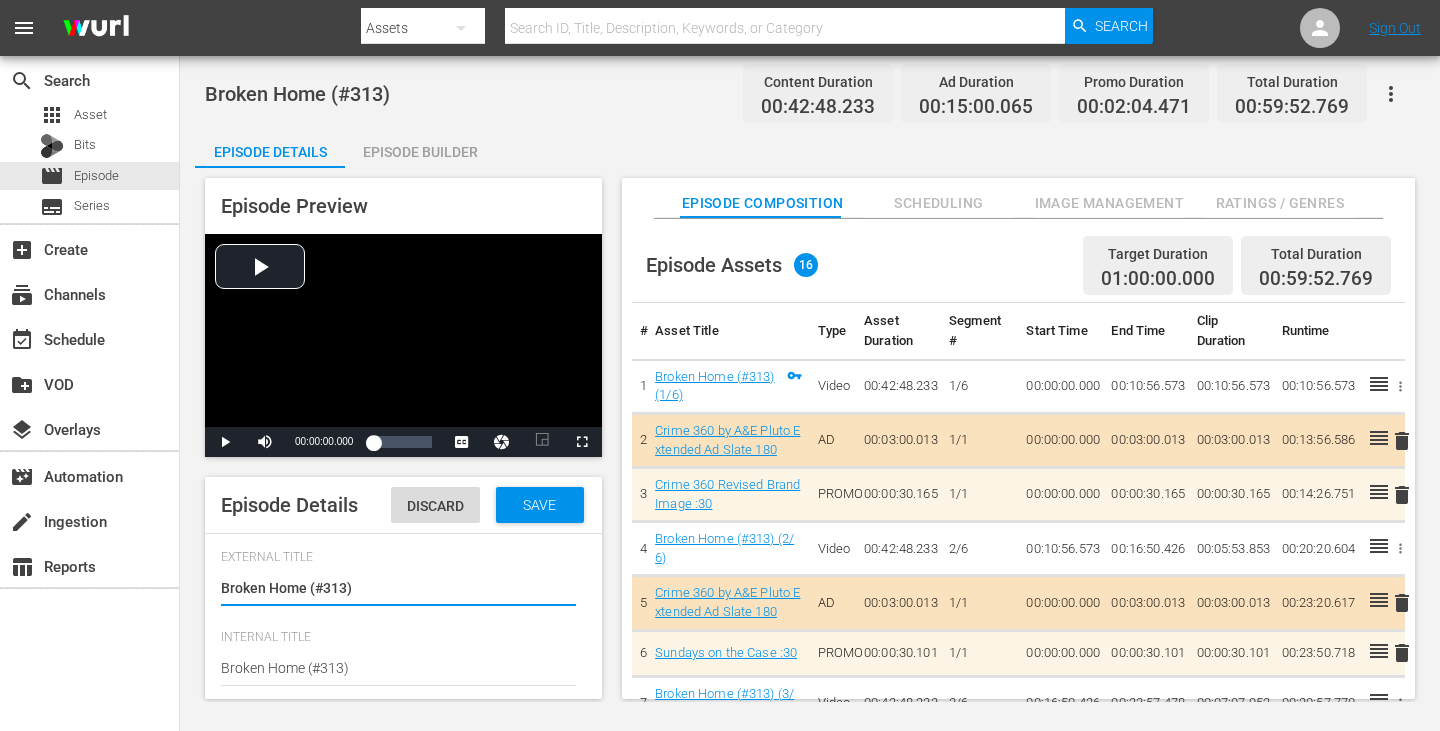 drag, startPoint x: 304, startPoint y: 631, endPoint x: 403, endPoint y: 627, distance: 99.08077 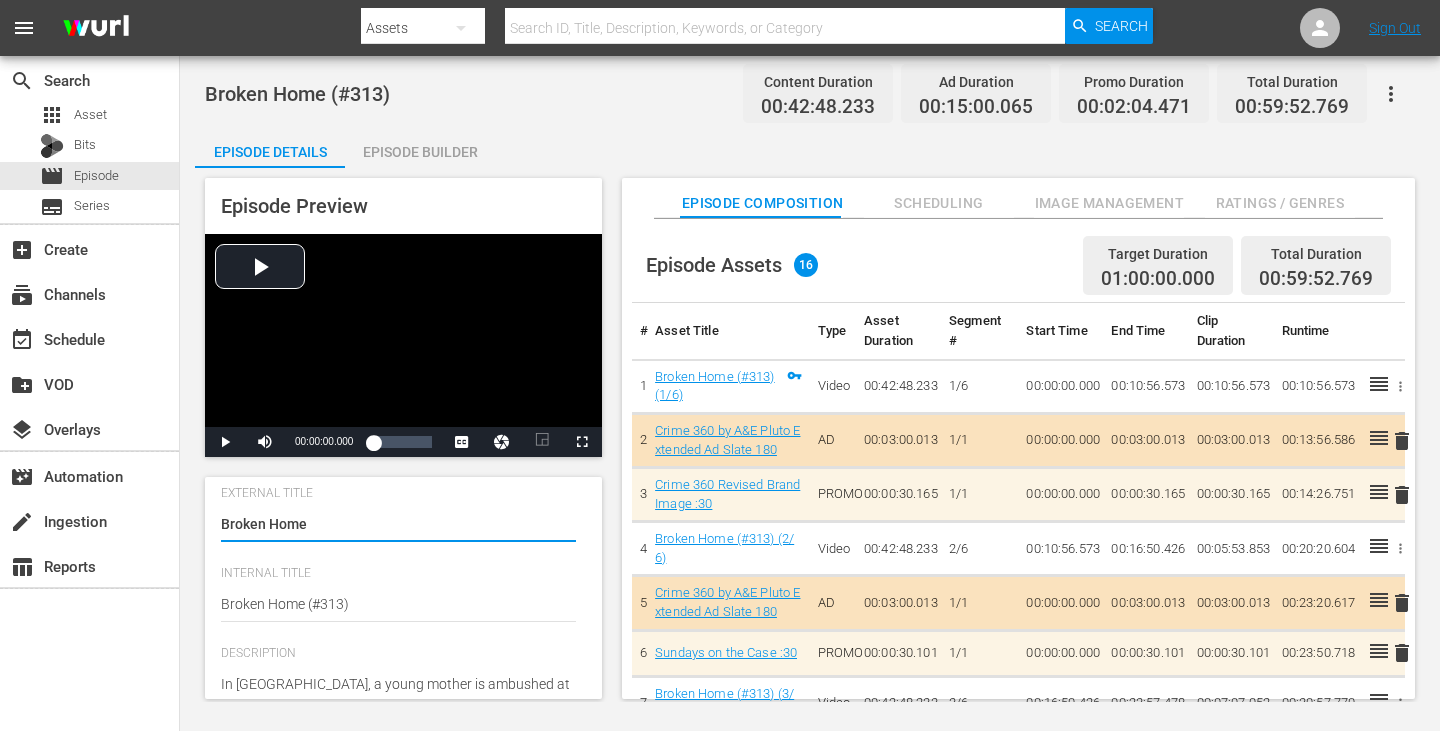 scroll, scrollTop: 100, scrollLeft: 0, axis: vertical 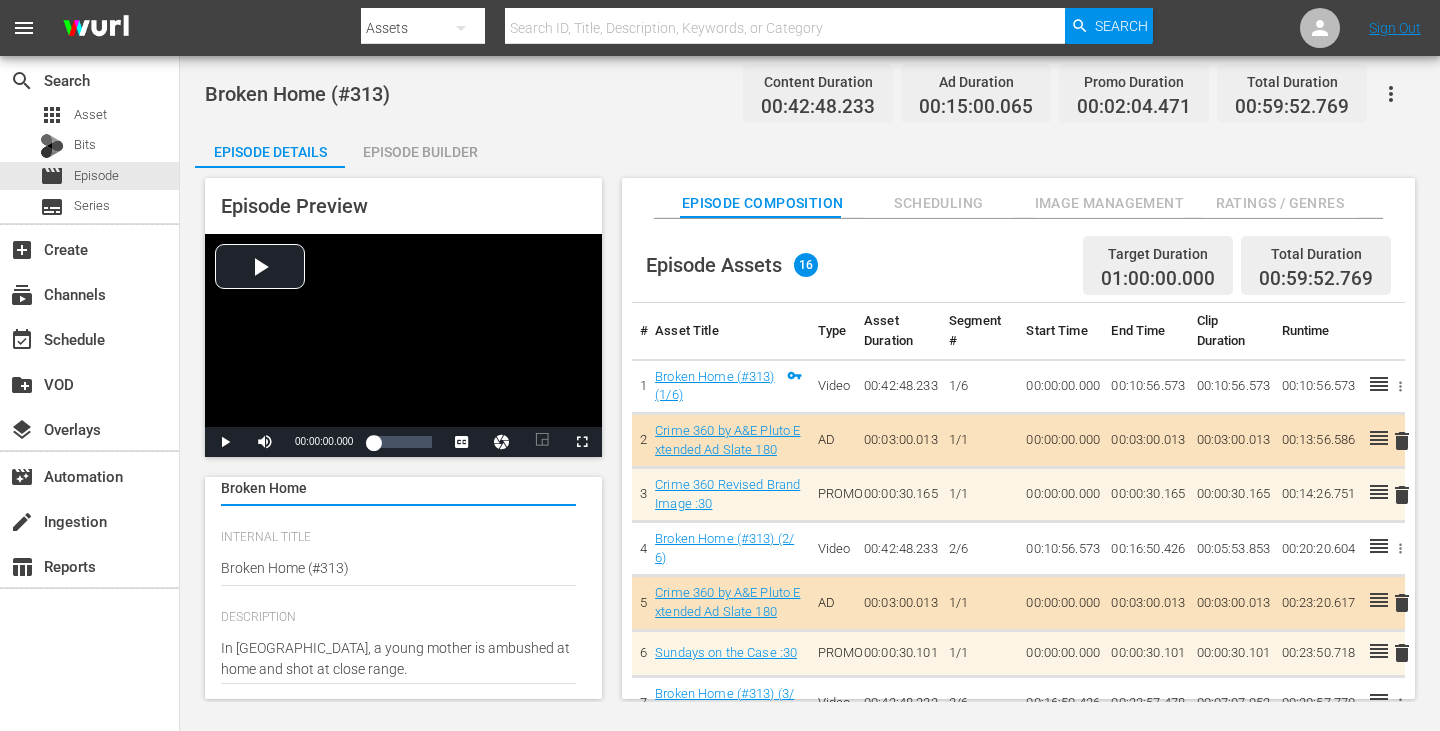 type on "Broken Home" 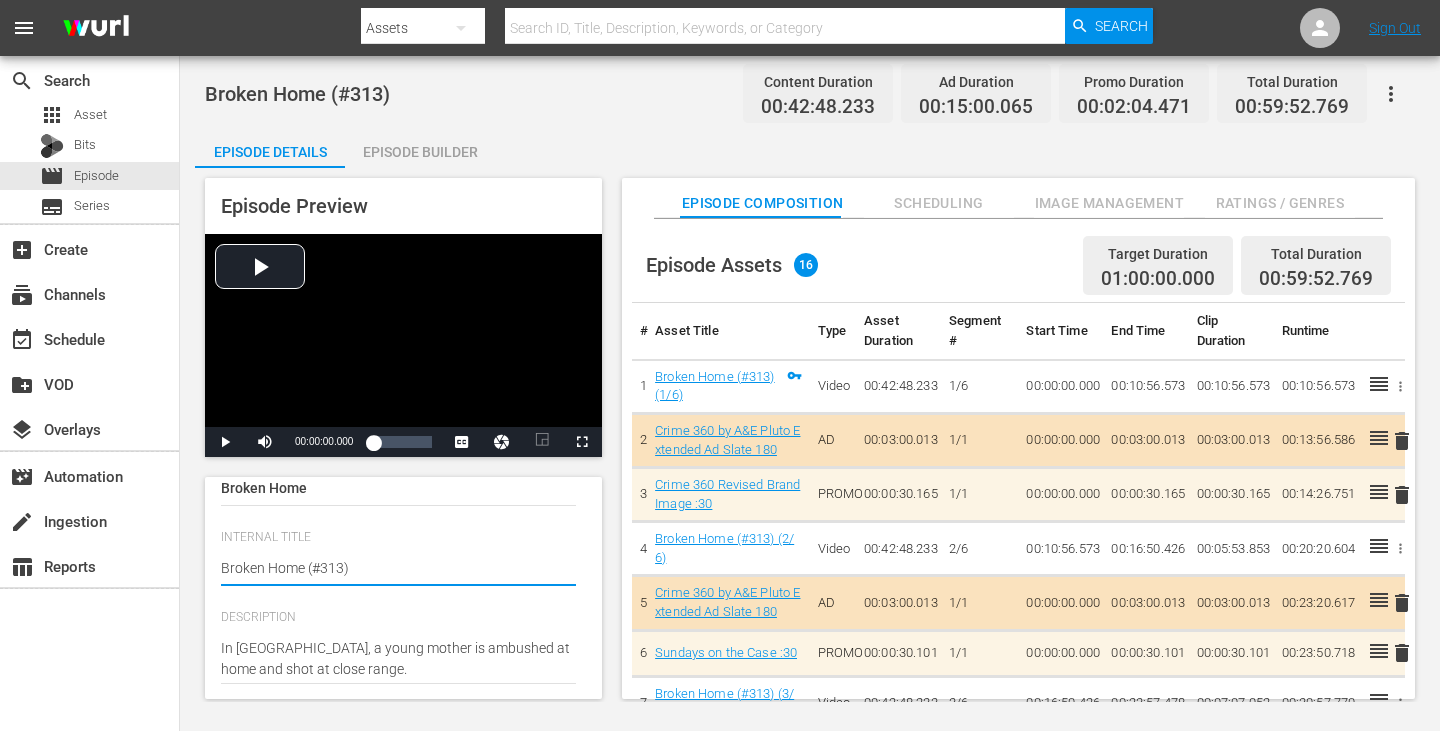 drag, startPoint x: 308, startPoint y: 616, endPoint x: 392, endPoint y: 613, distance: 84.05355 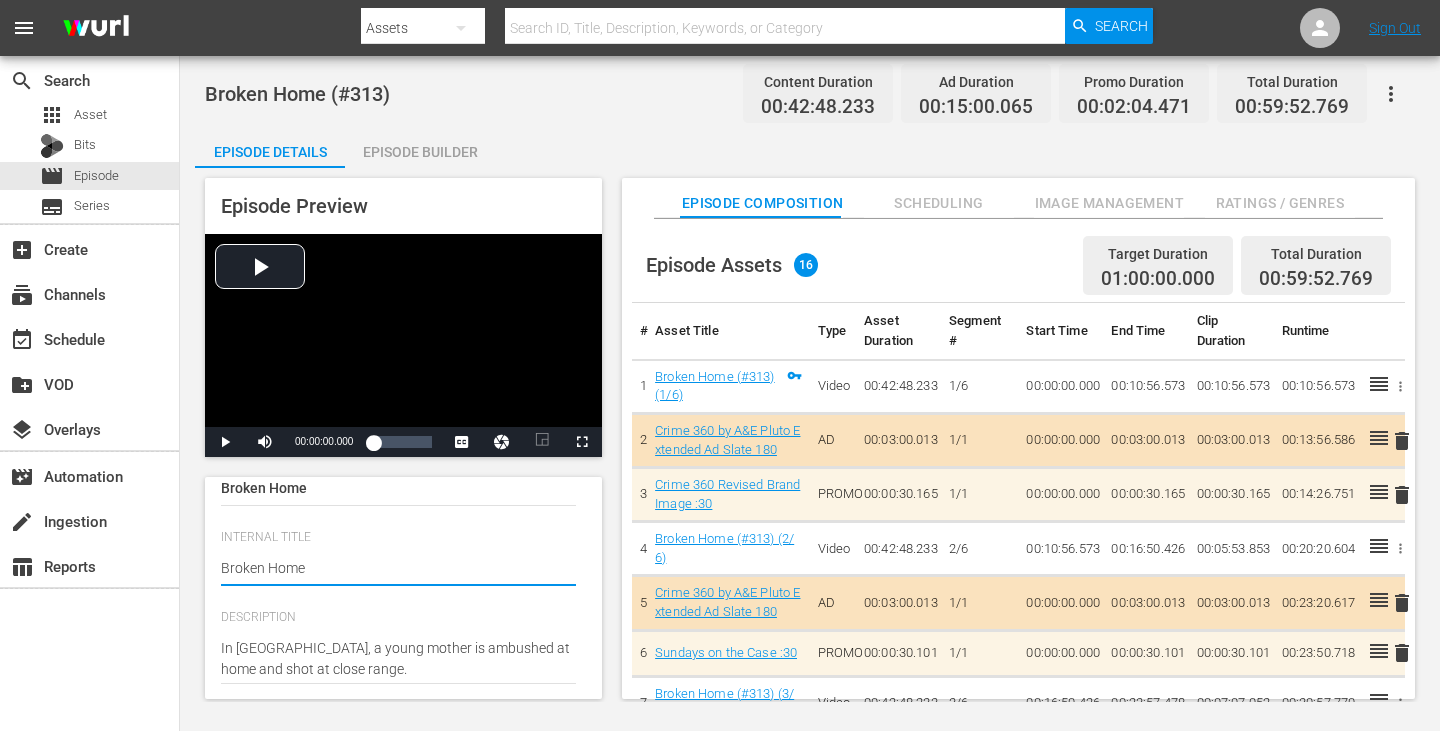 type on "Broken Home" 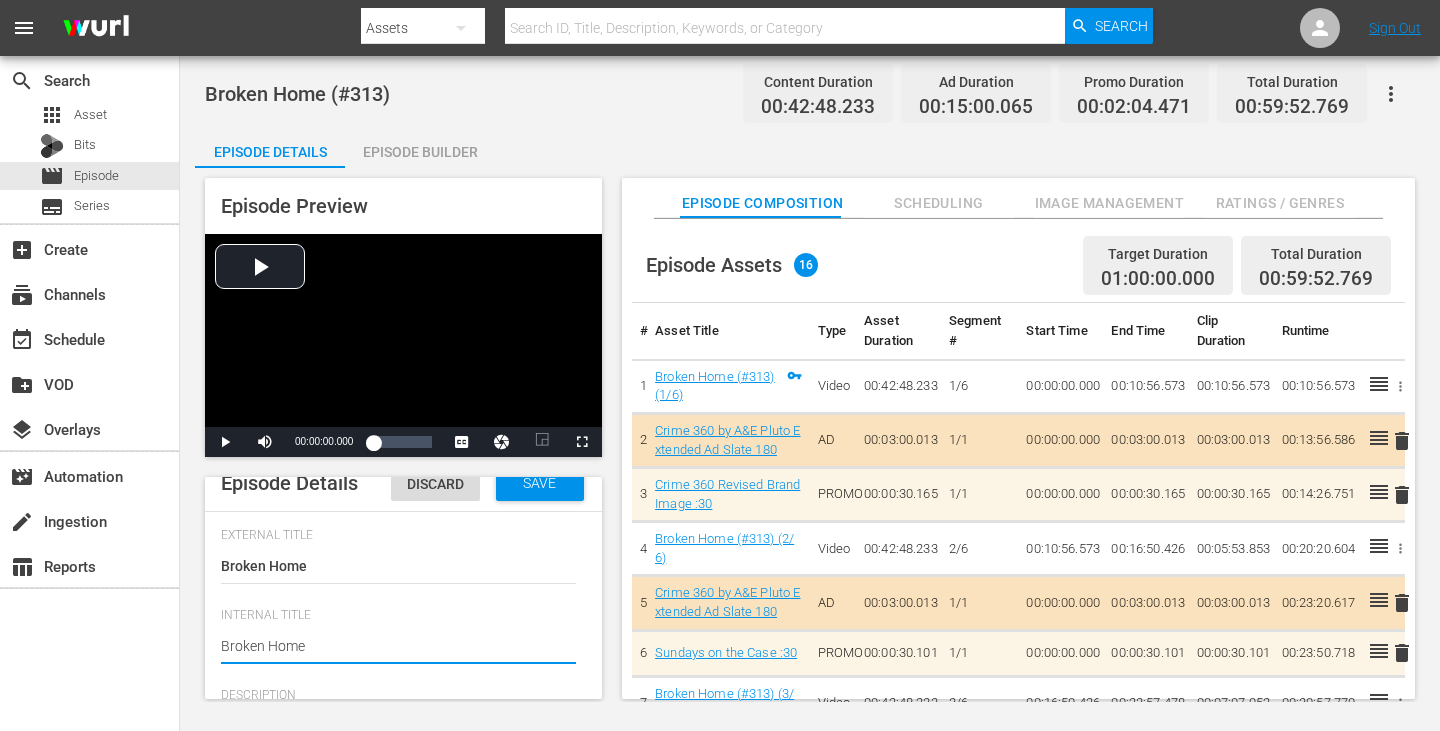 scroll, scrollTop: 0, scrollLeft: 0, axis: both 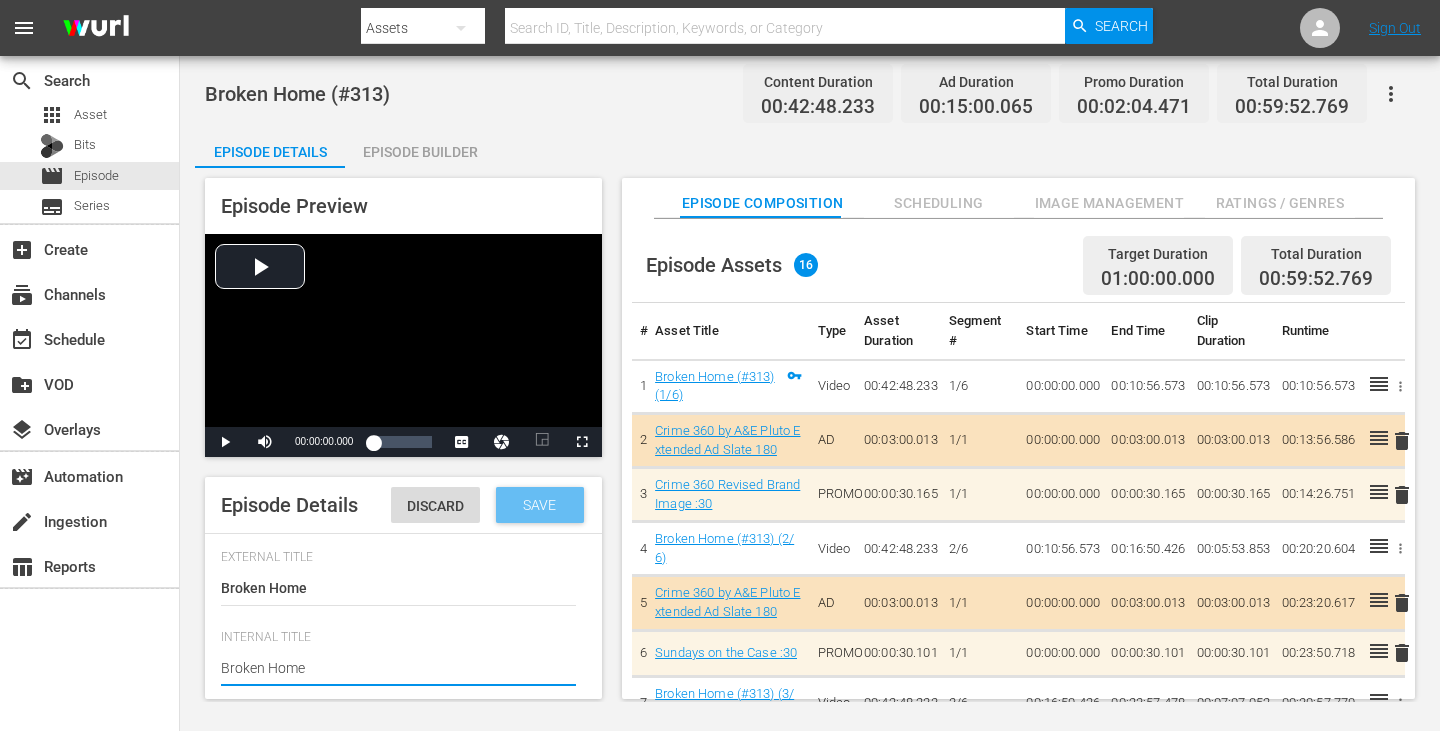 type on "Broken Home" 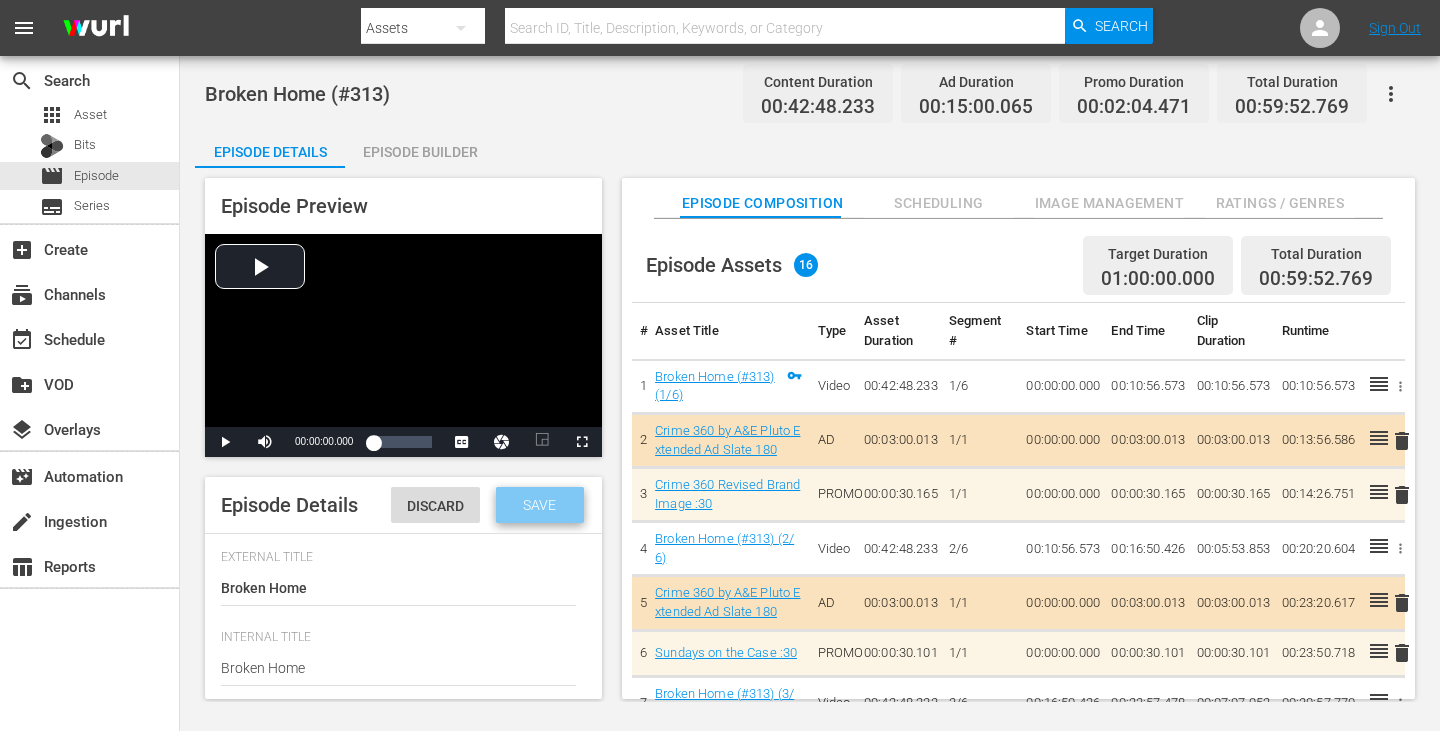 click on "Save" at bounding box center [539, 505] 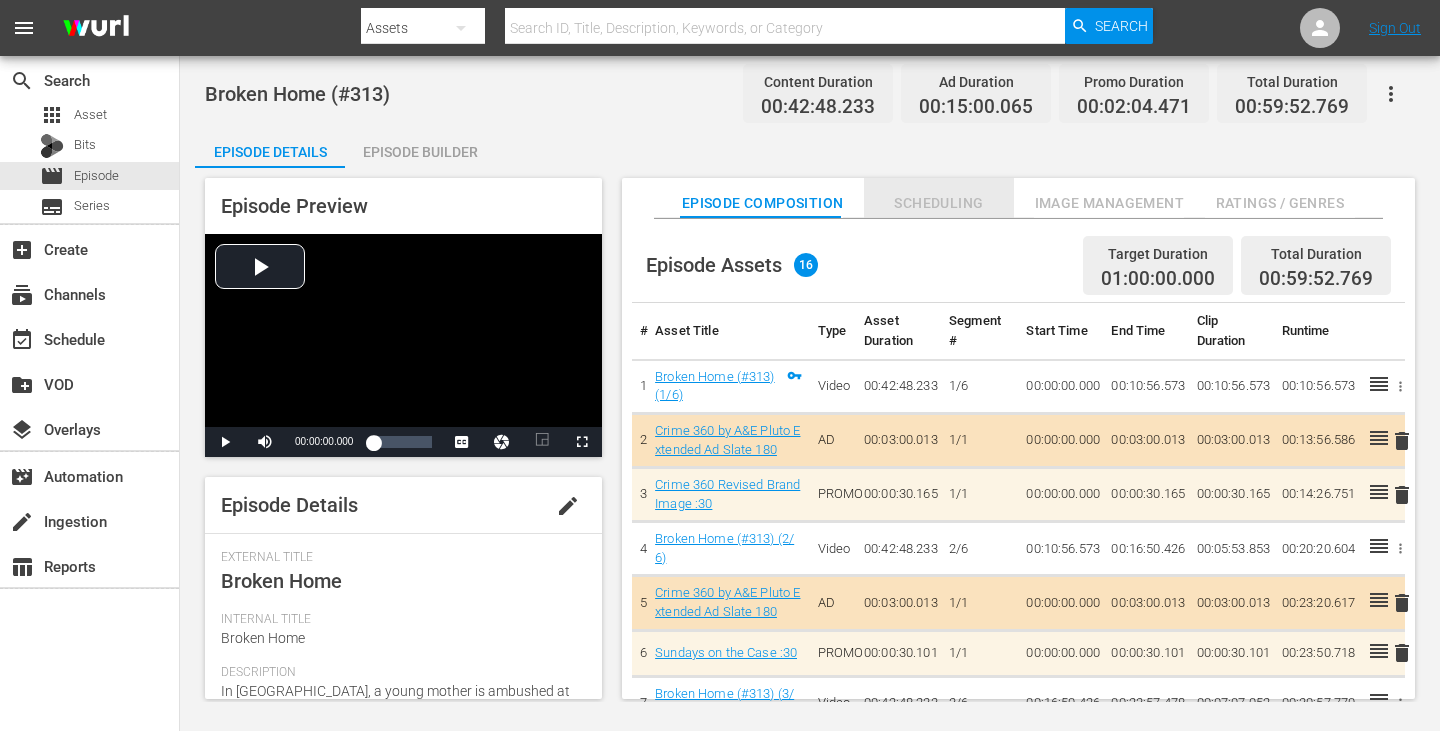 click on "Scheduling" at bounding box center [939, 203] 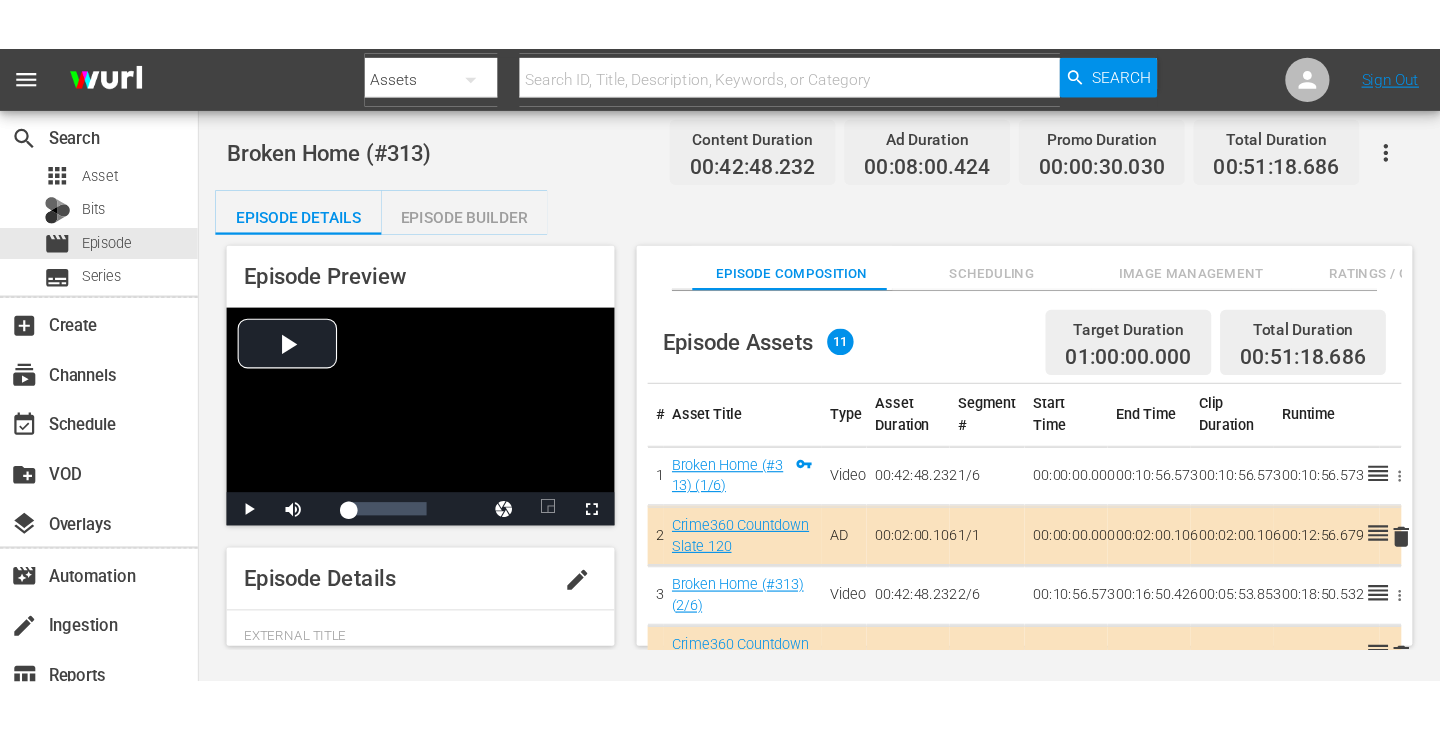 scroll, scrollTop: 0, scrollLeft: 0, axis: both 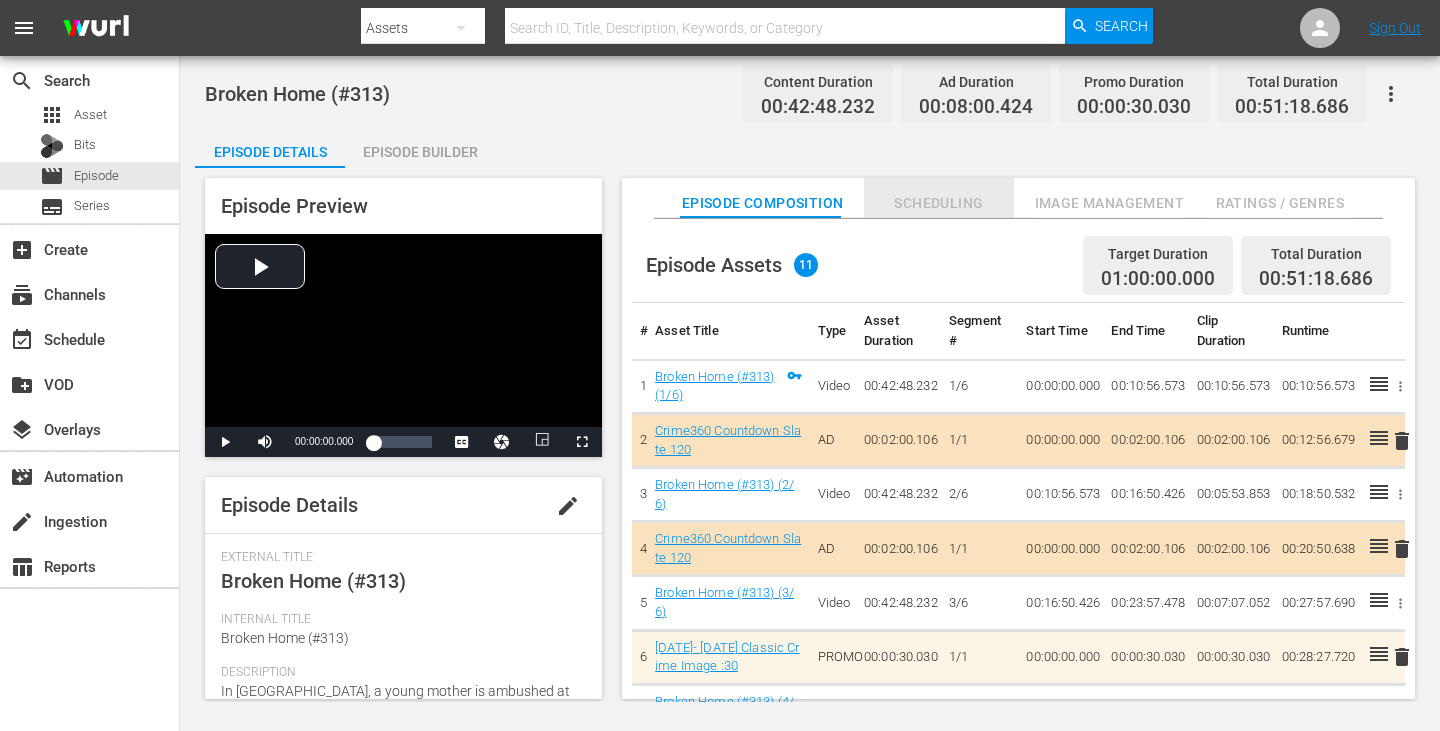 click on "Scheduling" at bounding box center (939, 203) 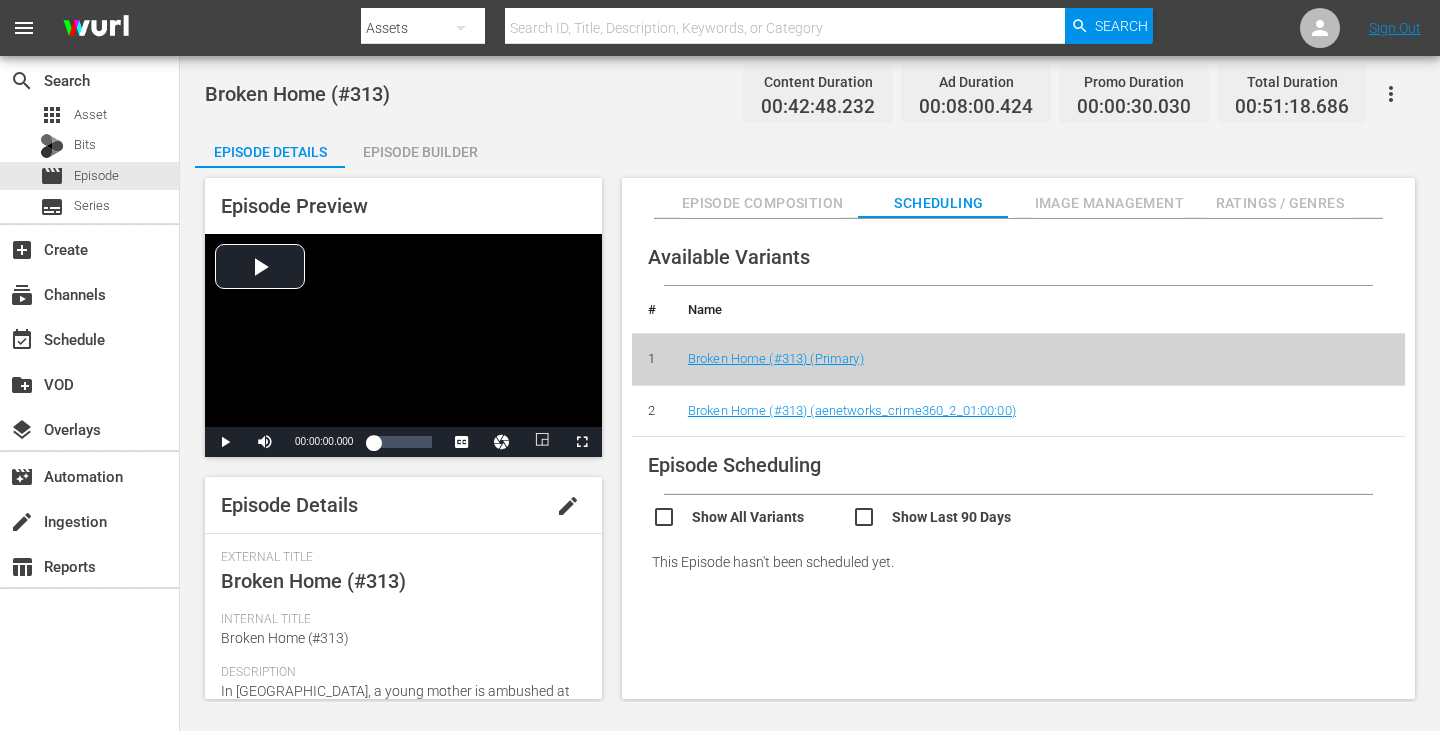 click on "edit" at bounding box center [568, 506] 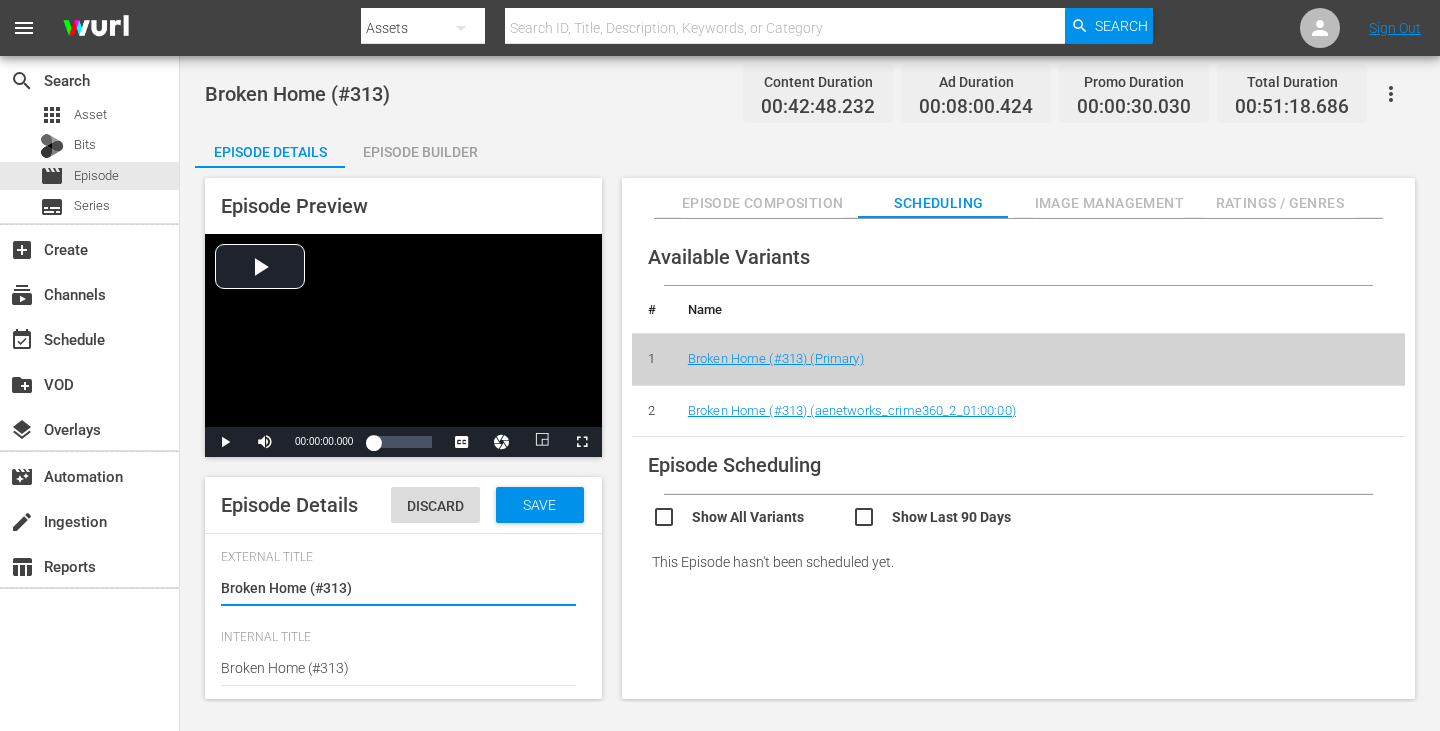 drag, startPoint x: 310, startPoint y: 630, endPoint x: 421, endPoint y: 629, distance: 111.0045 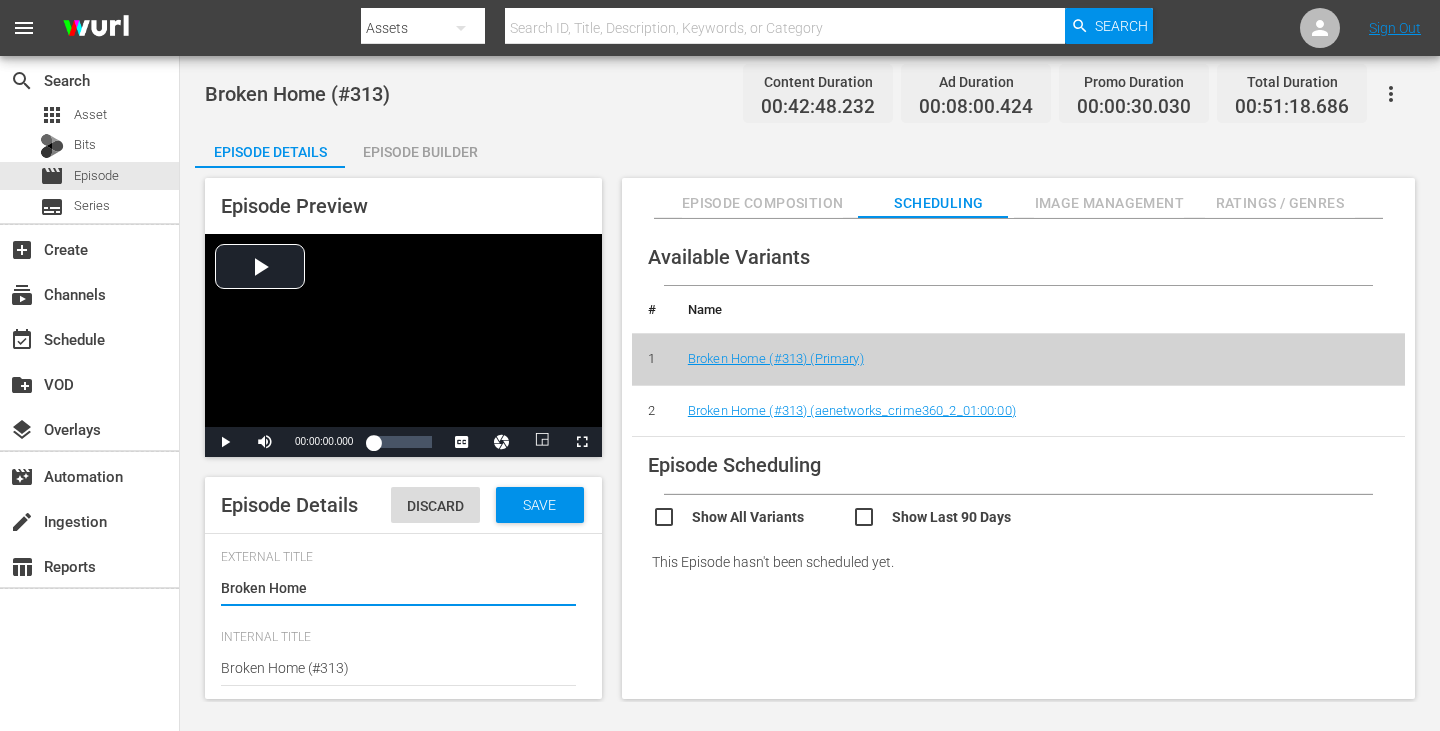 type on "Broken Home" 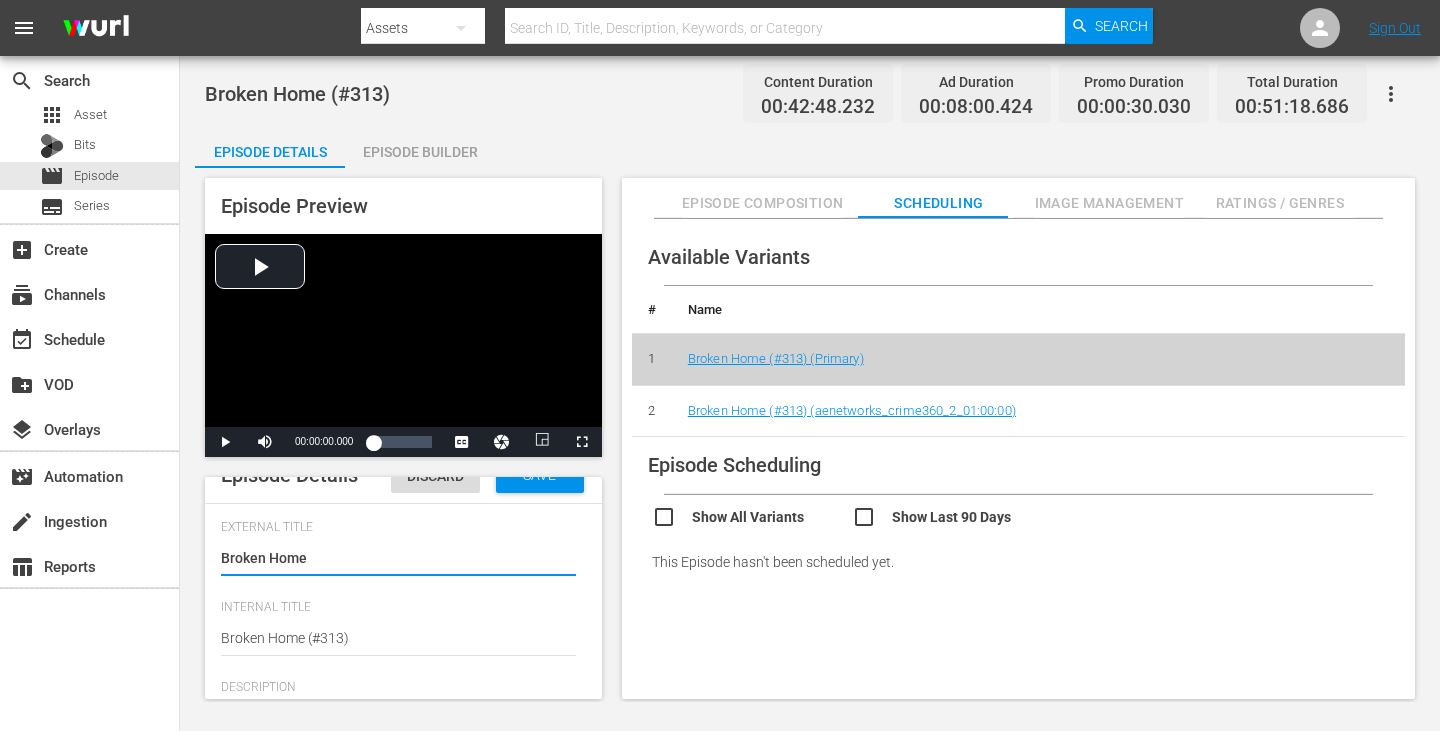 scroll, scrollTop: 100, scrollLeft: 0, axis: vertical 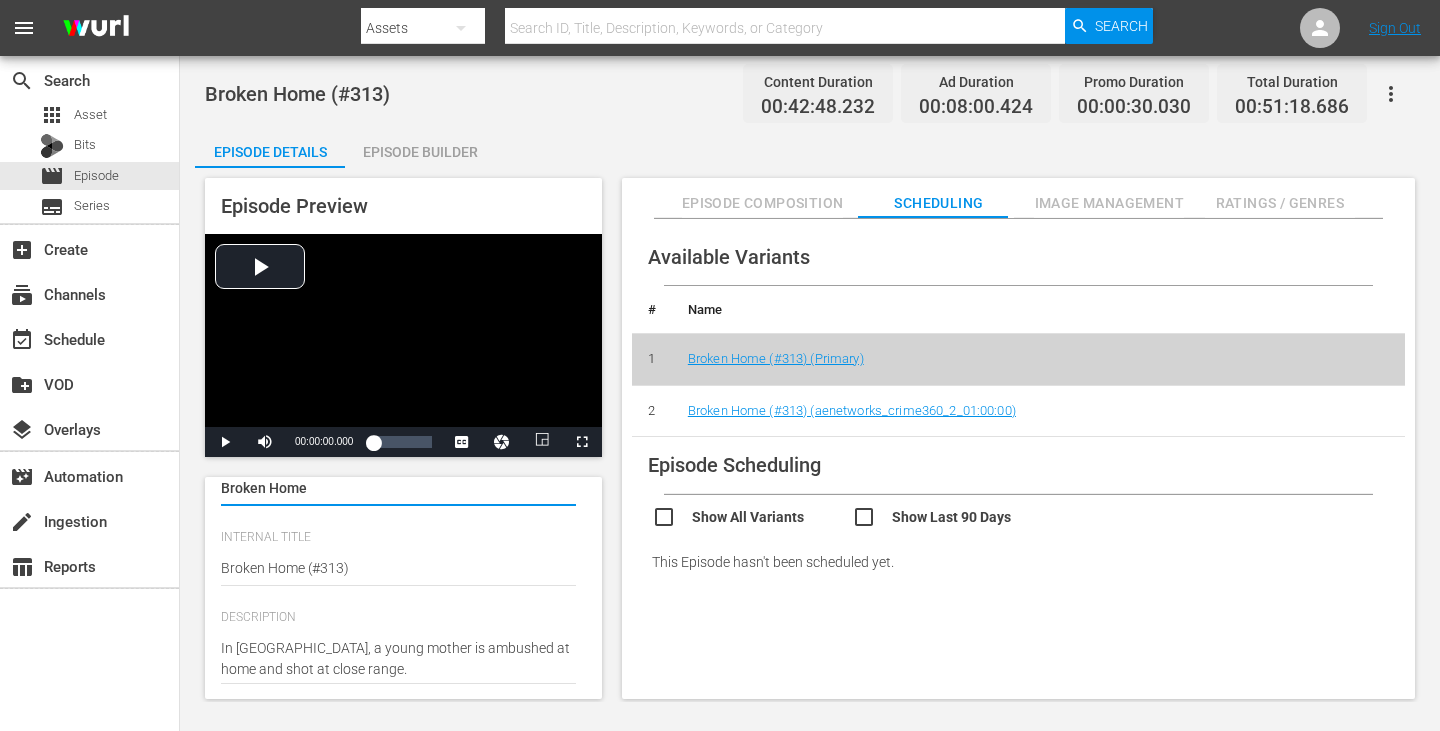 type on "Broken Home" 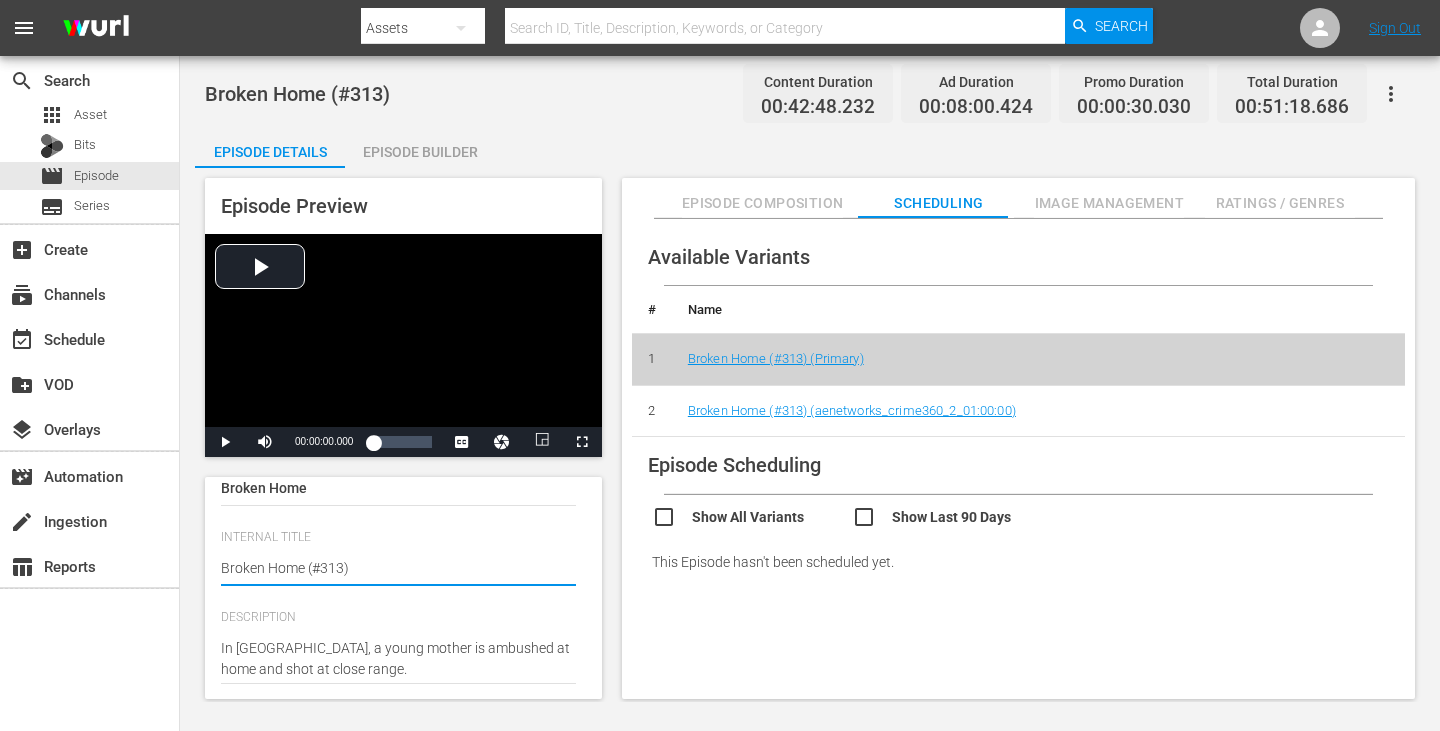 drag, startPoint x: 311, startPoint y: 614, endPoint x: 417, endPoint y: 614, distance: 106 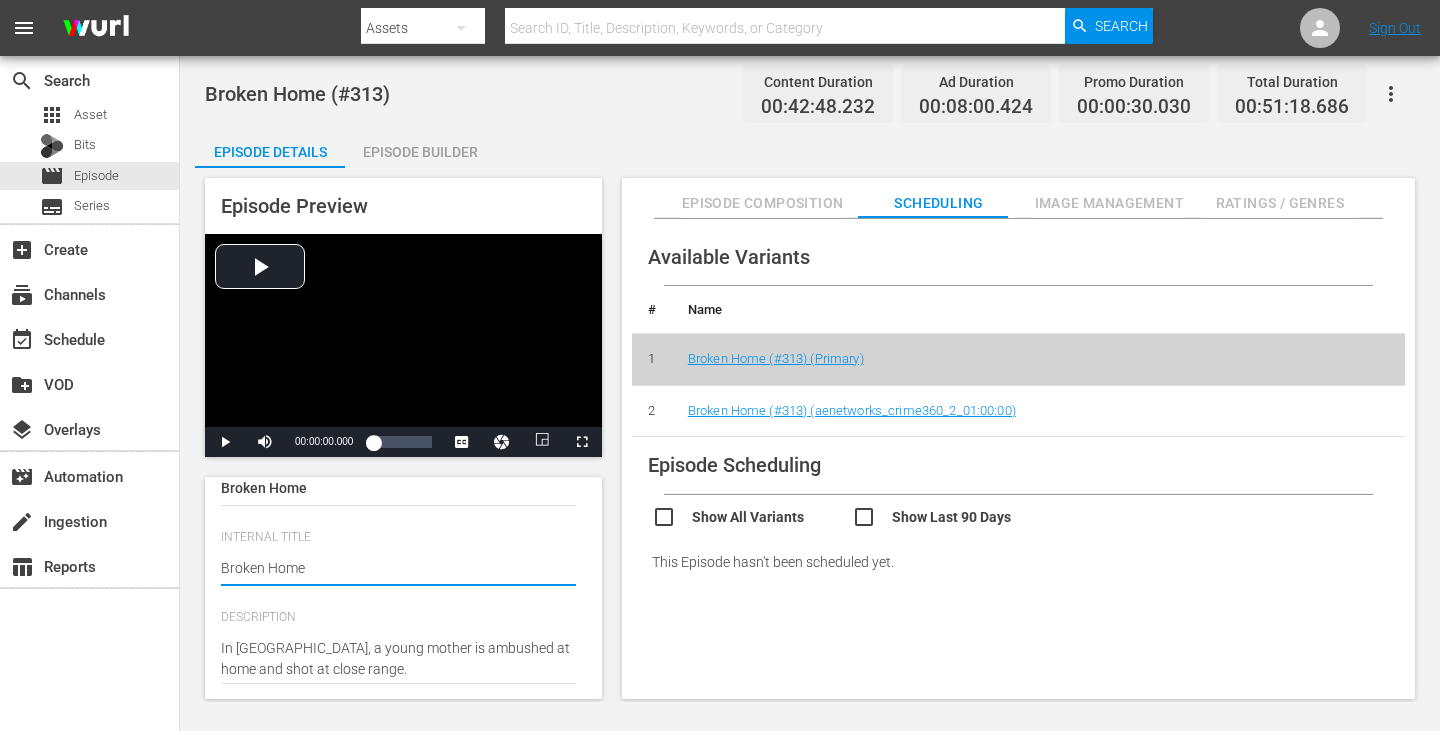 type on "The First 48: The Detective Speaks" 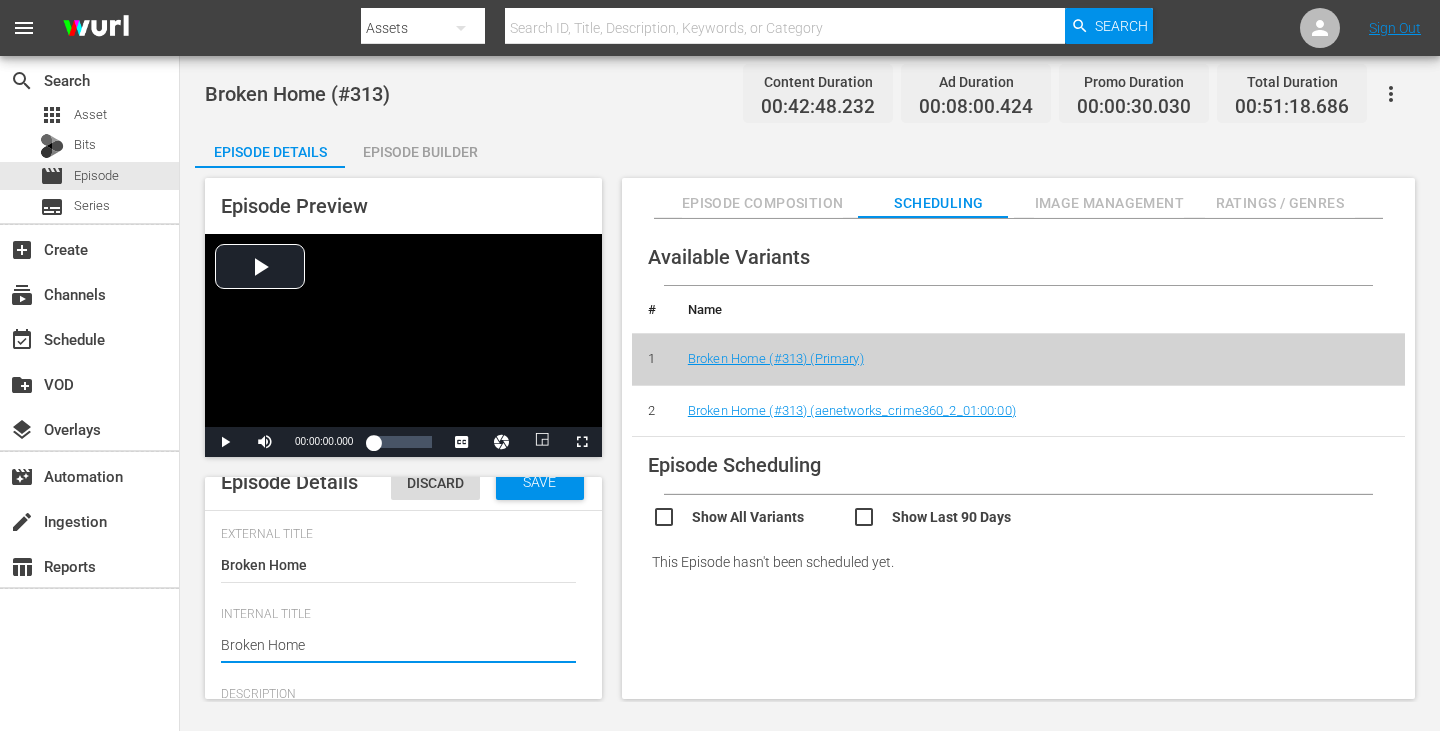 scroll, scrollTop: 0, scrollLeft: 0, axis: both 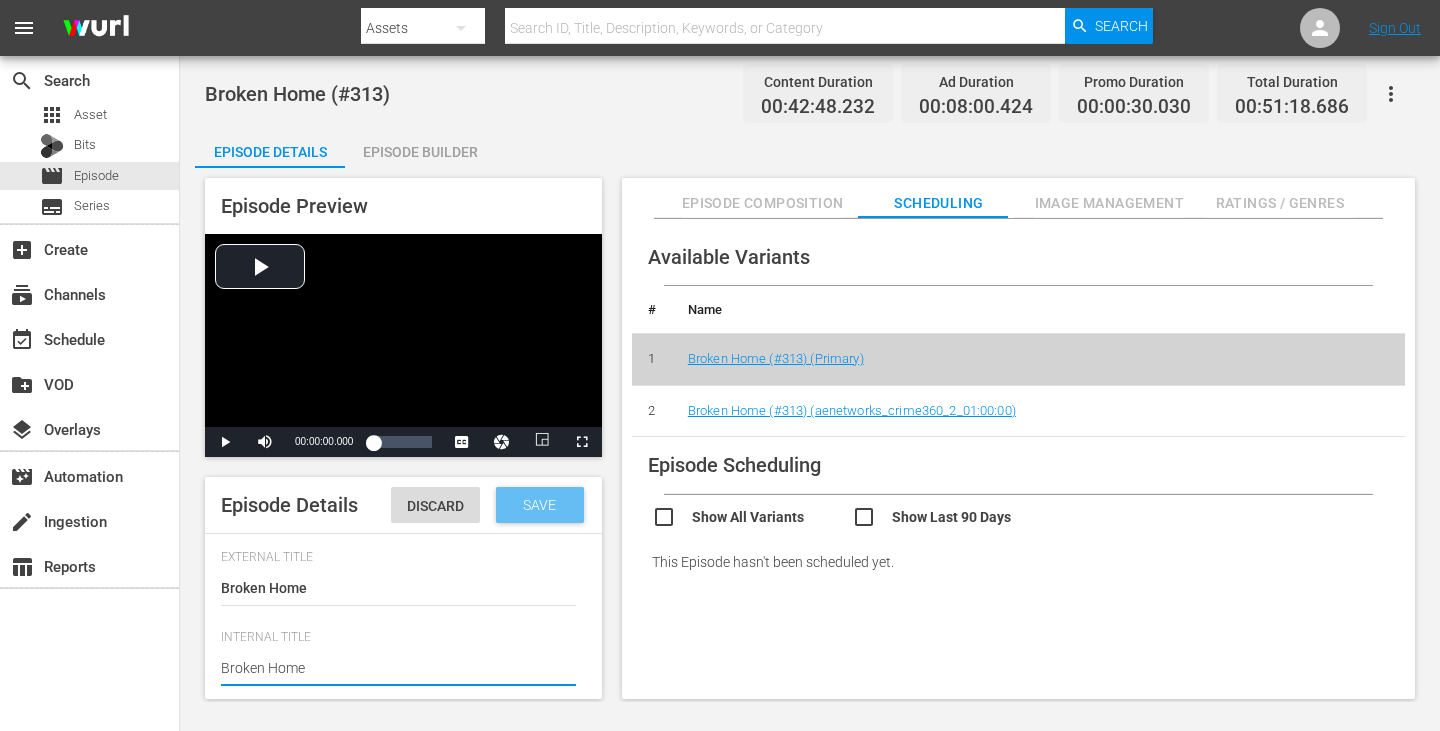 type on "Broken Home" 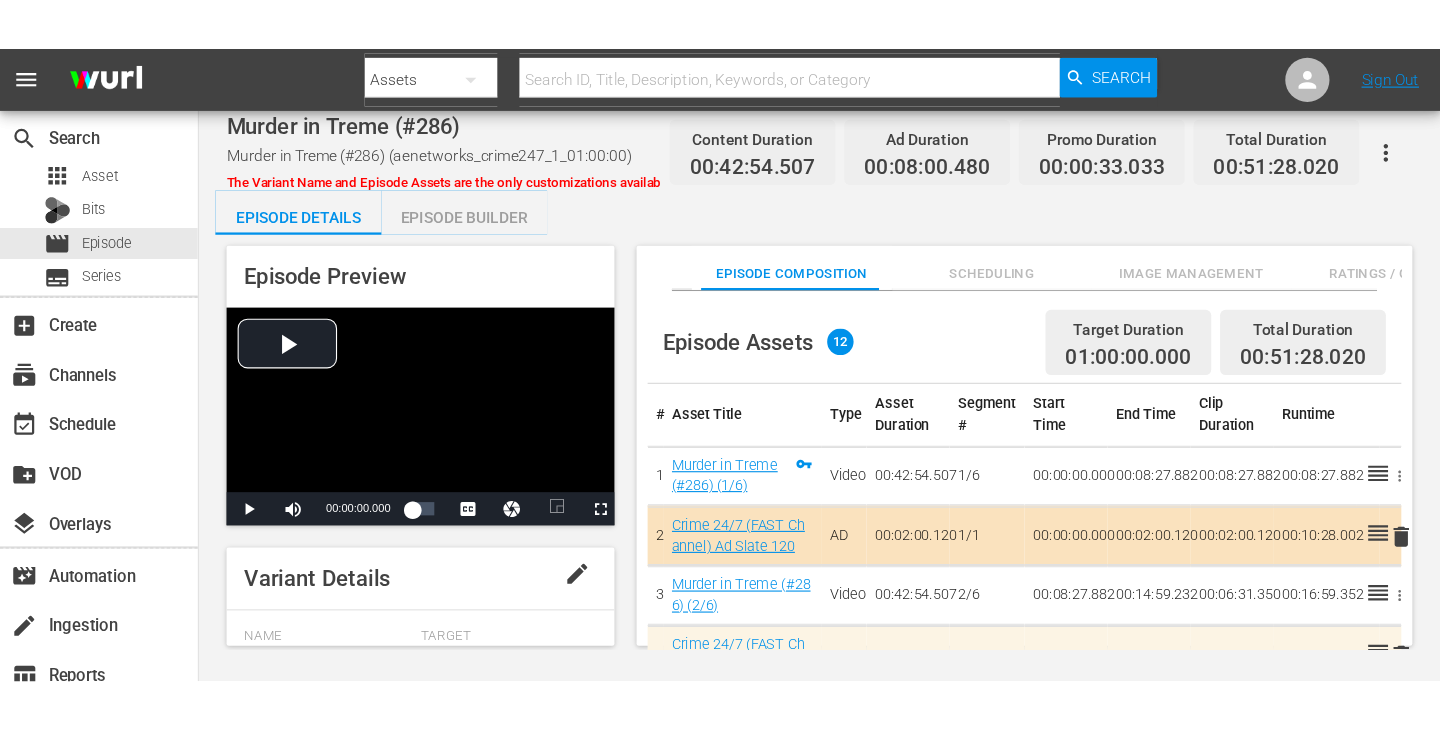 scroll, scrollTop: 0, scrollLeft: 0, axis: both 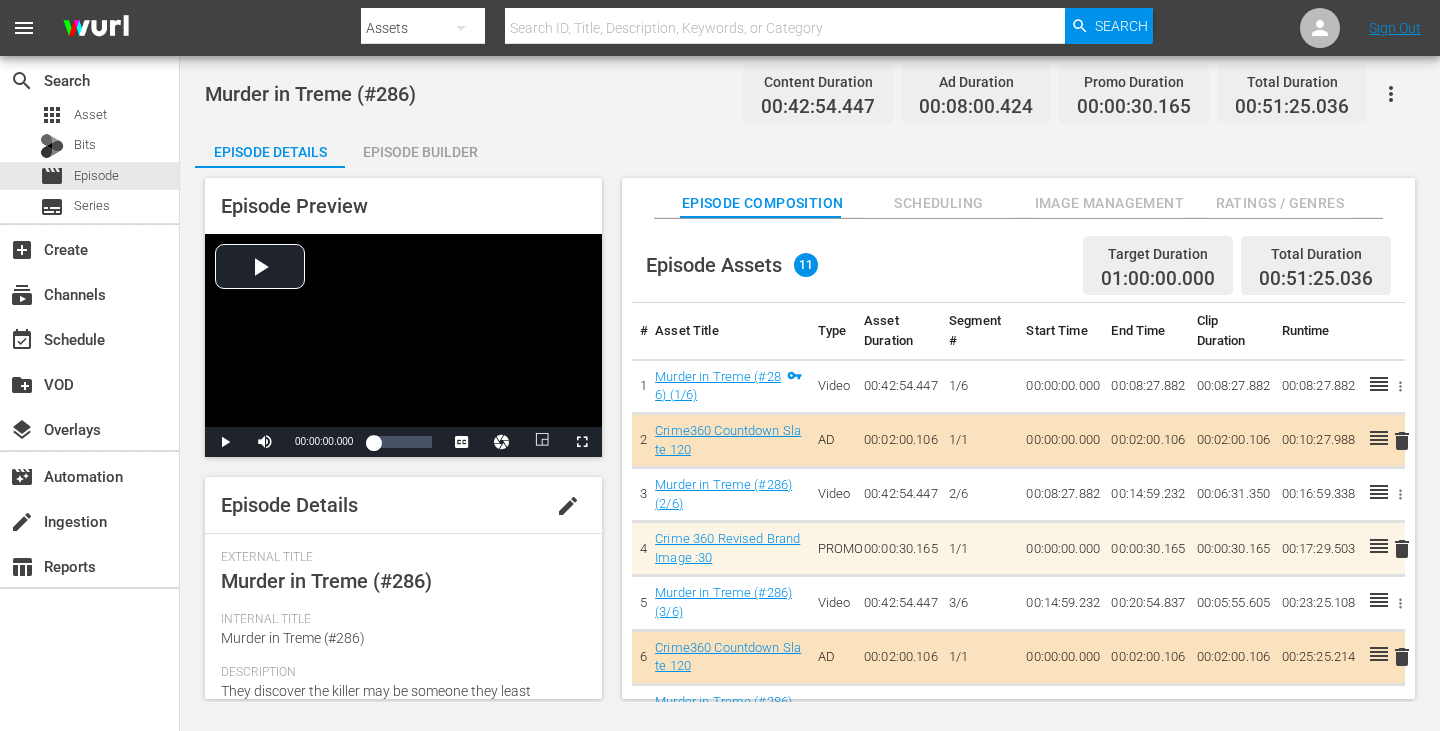 click on "edit" at bounding box center [568, 506] 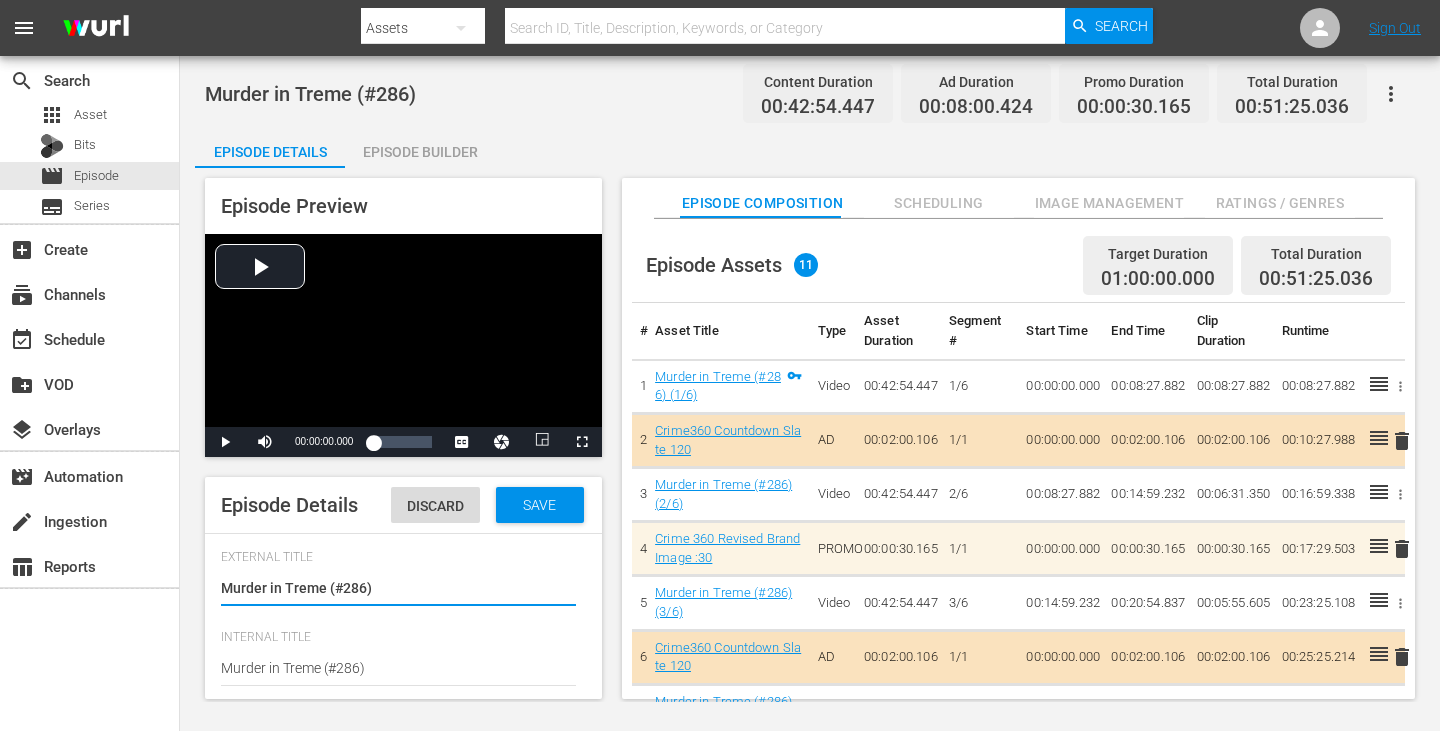 drag, startPoint x: 328, startPoint y: 634, endPoint x: 435, endPoint y: 640, distance: 107.16809 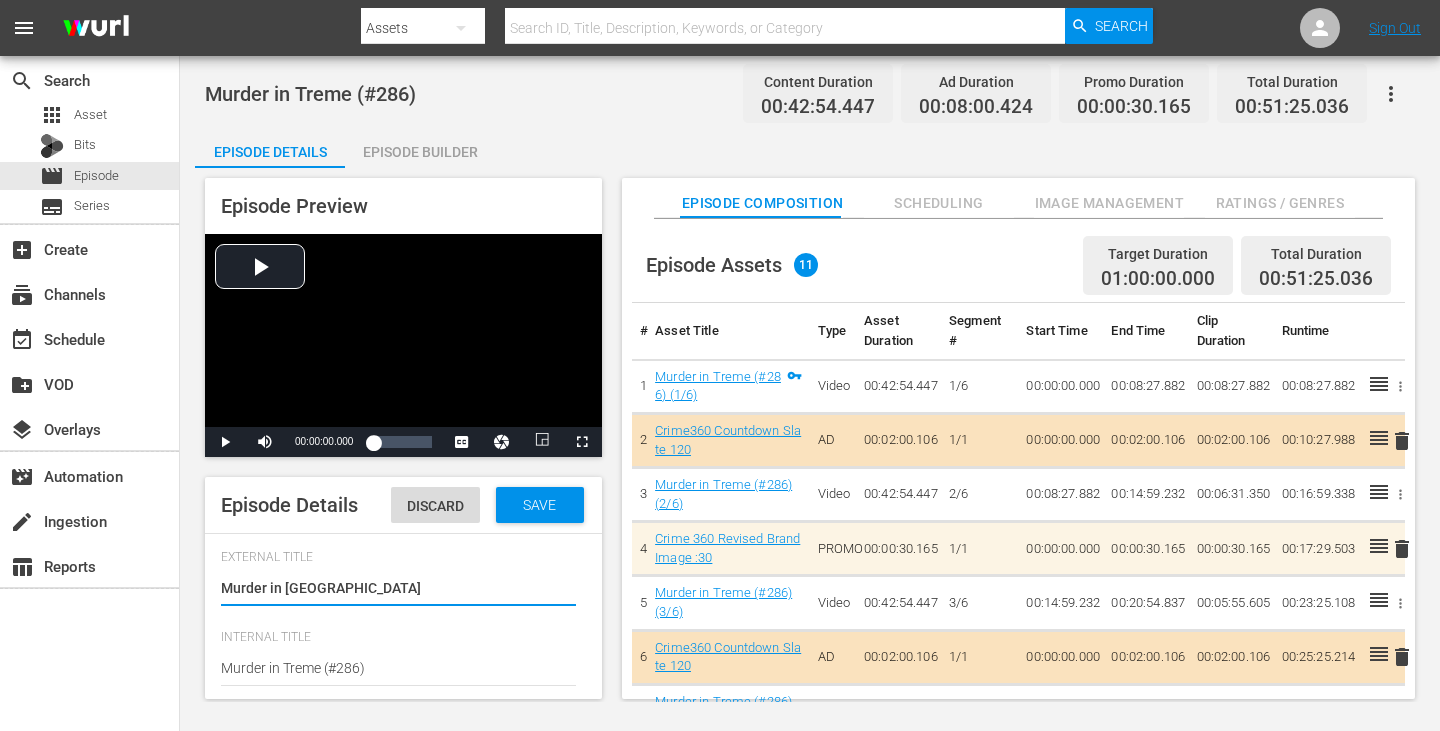 type on "Murder in [GEOGRAPHIC_DATA]" 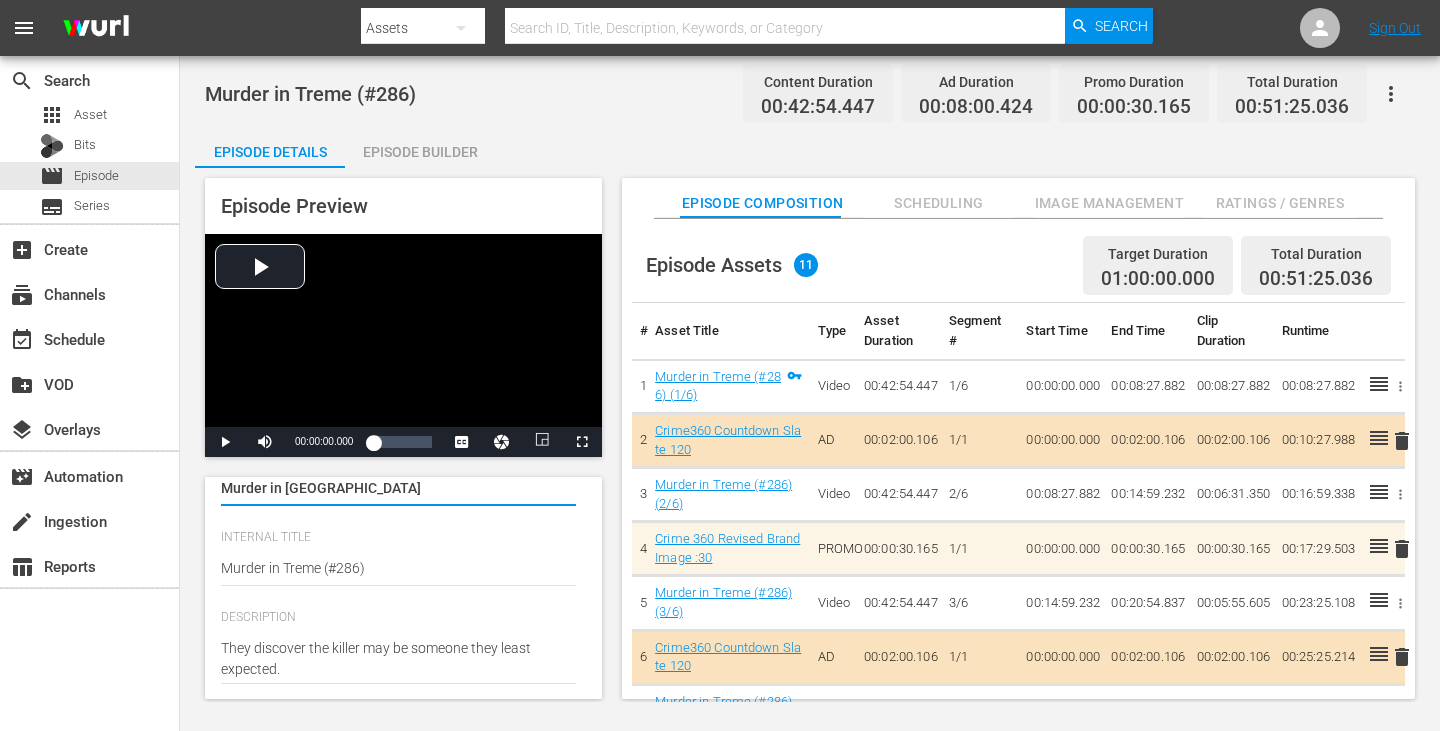 type on "Murder in [GEOGRAPHIC_DATA]" 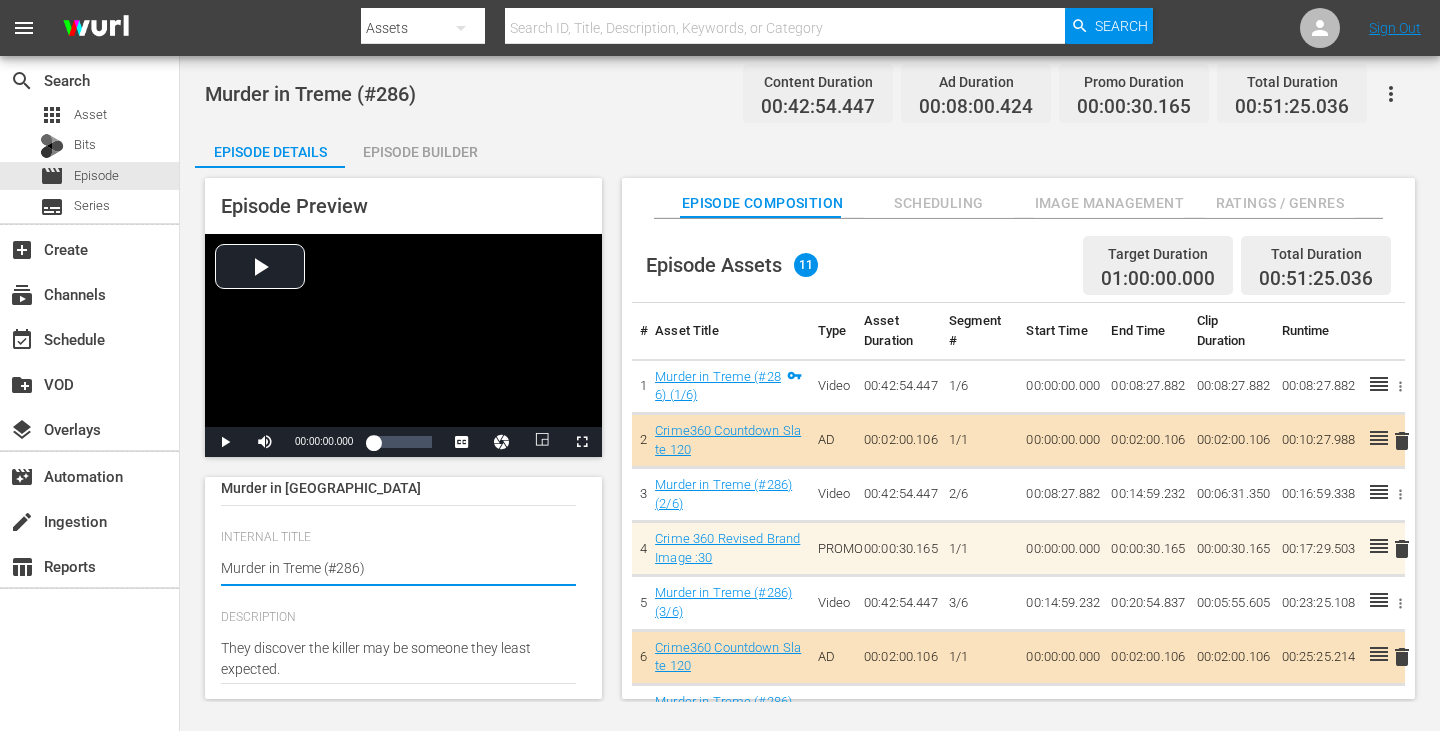 drag, startPoint x: 328, startPoint y: 615, endPoint x: 436, endPoint y: 622, distance: 108.226616 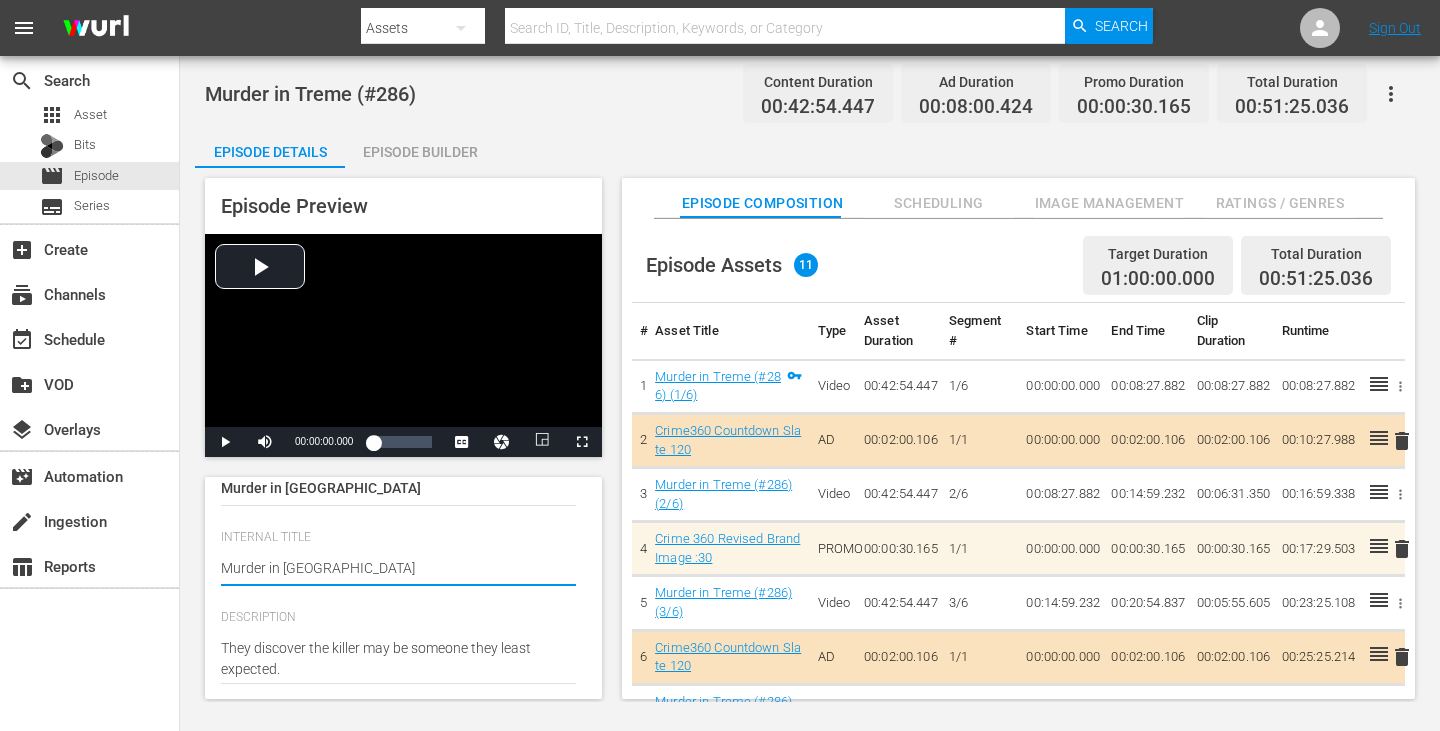 type on "Murder in [GEOGRAPHIC_DATA]" 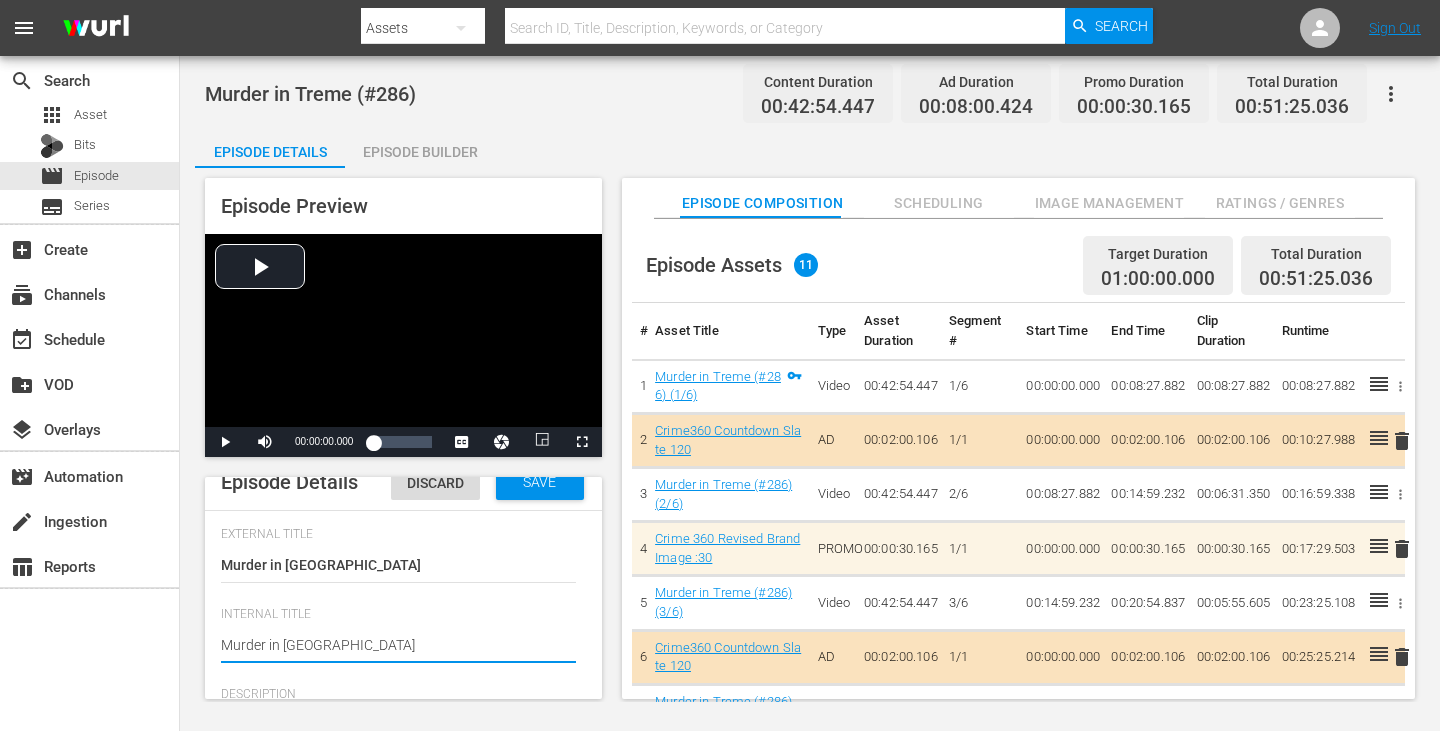 scroll, scrollTop: 0, scrollLeft: 0, axis: both 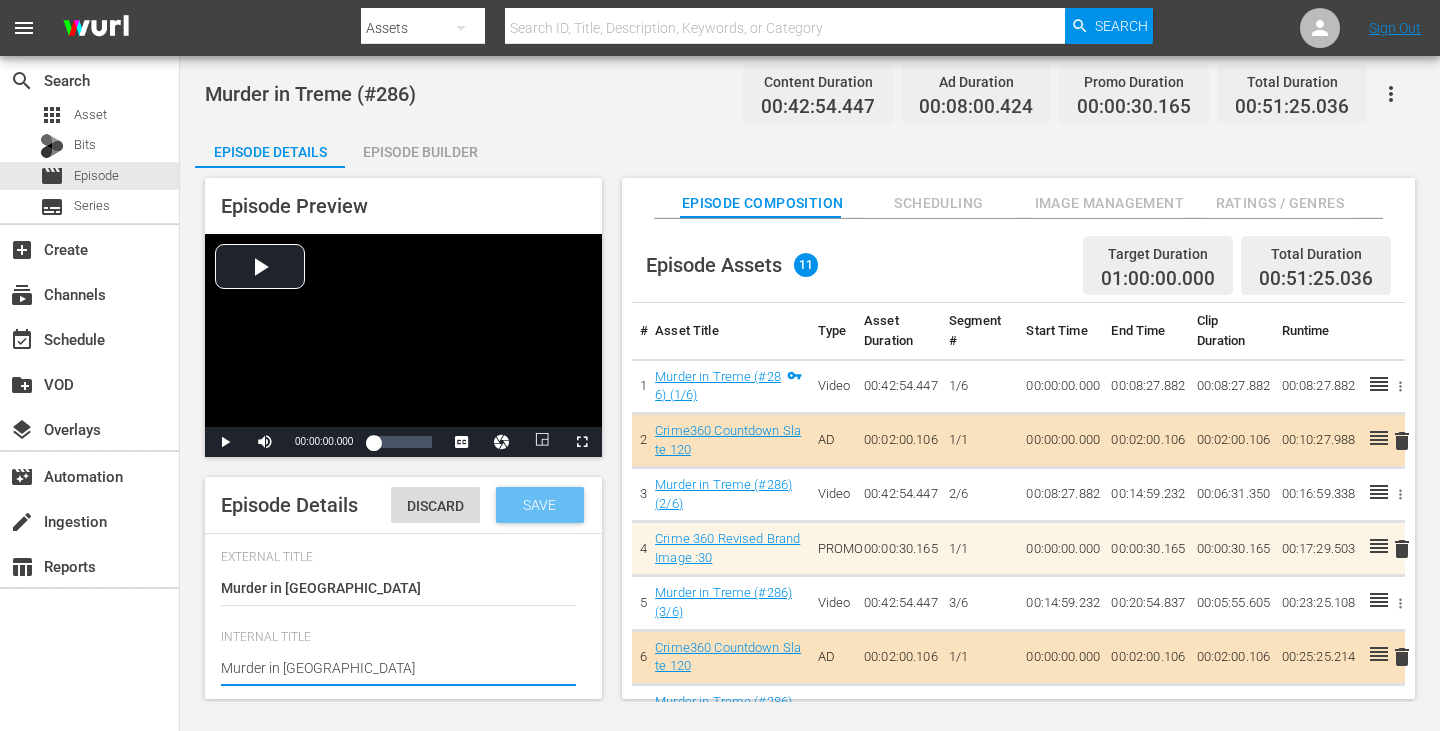 type on "Murder in [GEOGRAPHIC_DATA]" 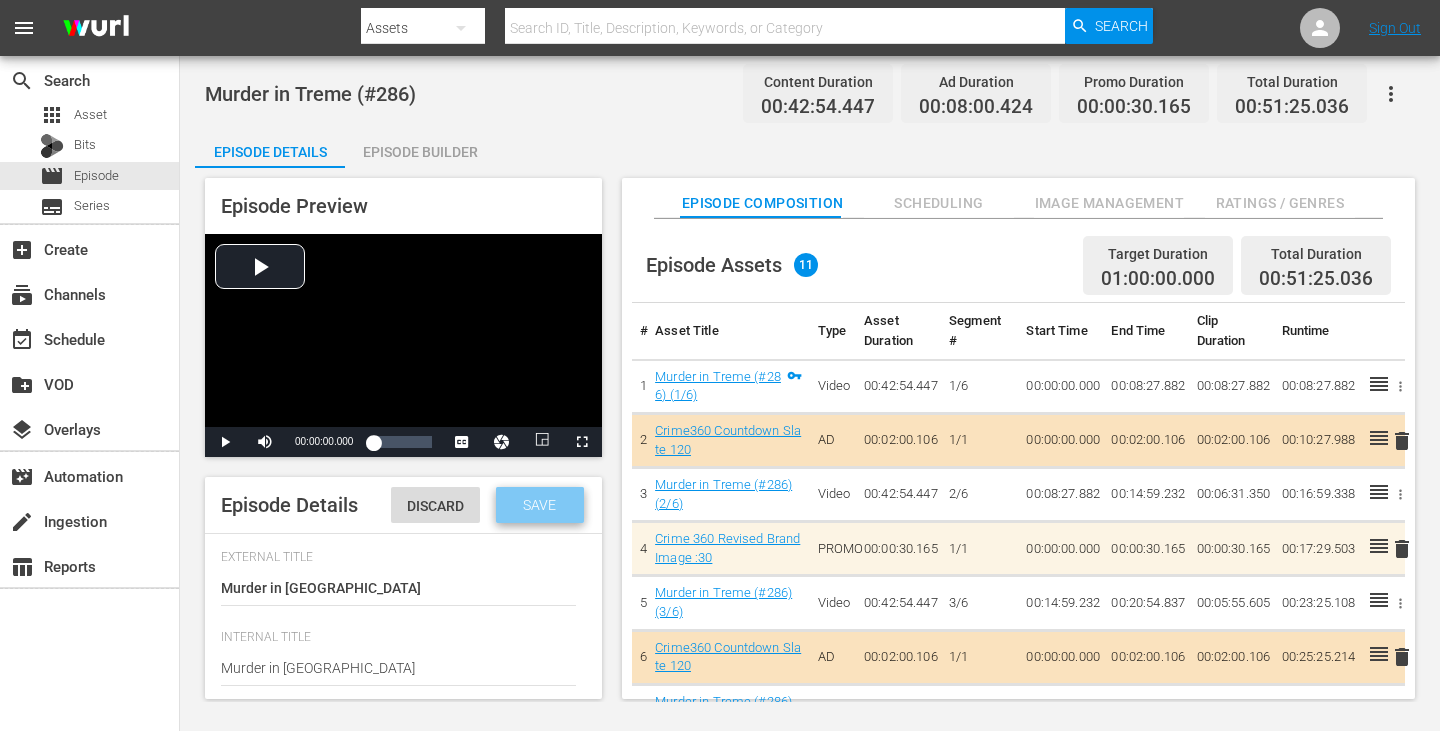 click on "Save" at bounding box center [539, 505] 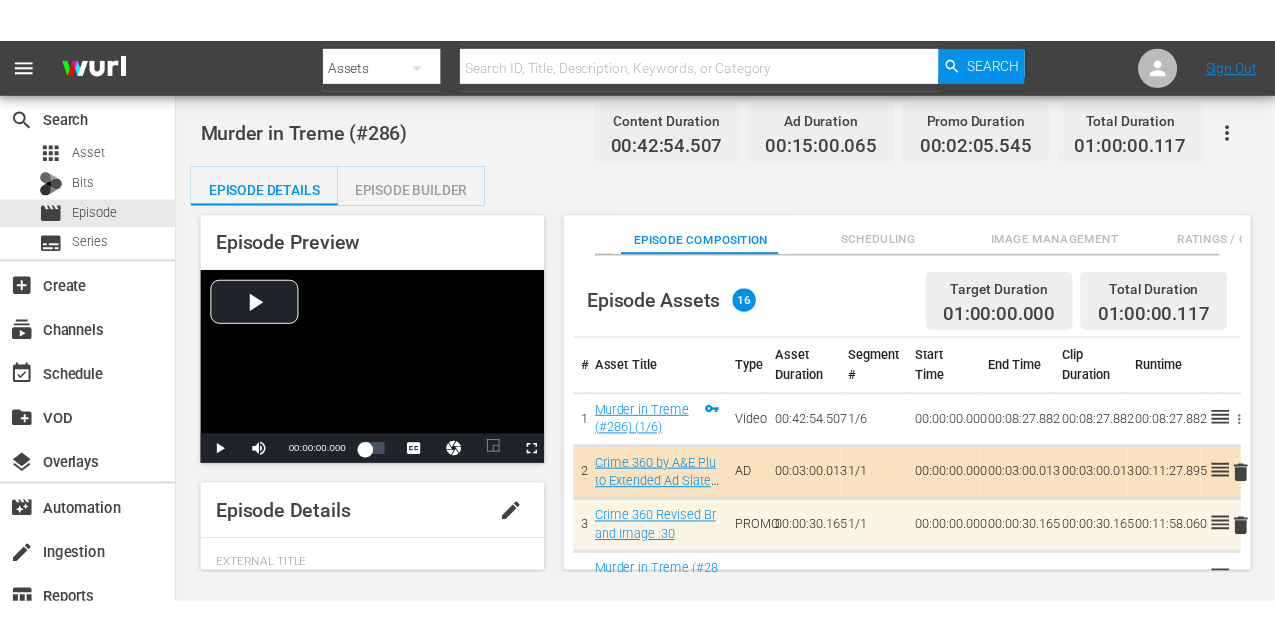 scroll, scrollTop: 0, scrollLeft: 0, axis: both 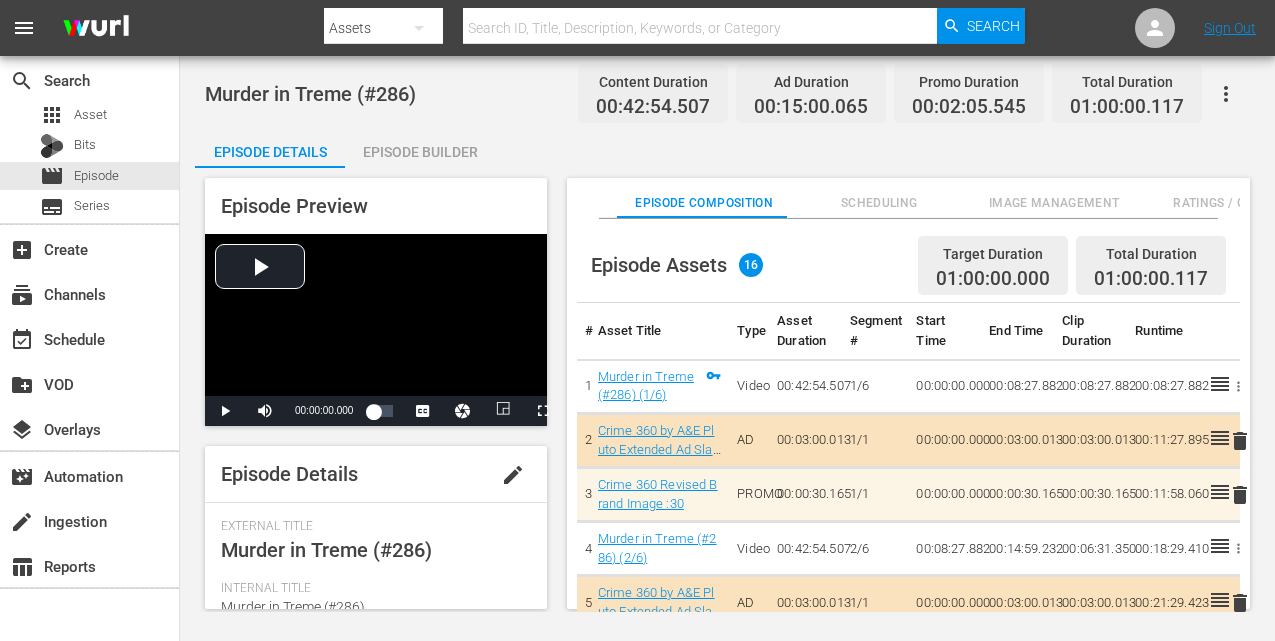 click on "edit" at bounding box center (513, 475) 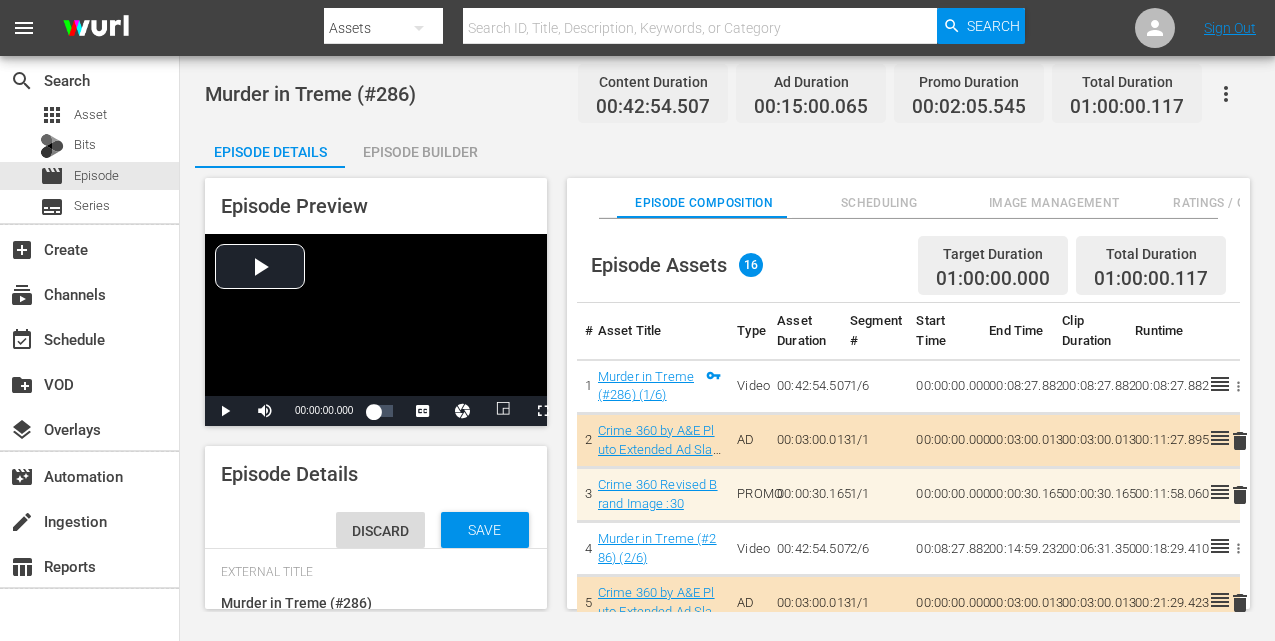 scroll, scrollTop: 3, scrollLeft: 0, axis: vertical 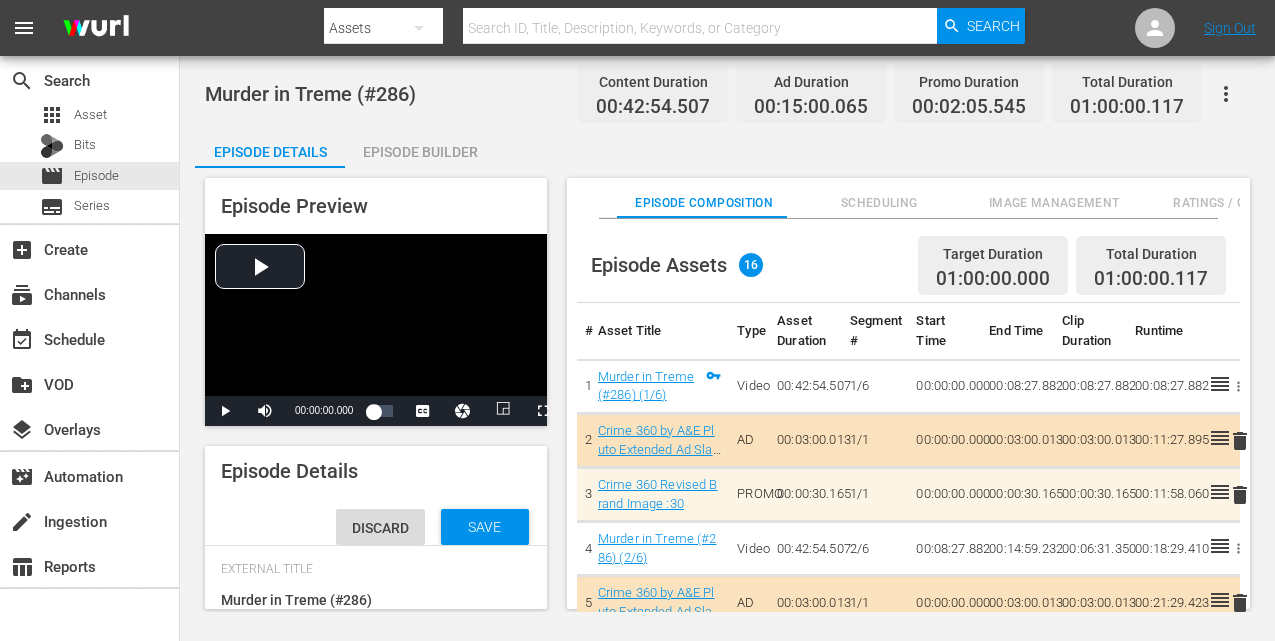 click on "Murder in Treme (#286)" at bounding box center (371, 602) 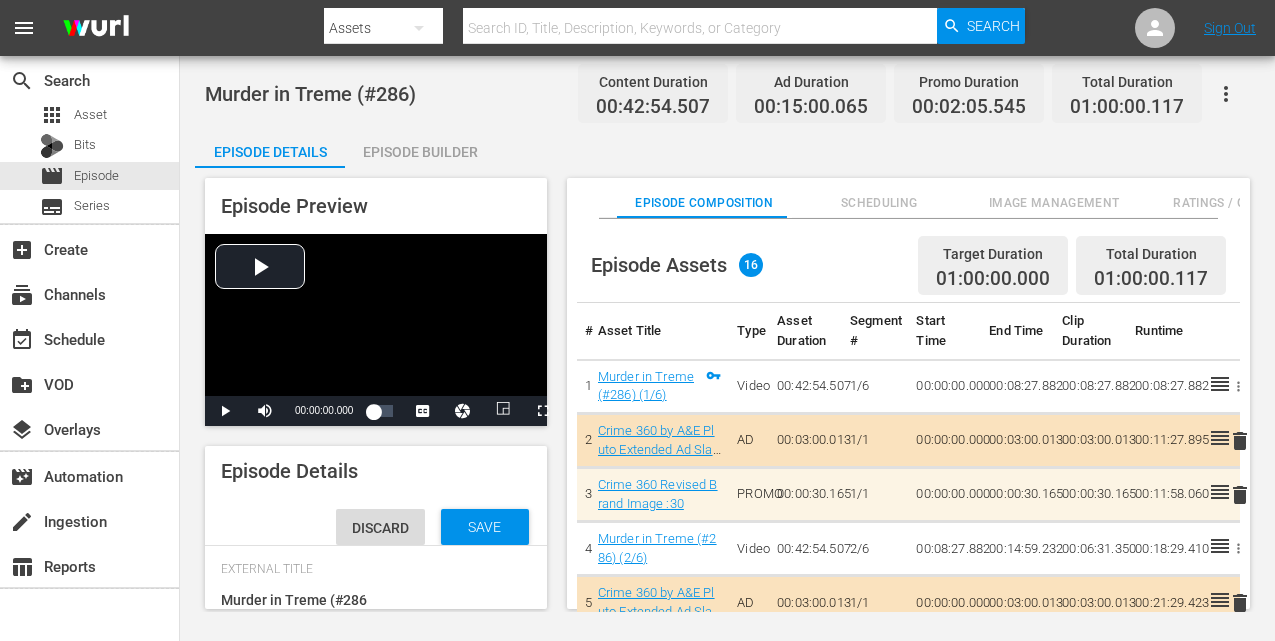 type on "Murder in Treme (#28" 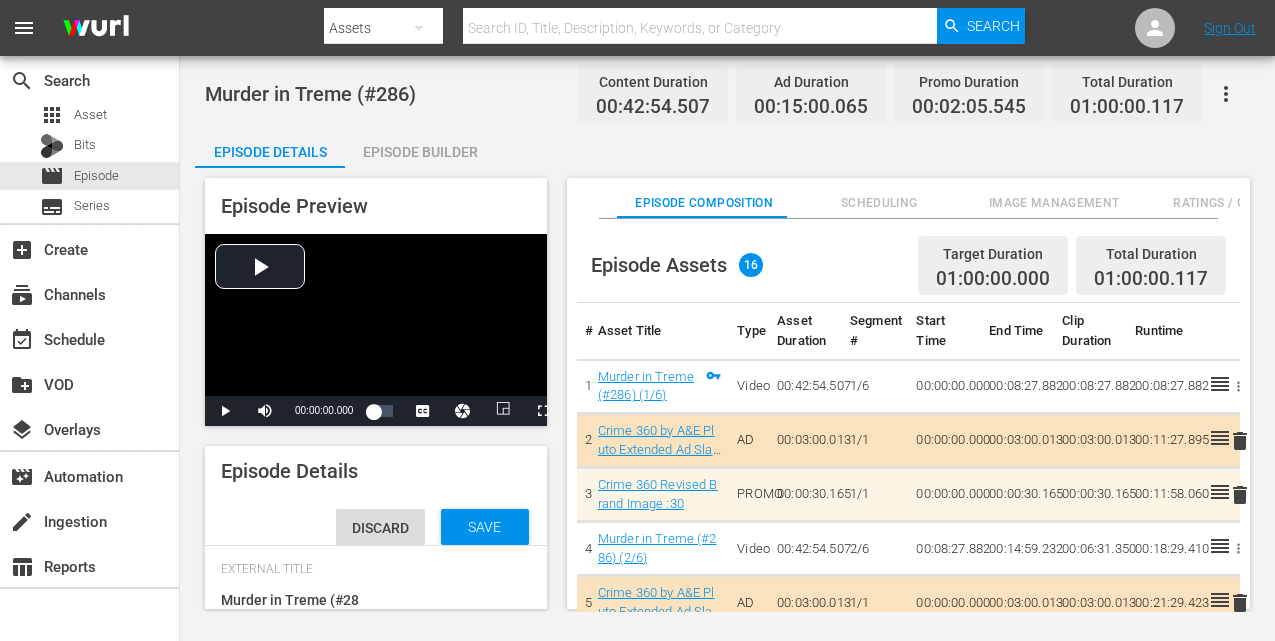 type on "Murder in Treme (#2" 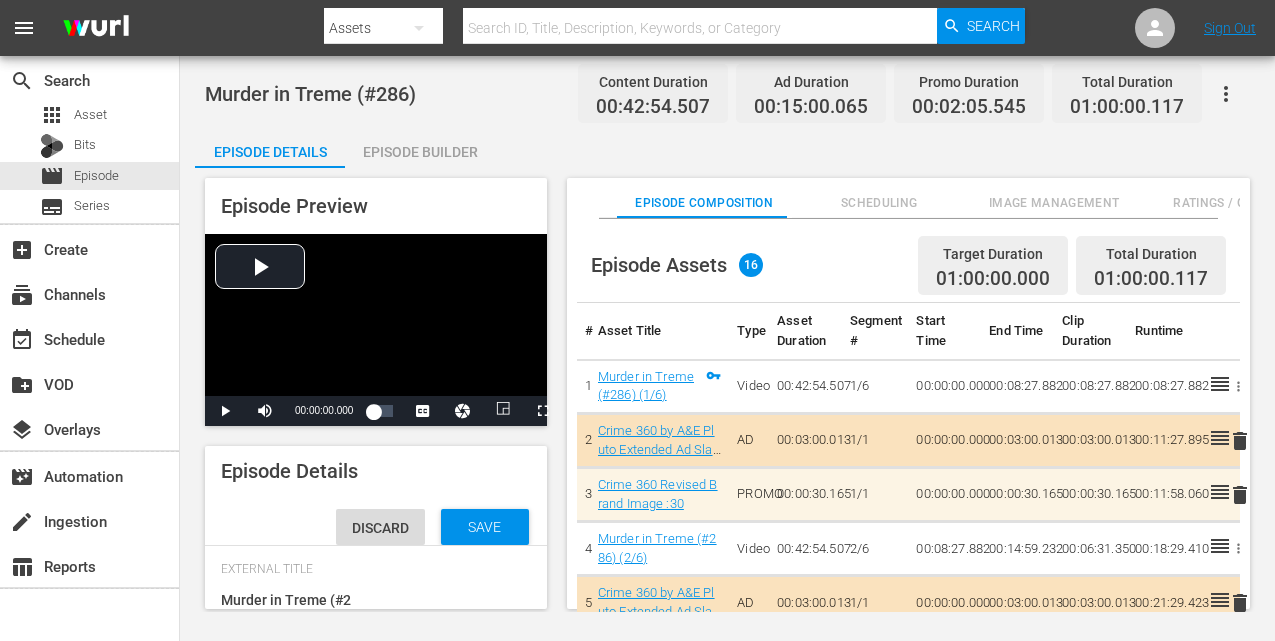 type on "Murder in Treme (#" 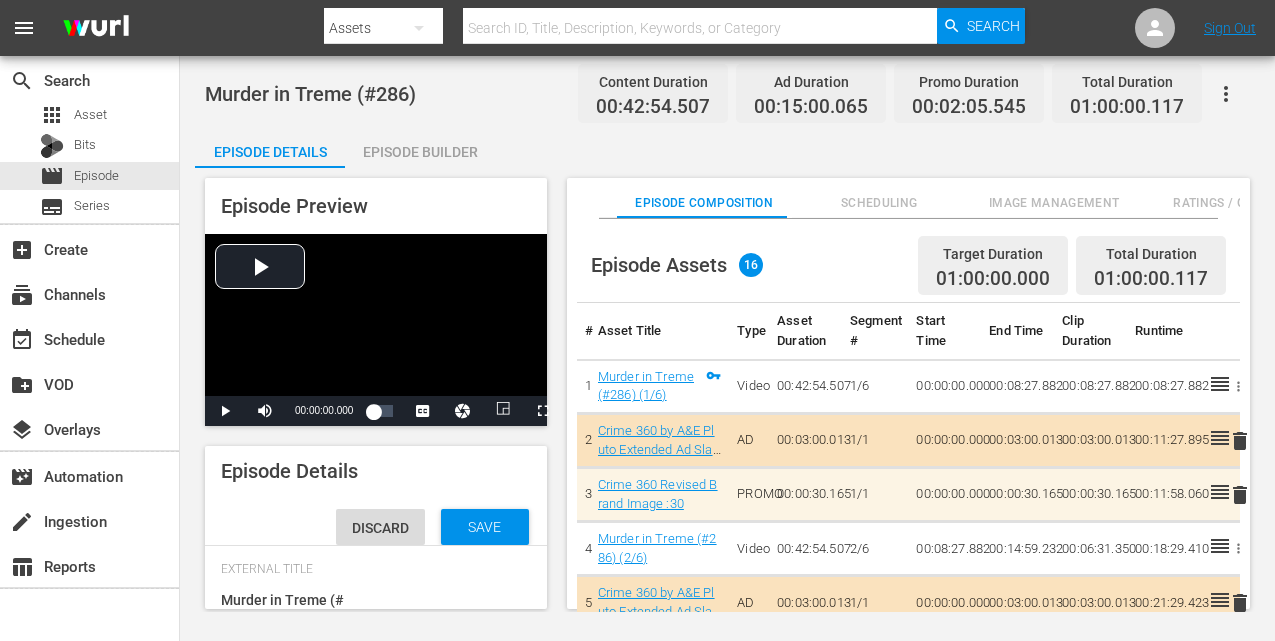 type on "Murder in Treme (" 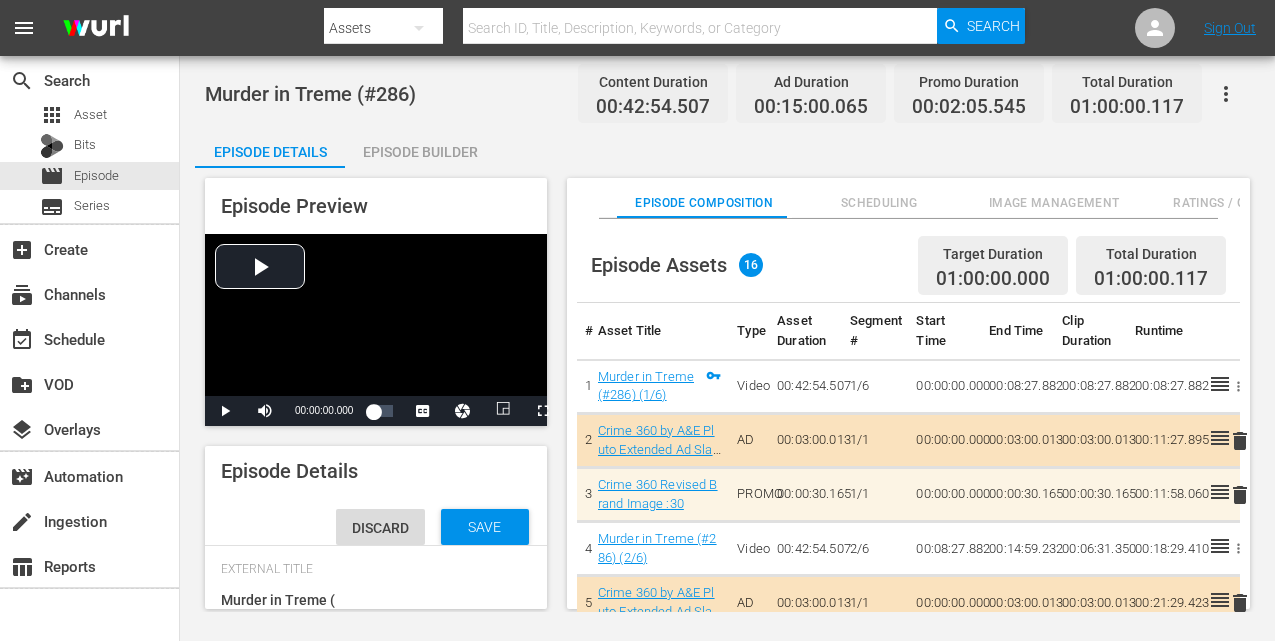 type on "Murder in Treme" 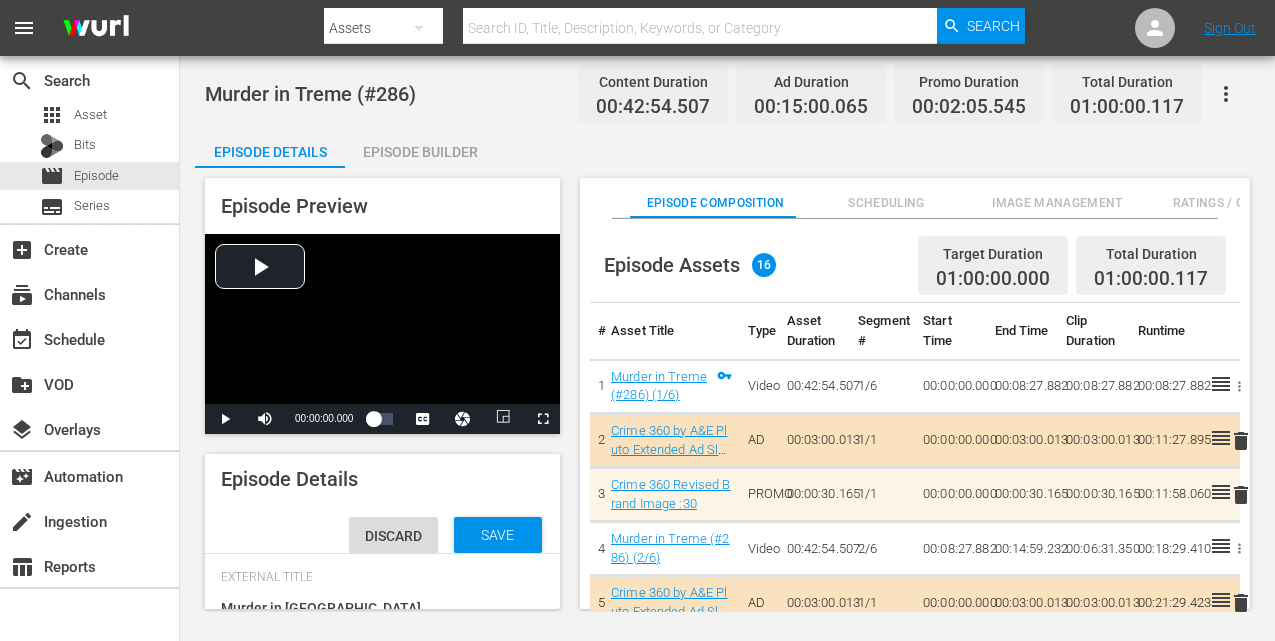 type on "Murder in Treme" 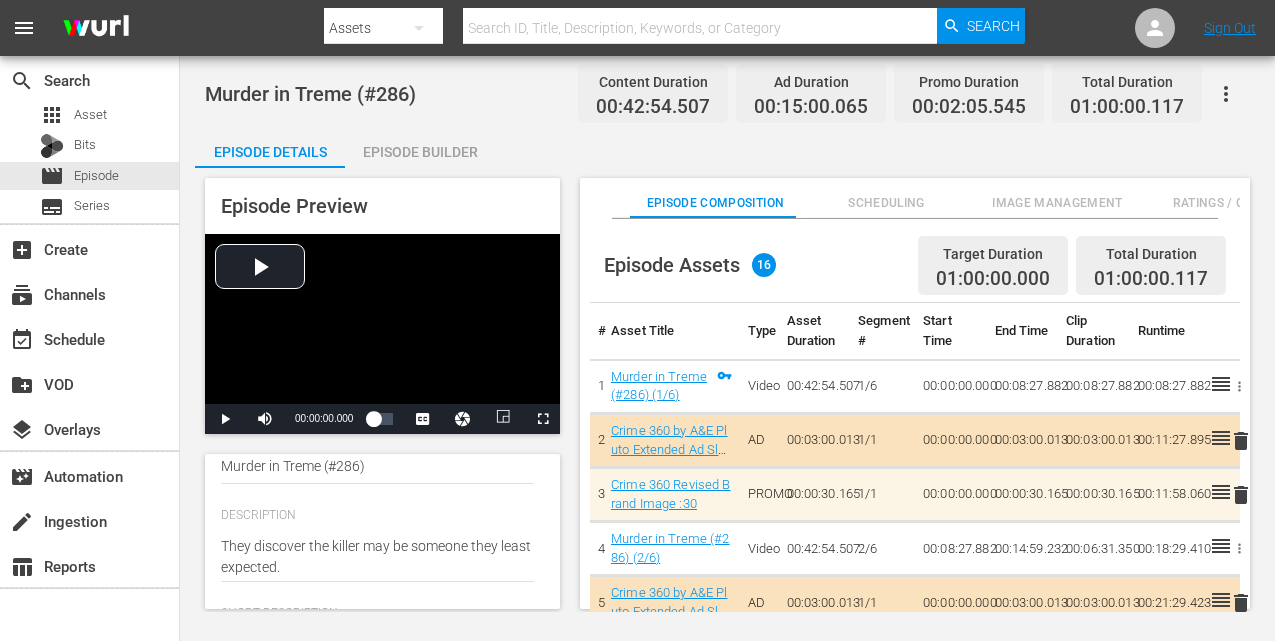 scroll, scrollTop: 226, scrollLeft: 0, axis: vertical 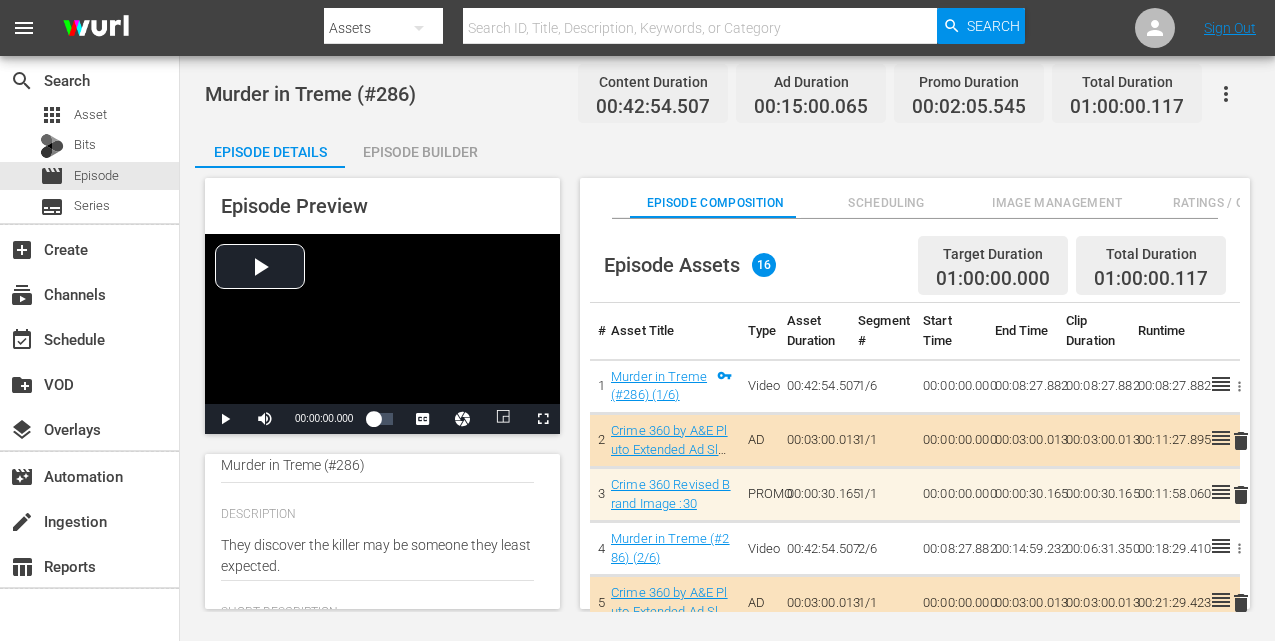 type on "Murder in Treme" 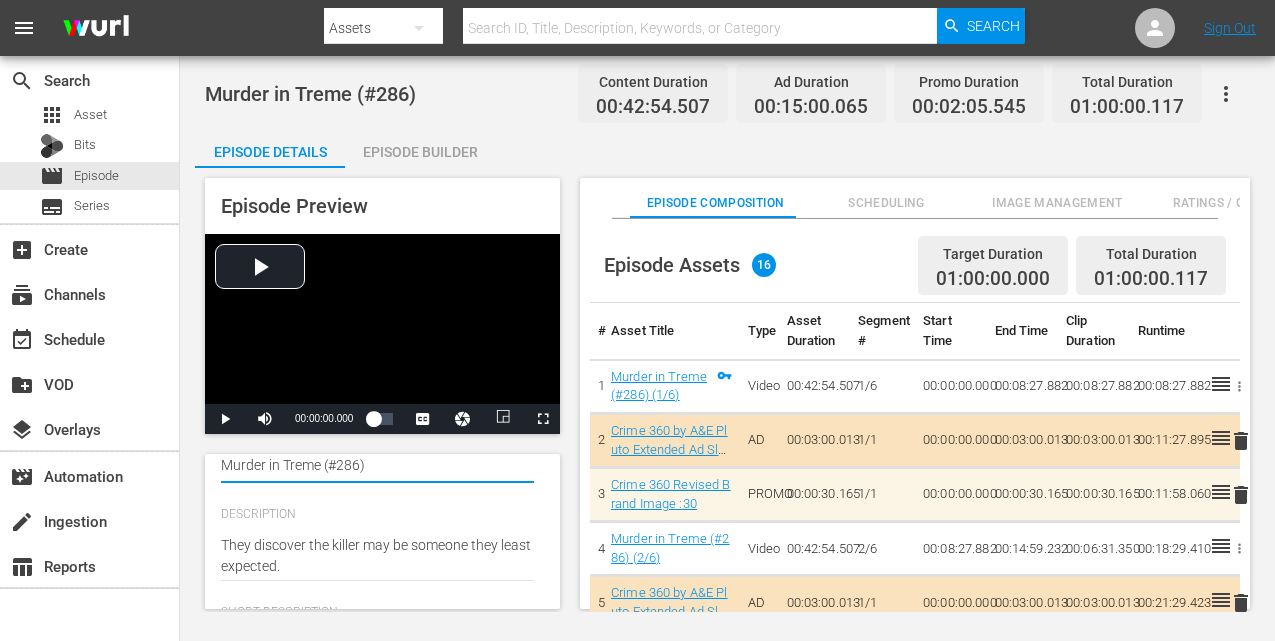 drag, startPoint x: 418, startPoint y: 466, endPoint x: 423, endPoint y: 479, distance: 13.928389 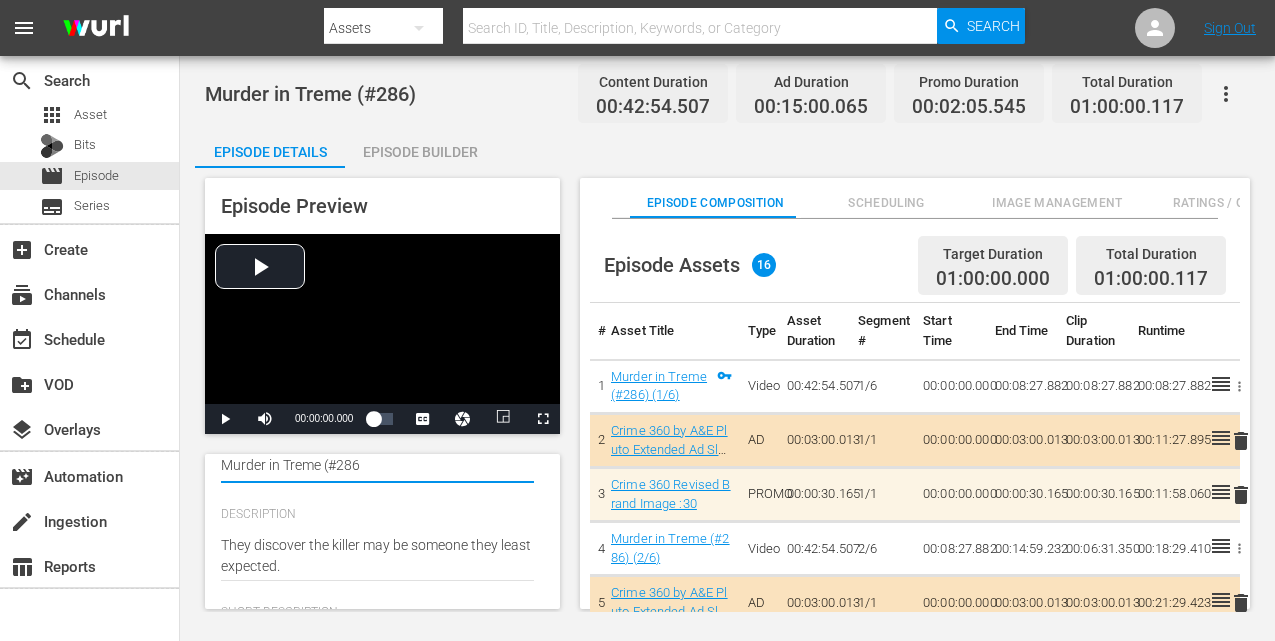 type on "Murder in Treme (#28" 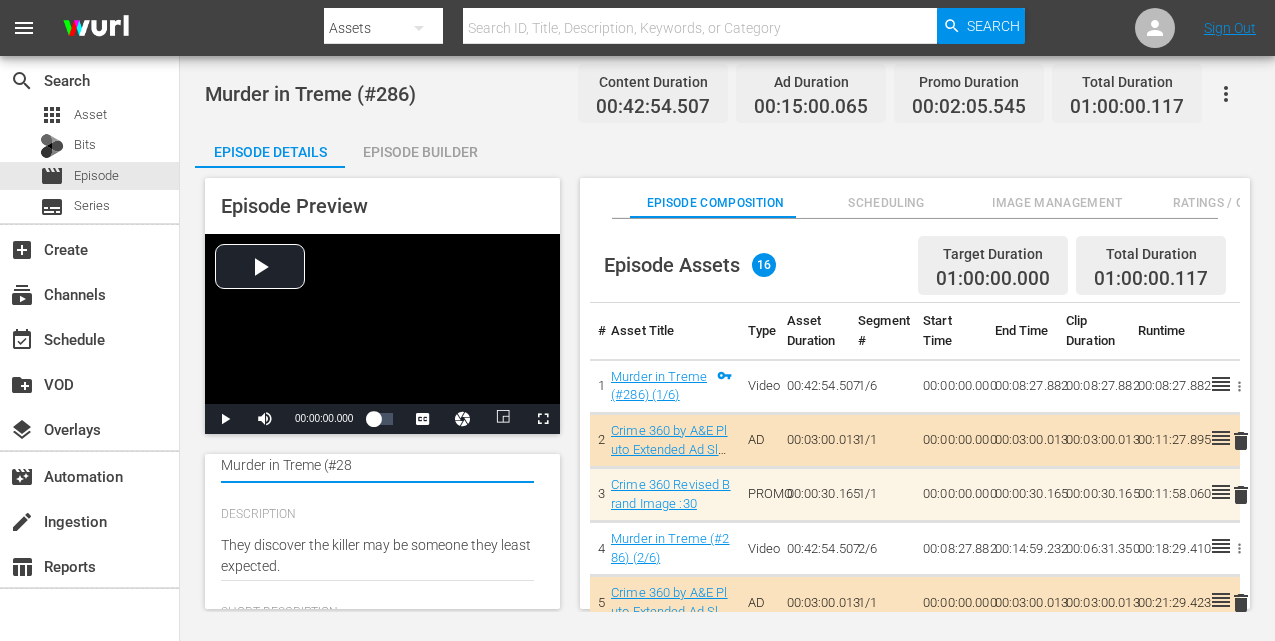 type on "Murder in Treme (#2" 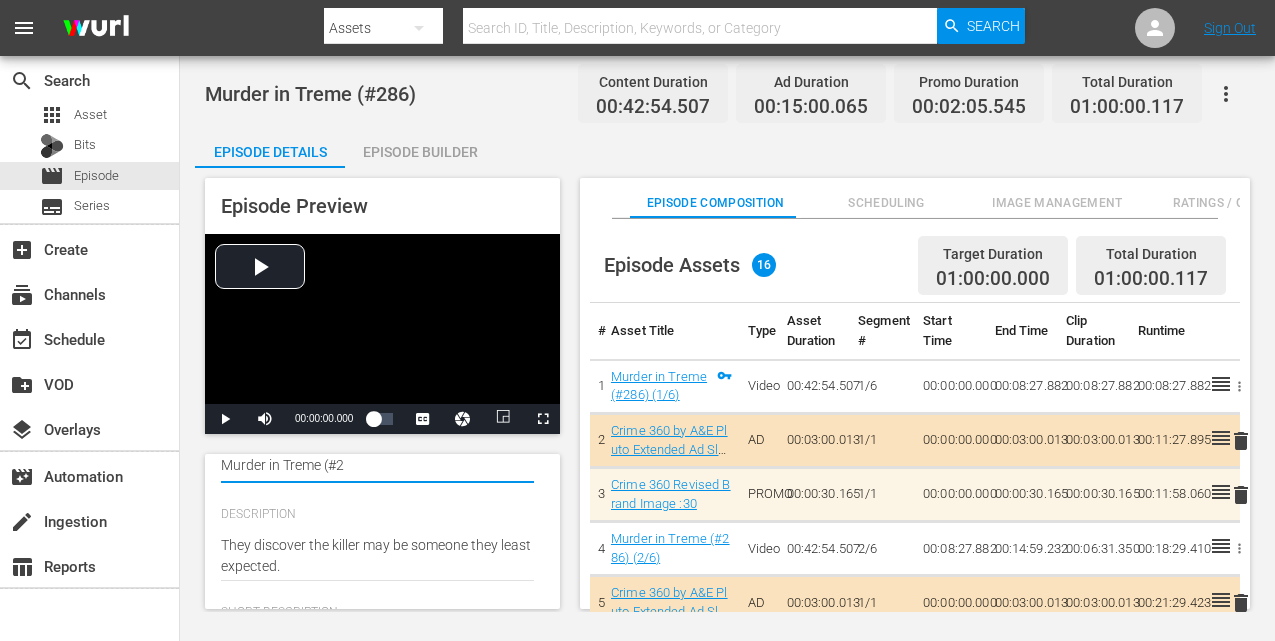 type on "Murder in Treme (#" 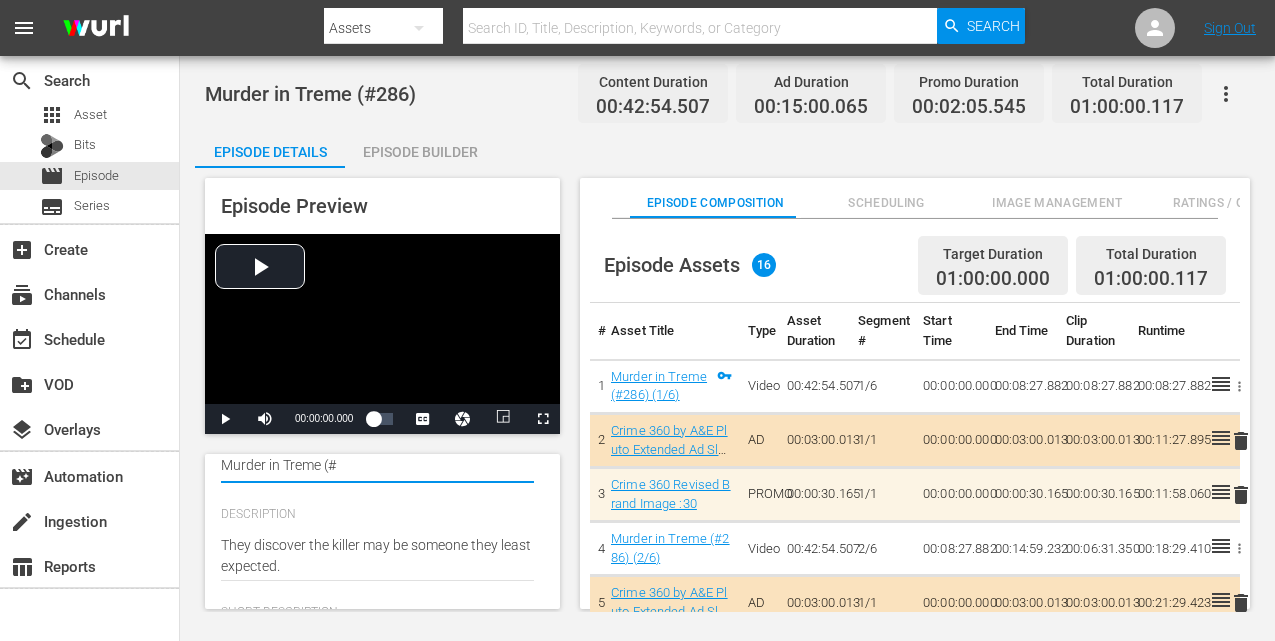 type on "Murder in Treme (" 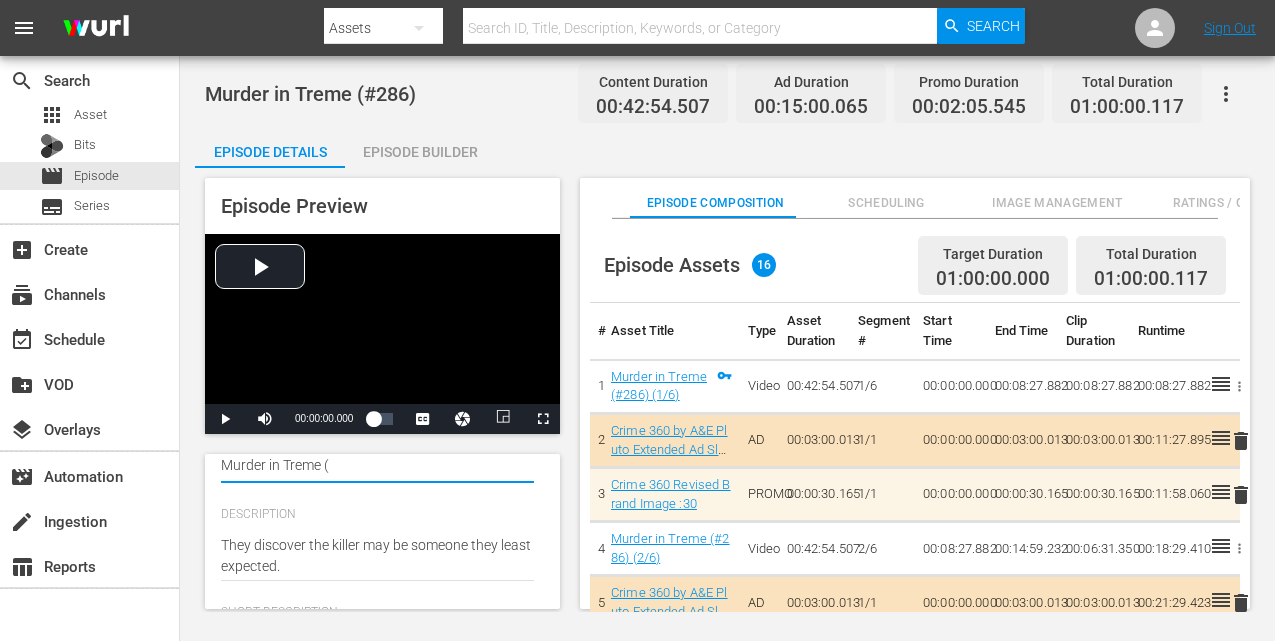 type on "Murder in Treme" 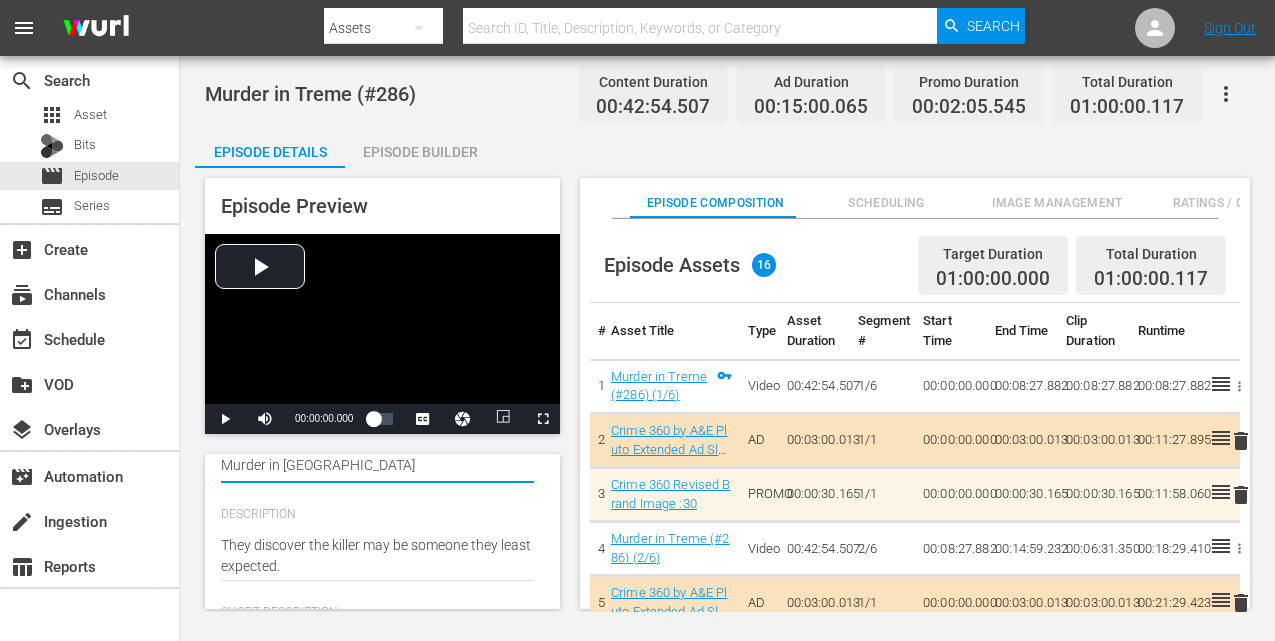 type on "Murder in Treme" 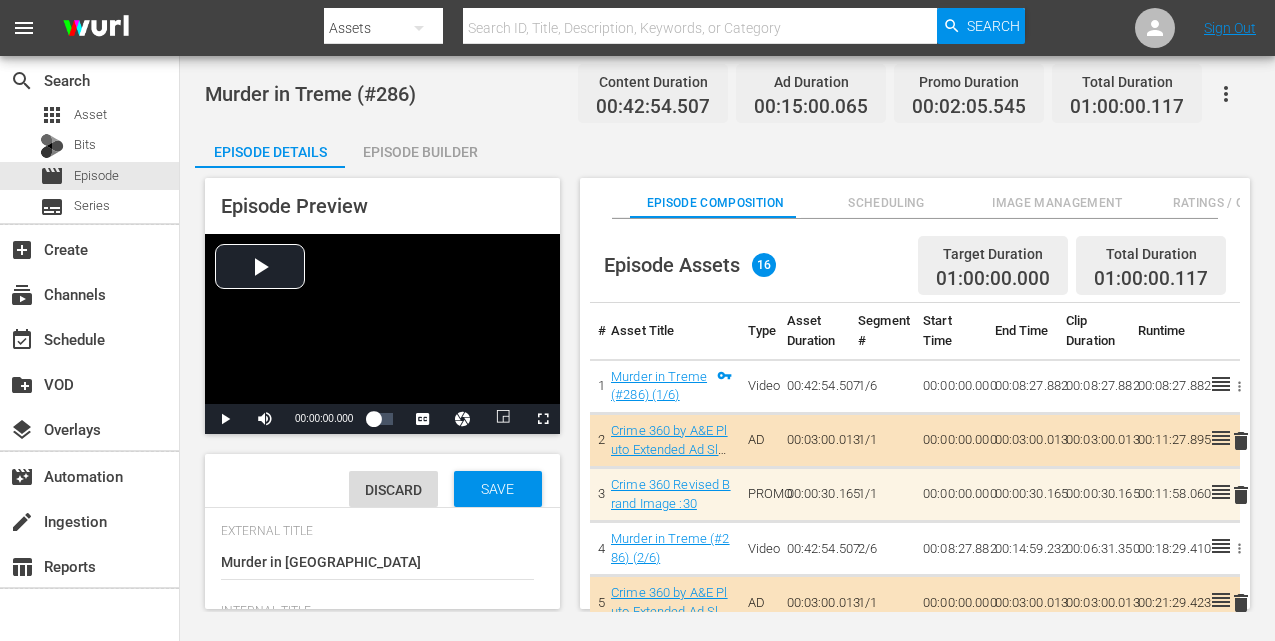 scroll, scrollTop: 26, scrollLeft: 0, axis: vertical 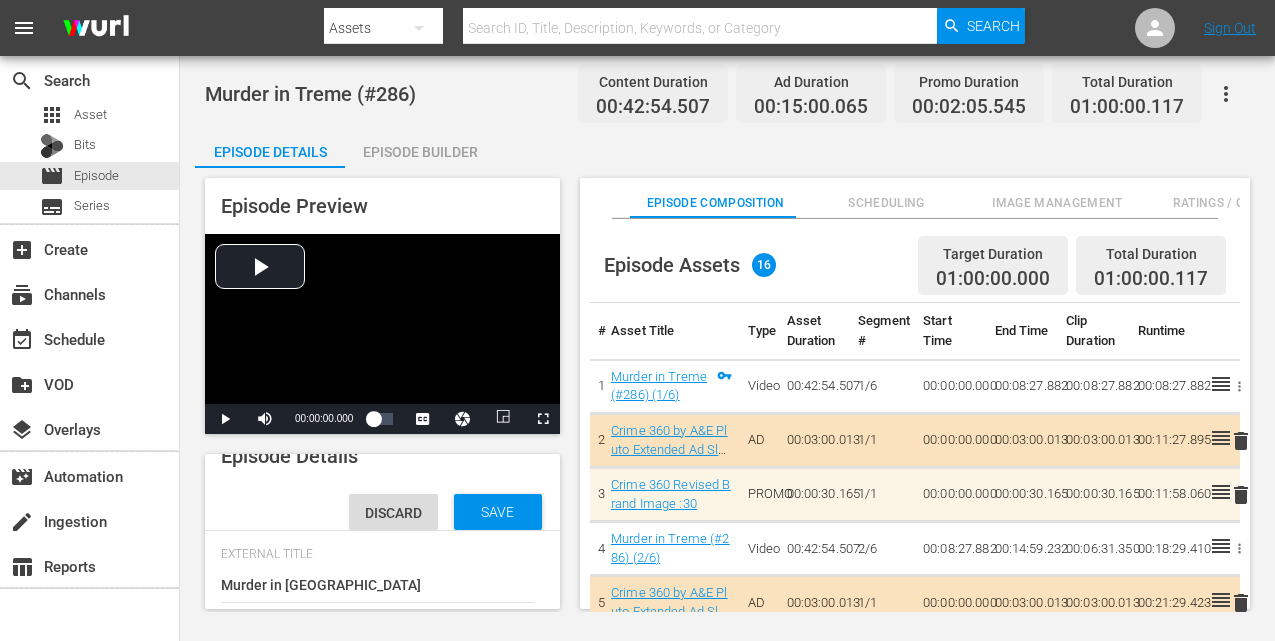 type on "Murder in Treme" 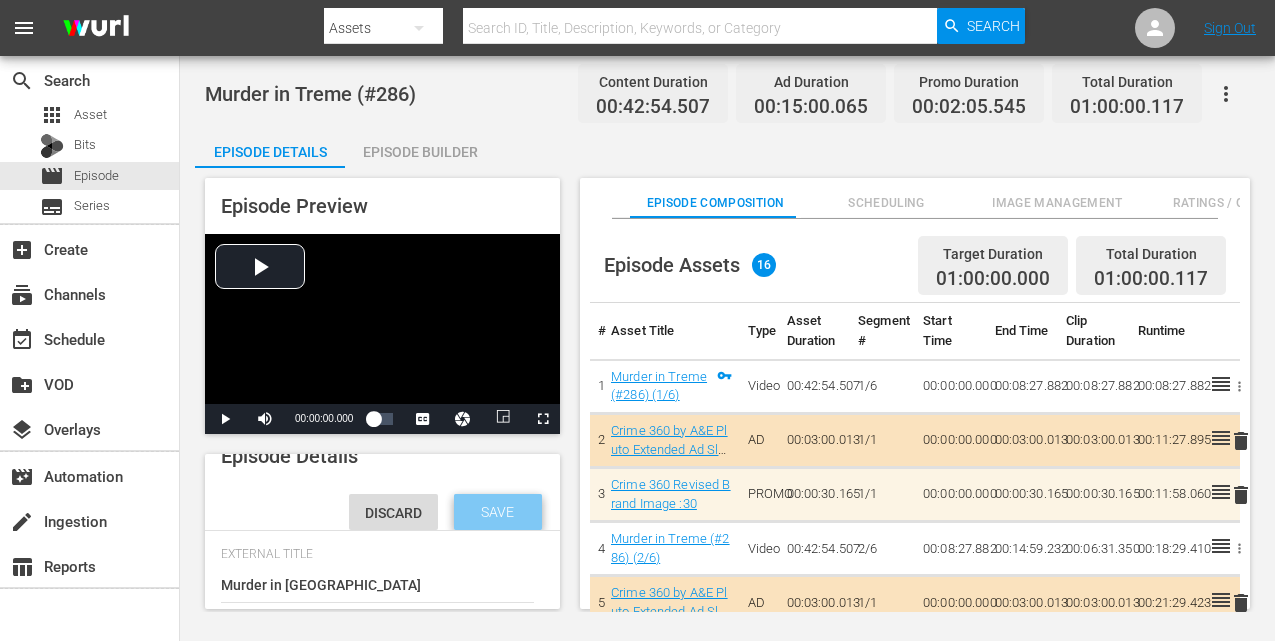 click on "Save" at bounding box center (497, 512) 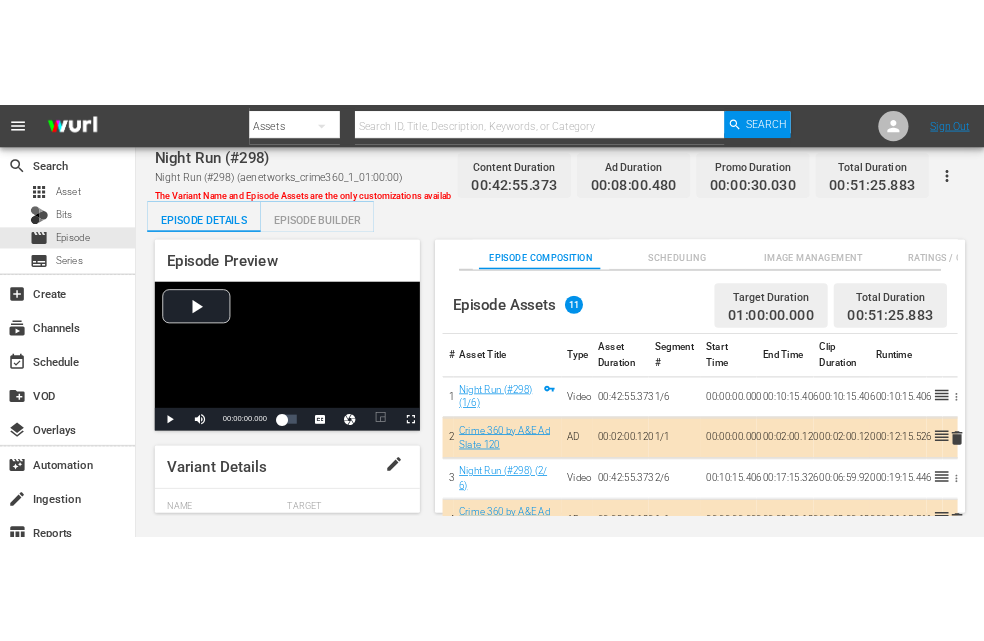 scroll, scrollTop: 0, scrollLeft: 0, axis: both 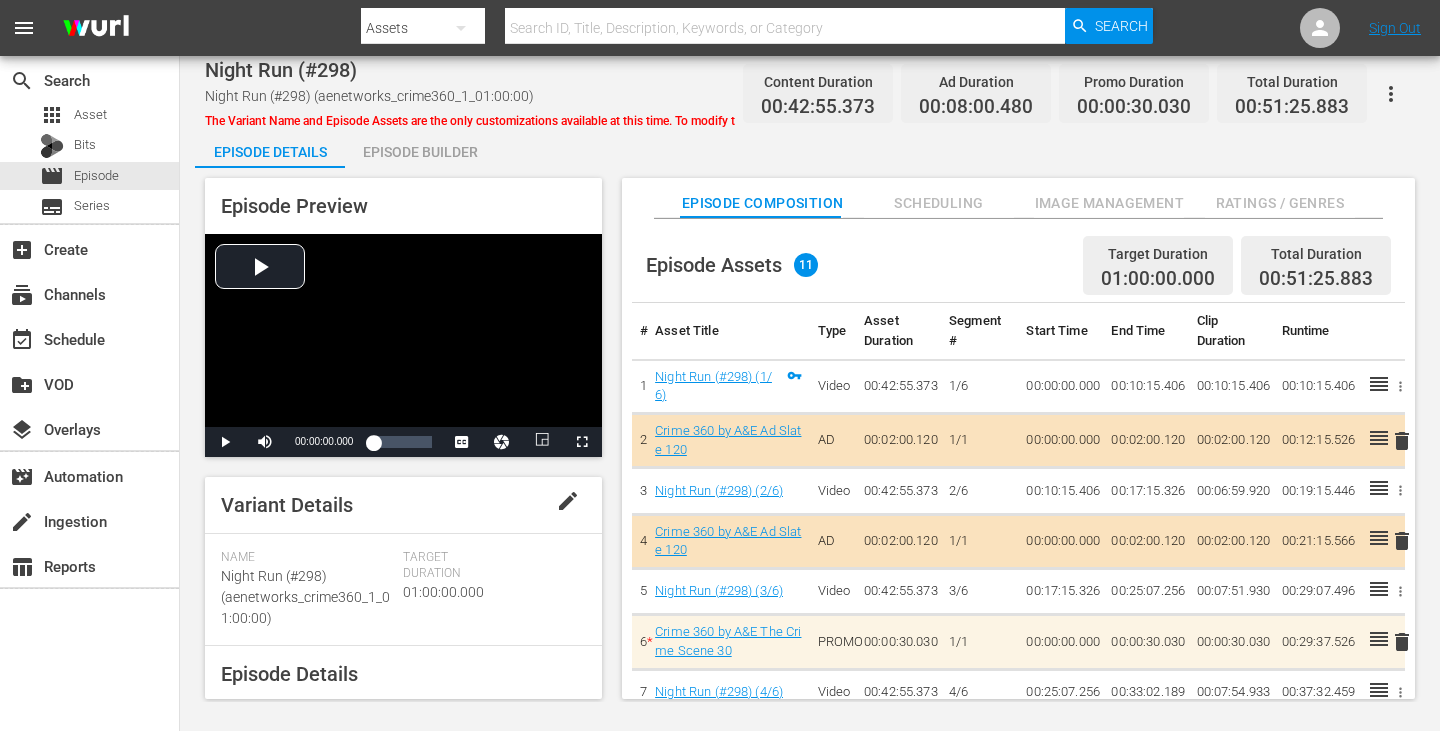 drag, startPoint x: 191, startPoint y: 645, endPoint x: 585, endPoint y: 461, distance: 434.8471 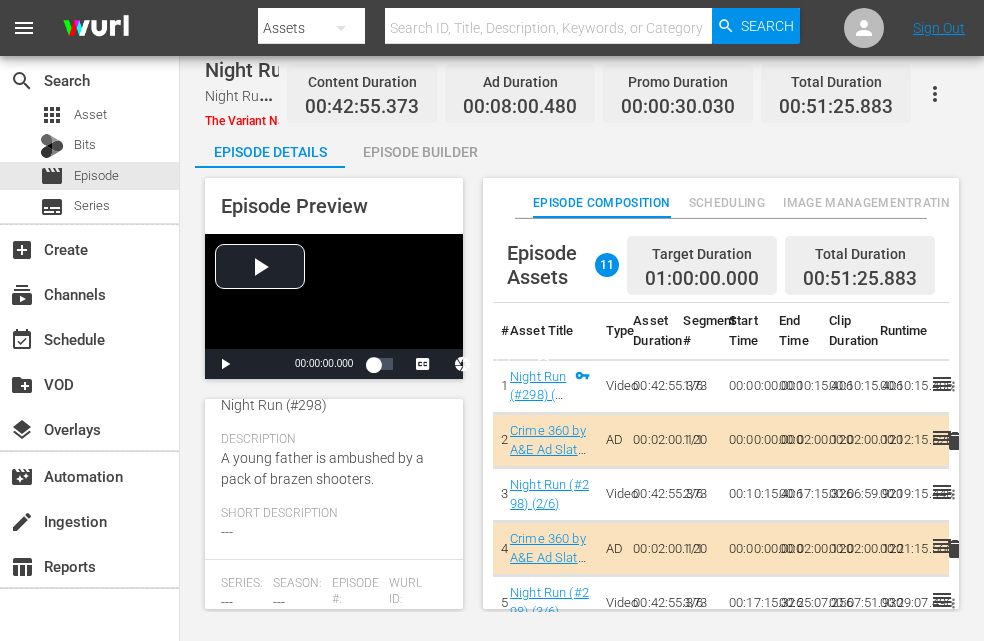 scroll, scrollTop: 400, scrollLeft: 0, axis: vertical 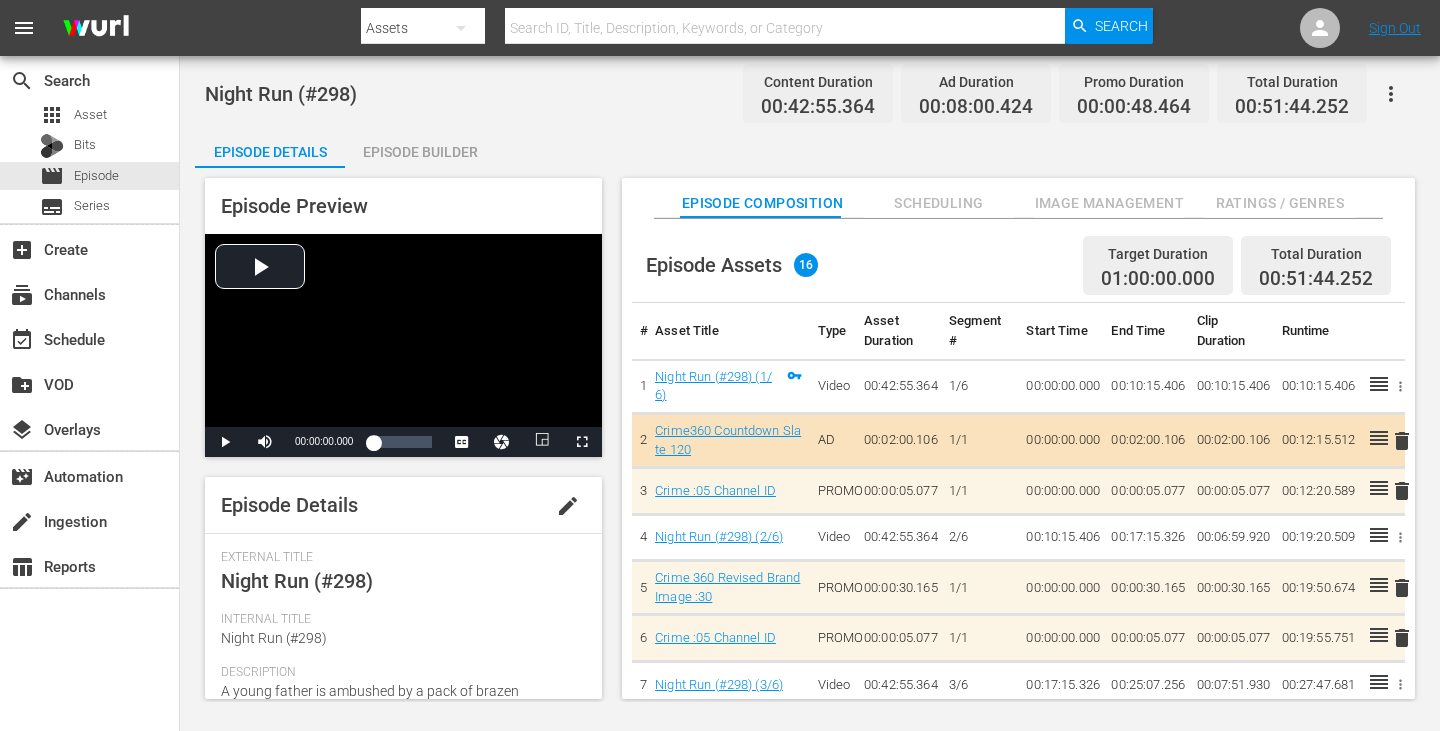 click on "Scheduling" at bounding box center [939, 203] 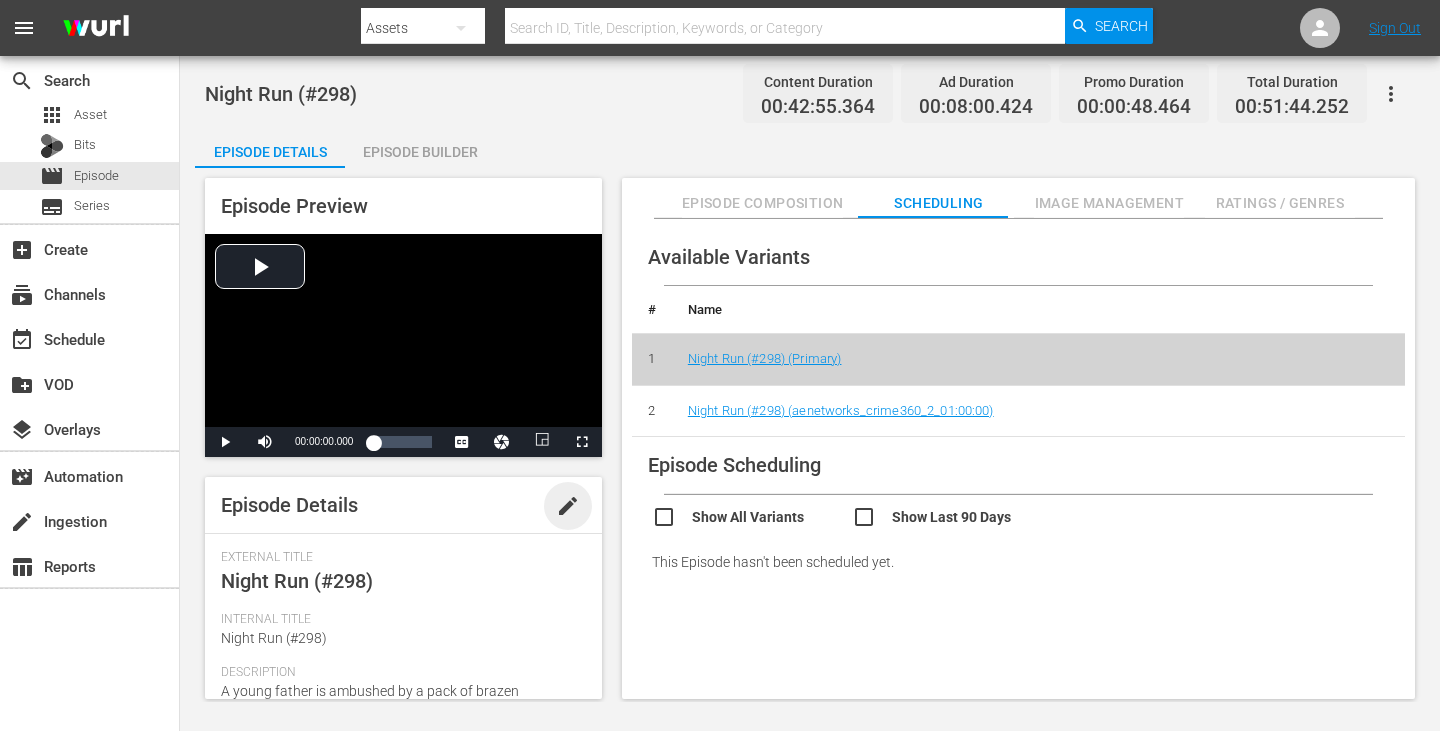 click on "edit" at bounding box center (568, 506) 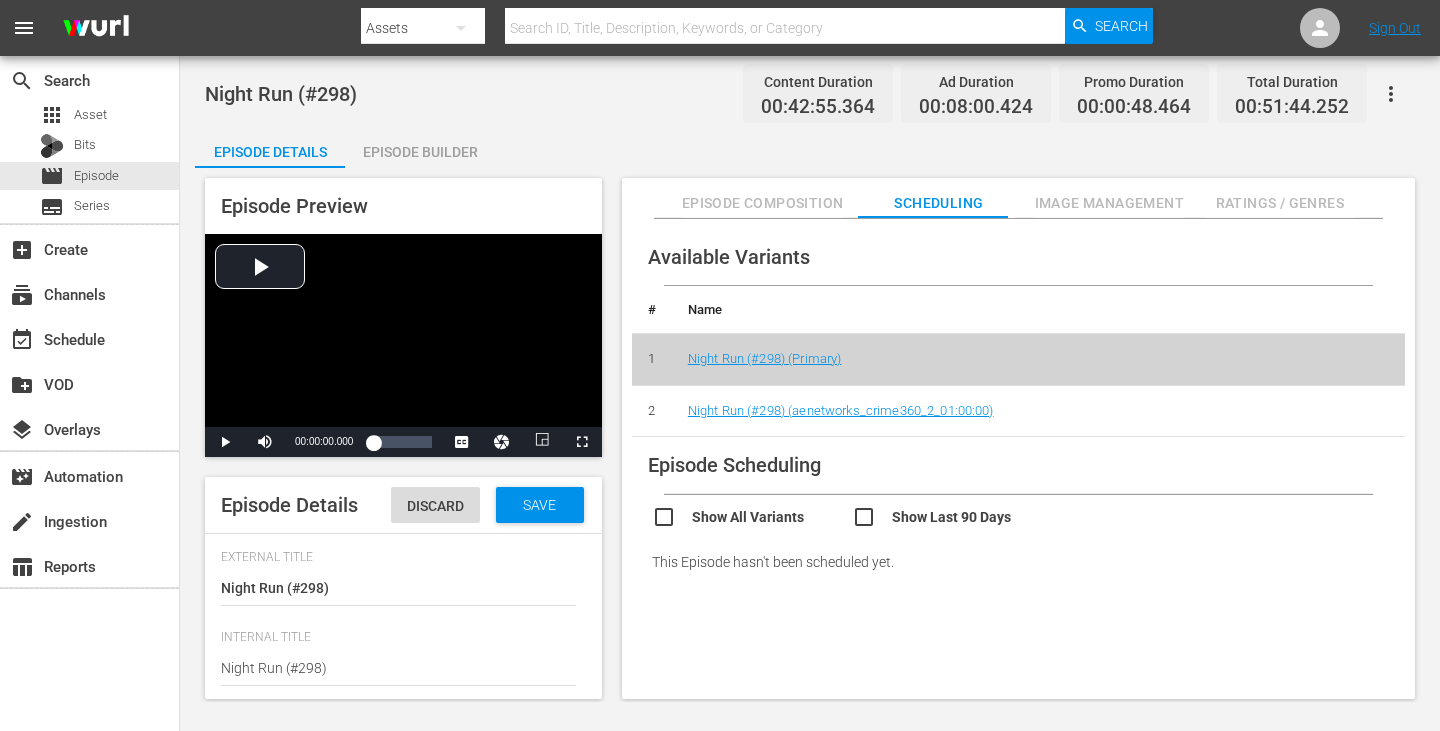 type on "No Series" 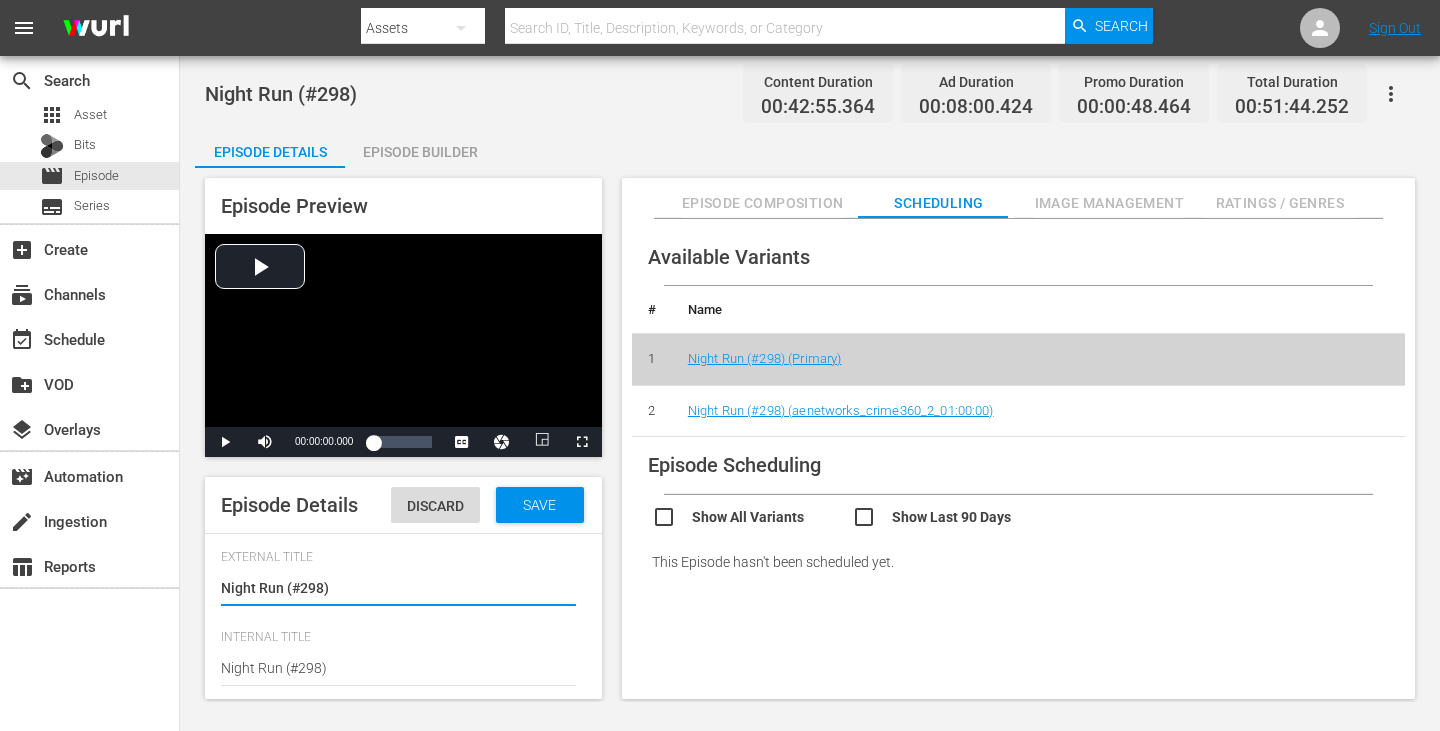 drag, startPoint x: 353, startPoint y: 636, endPoint x: 279, endPoint y: 628, distance: 74.431175 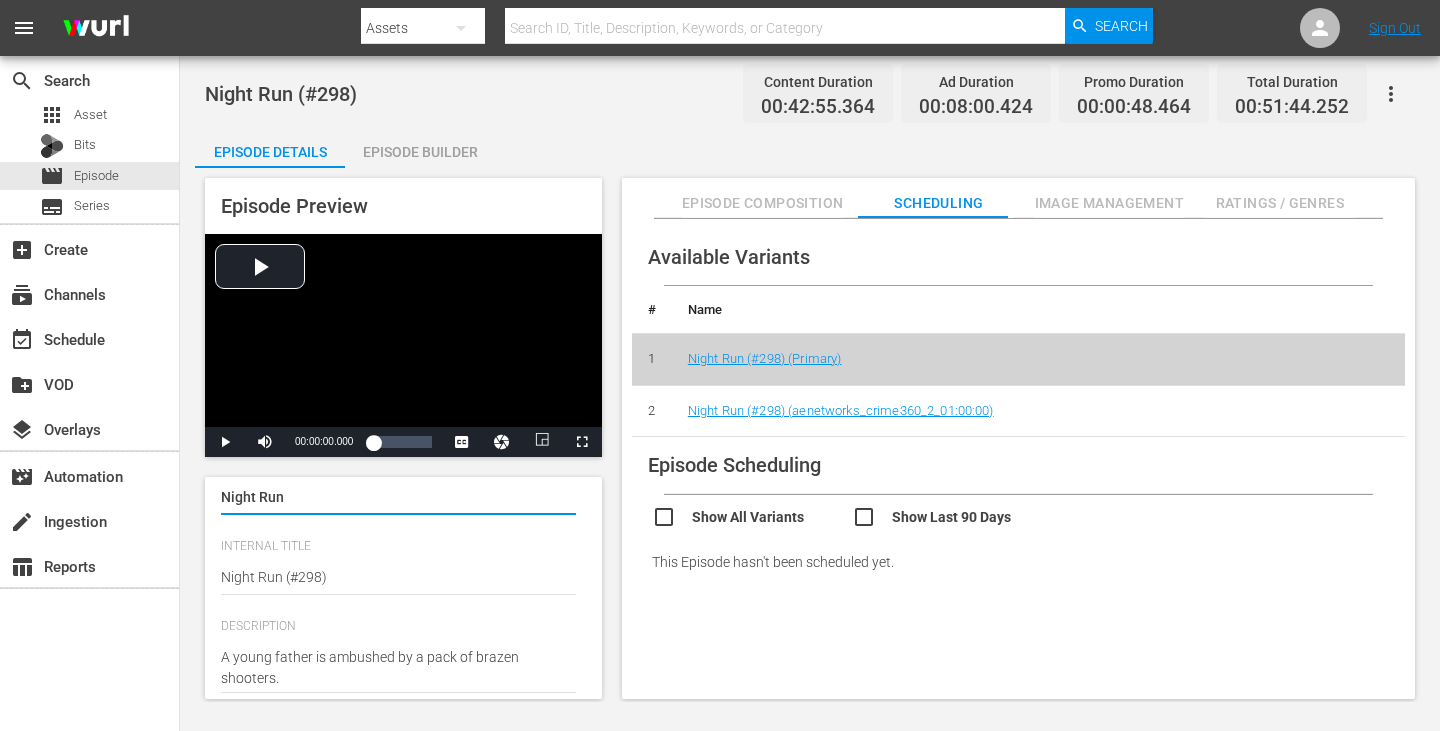 scroll, scrollTop: 100, scrollLeft: 0, axis: vertical 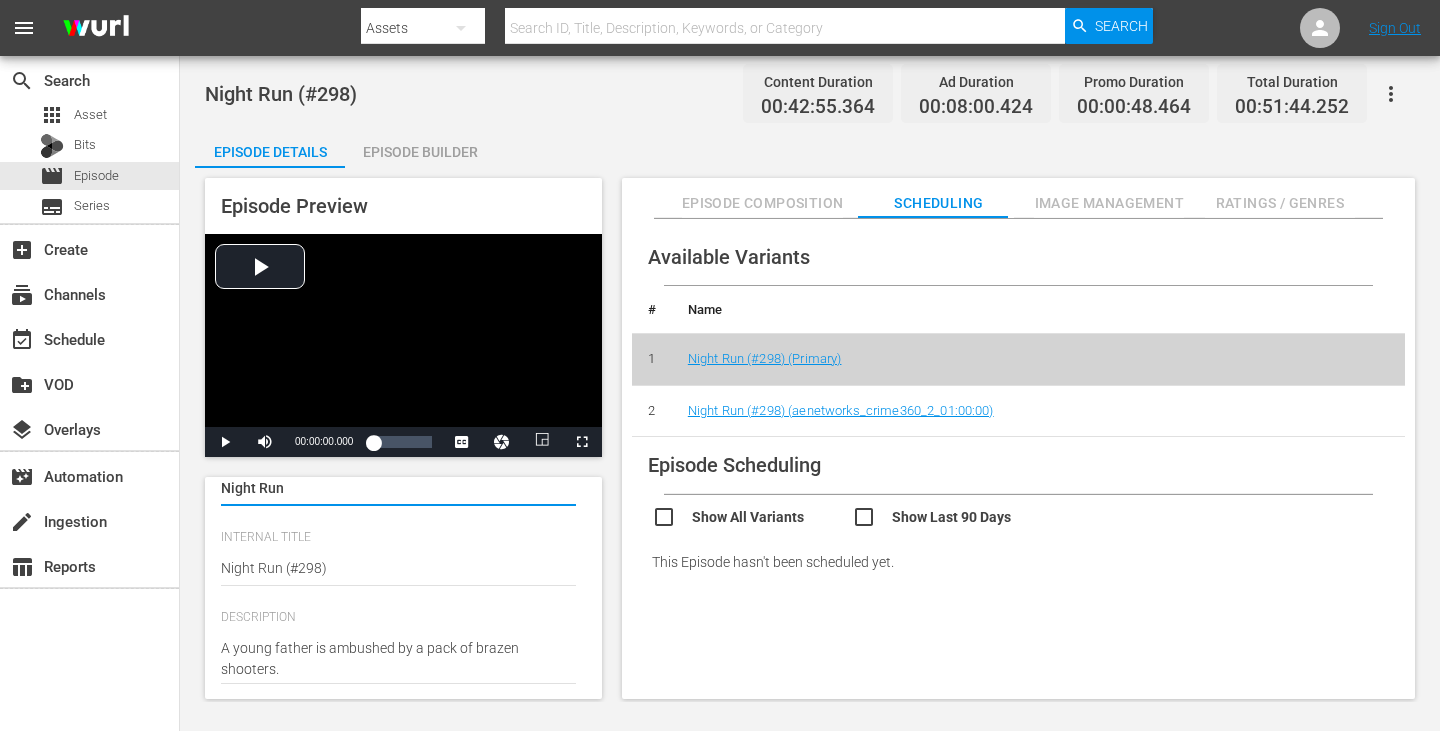 type on "Night Run" 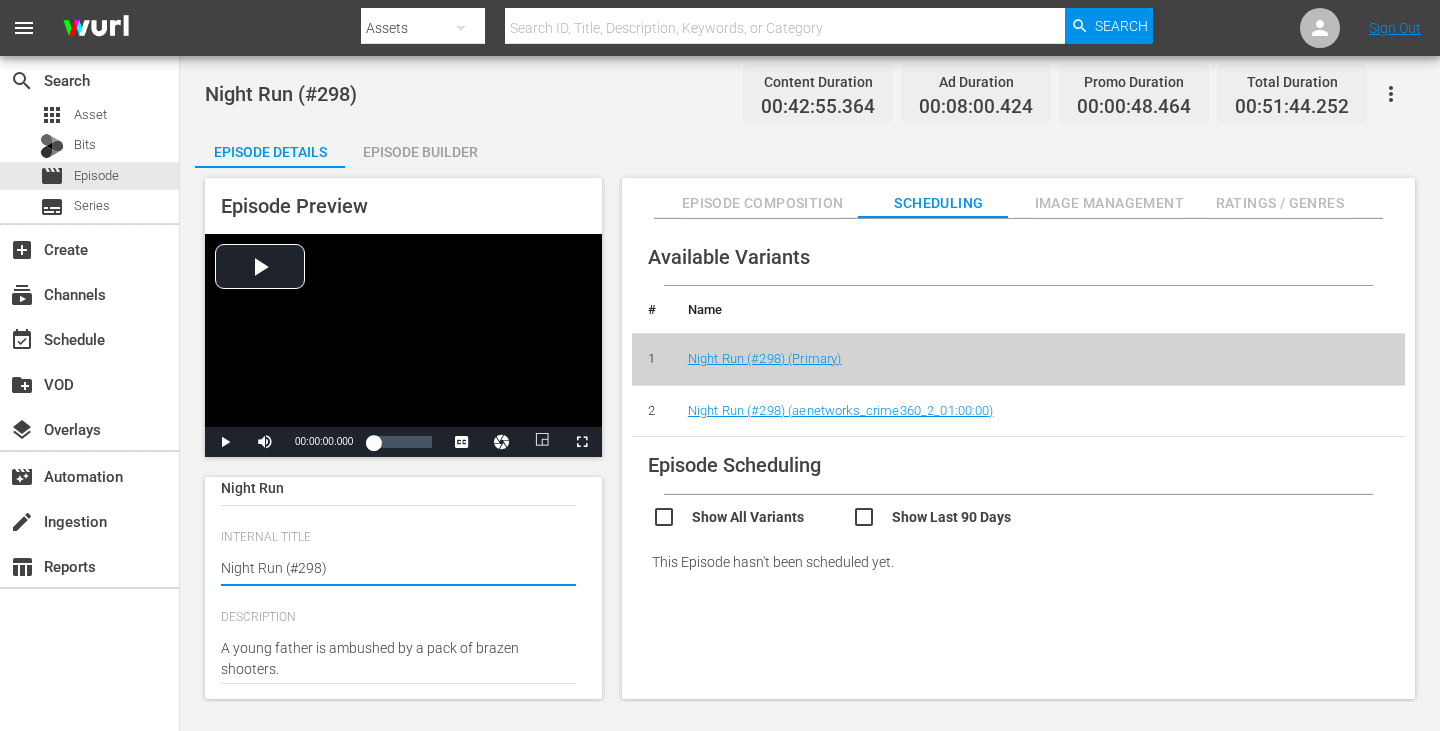 type on "Night Run (#298" 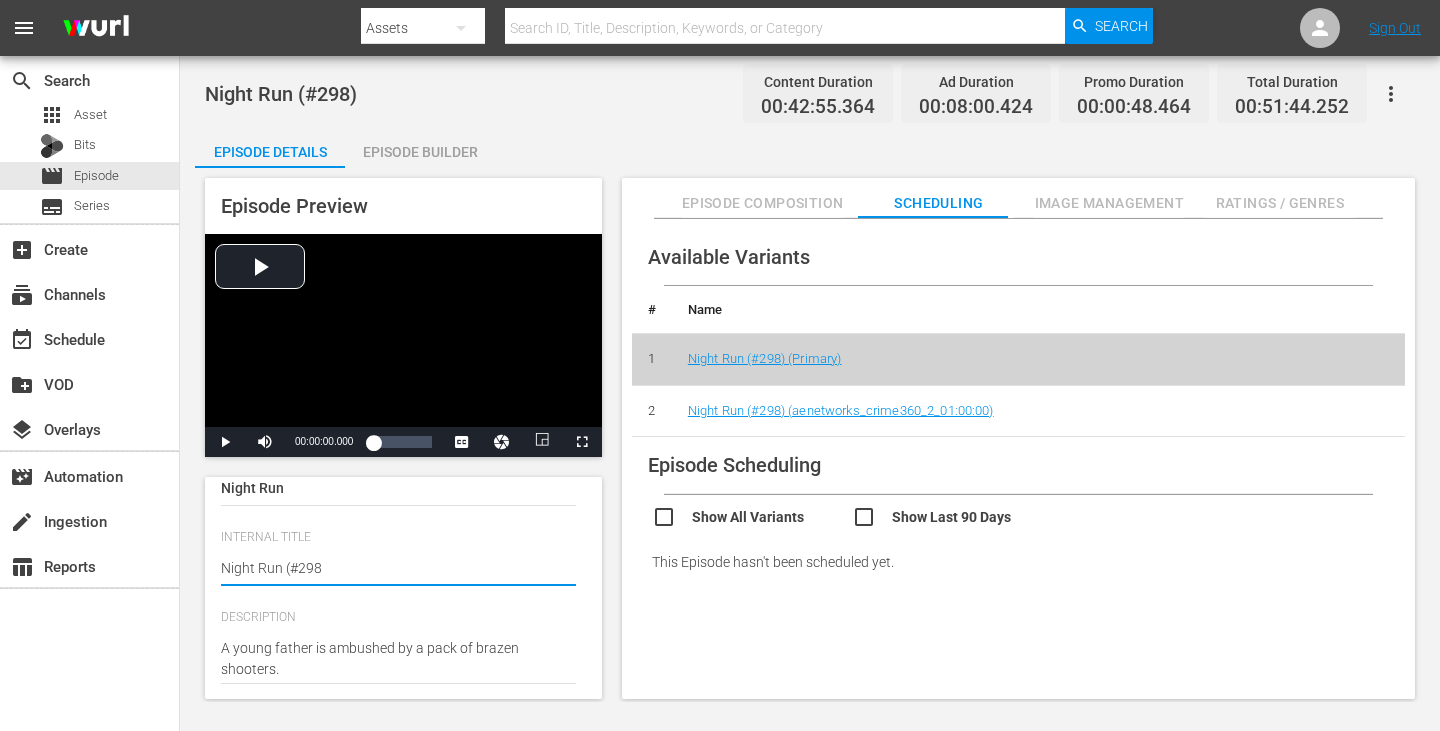 type on "Night Run (#29" 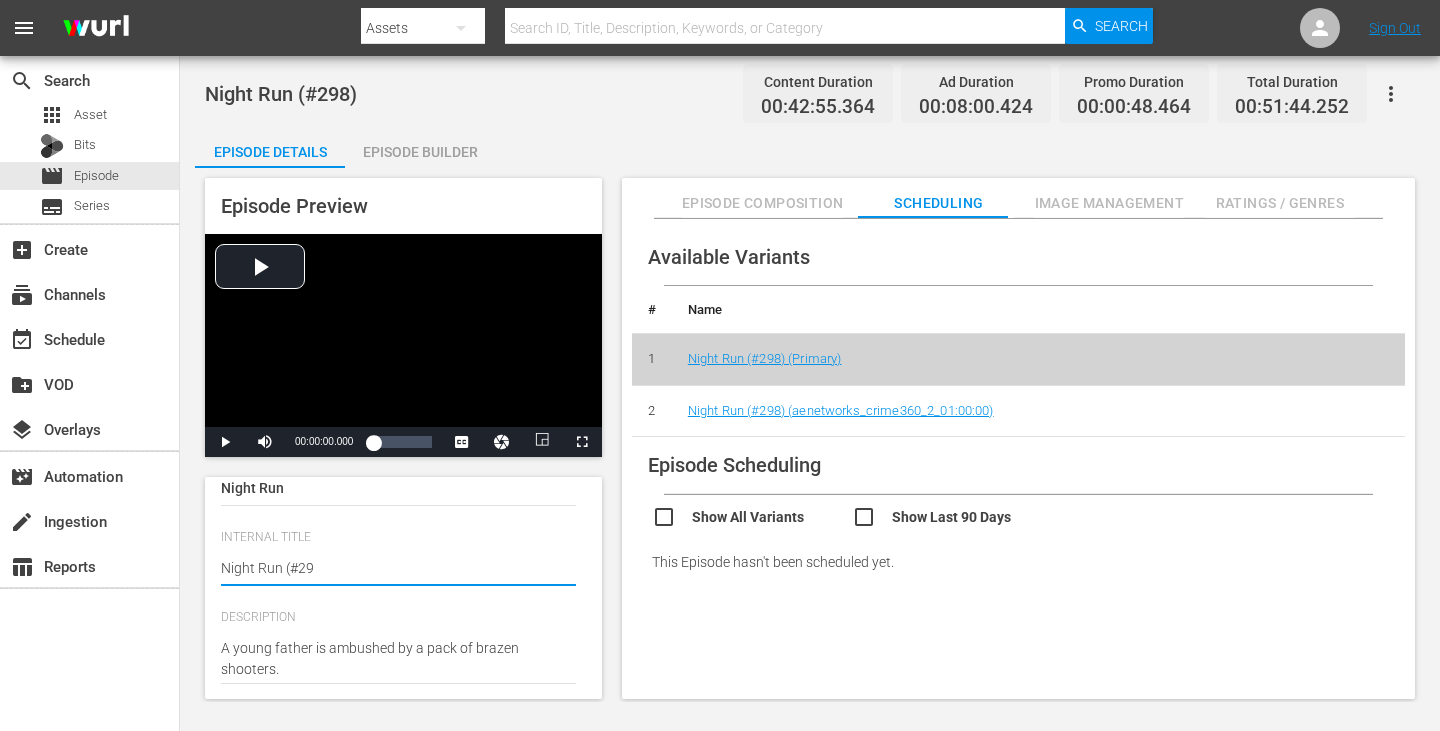type on "Night Run (#2" 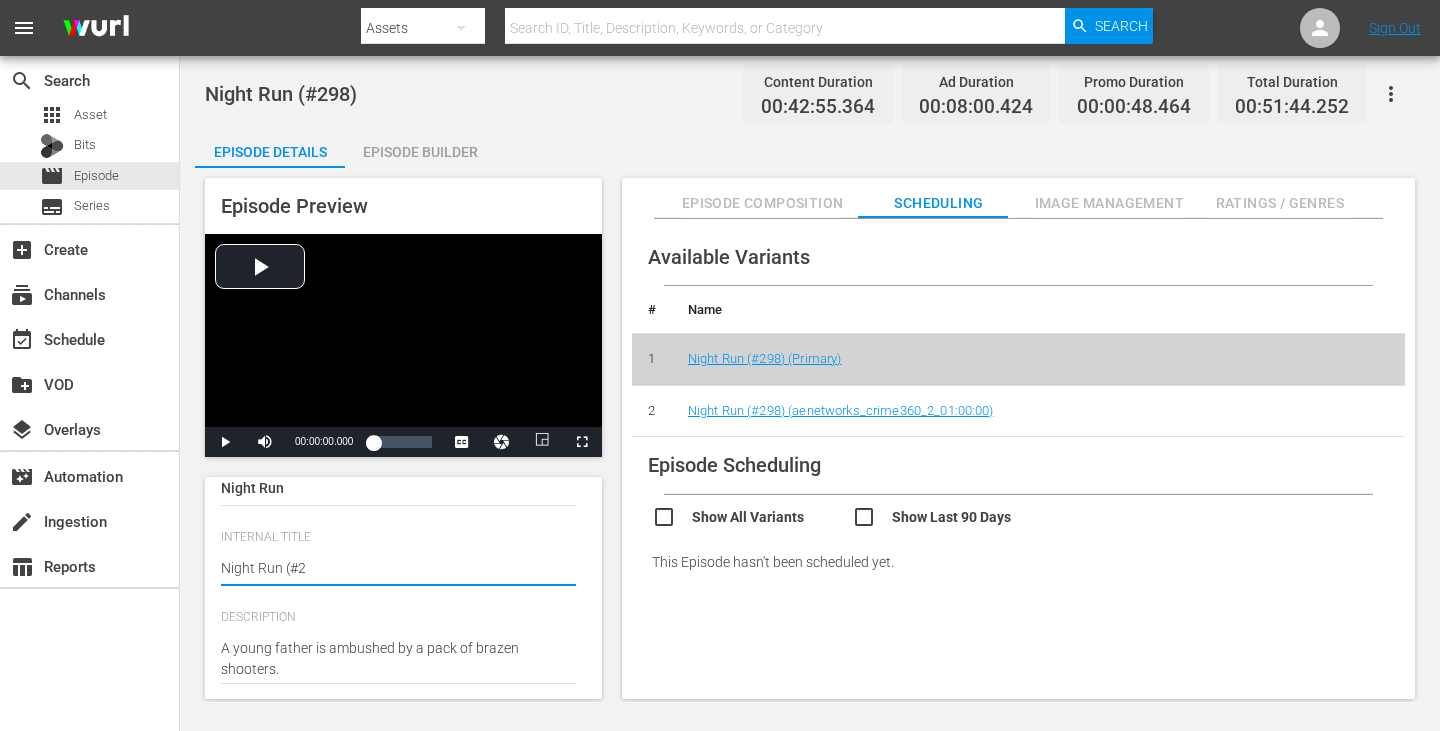 type on "Night Run (#" 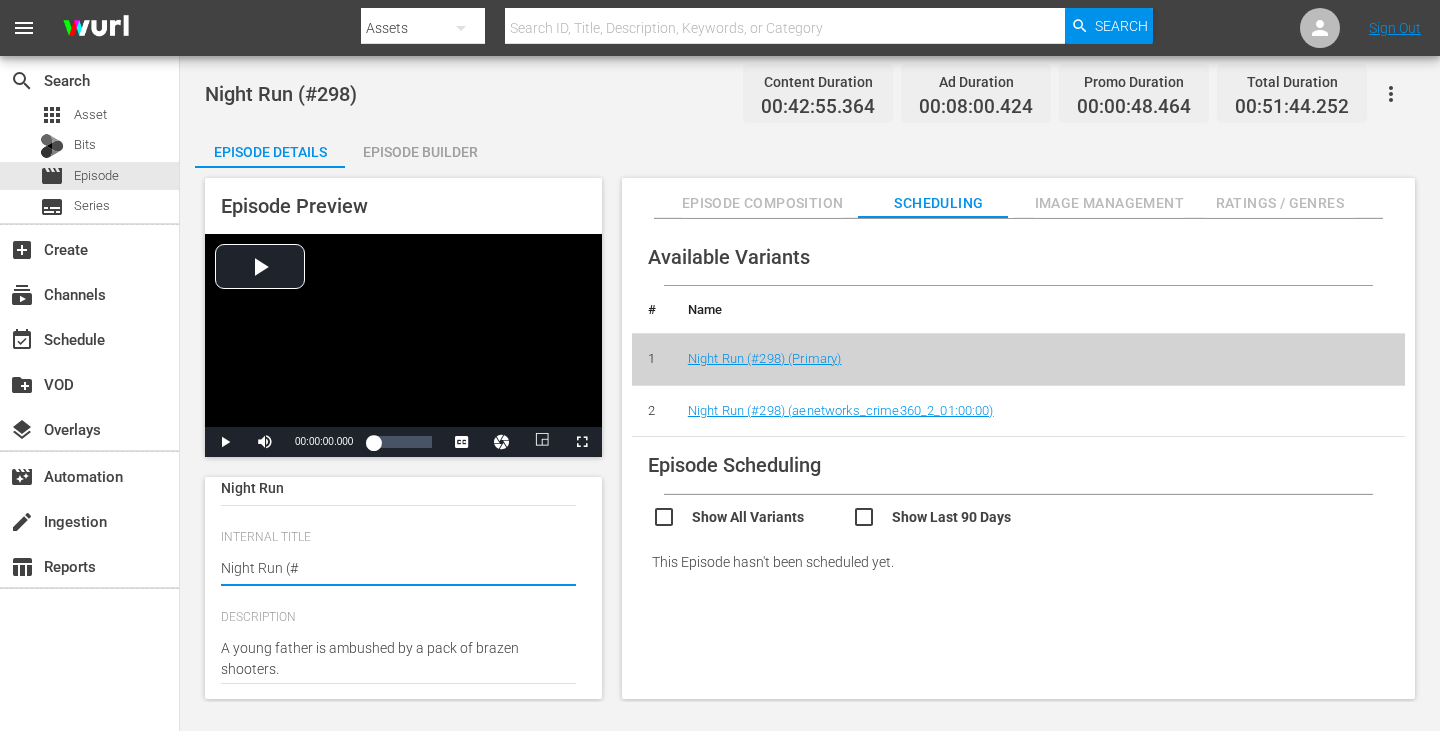 type on "Night Run (" 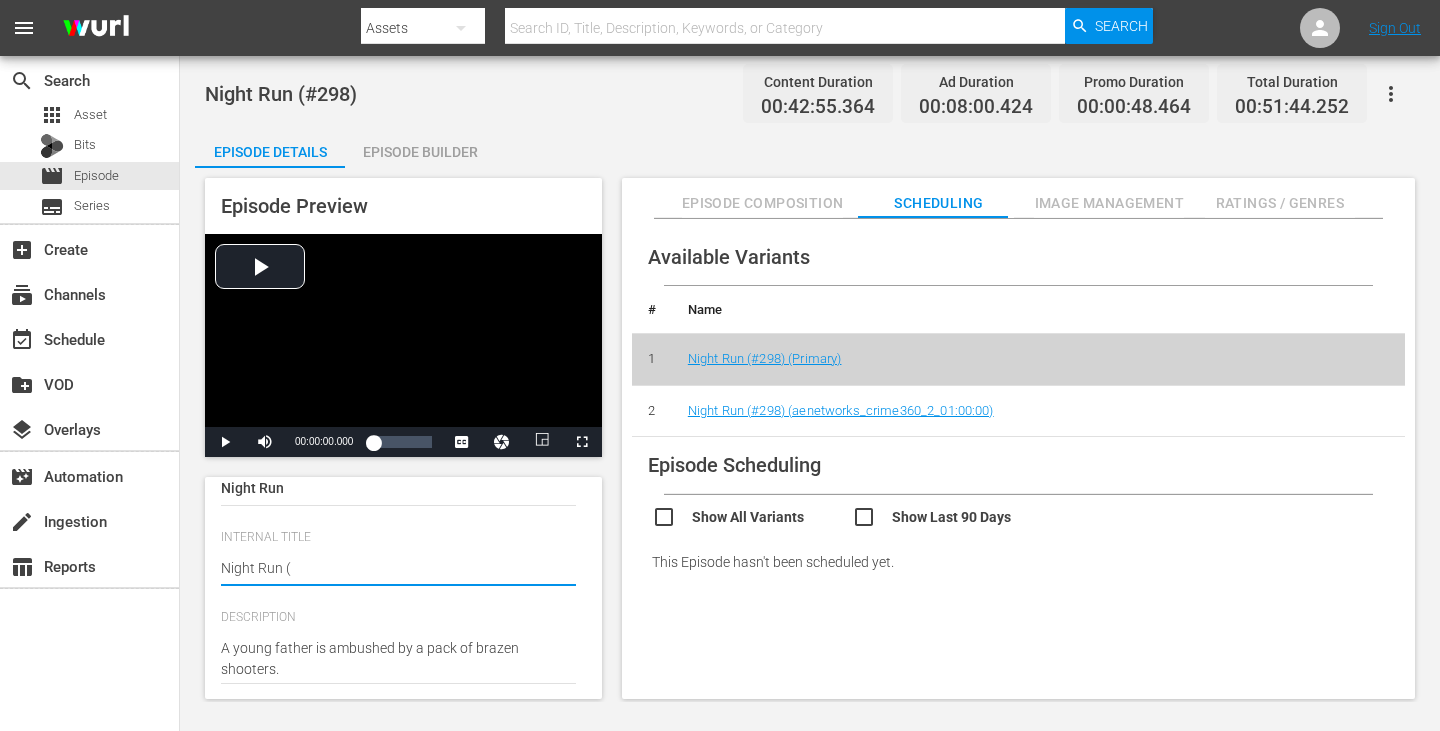 type on "Night Run" 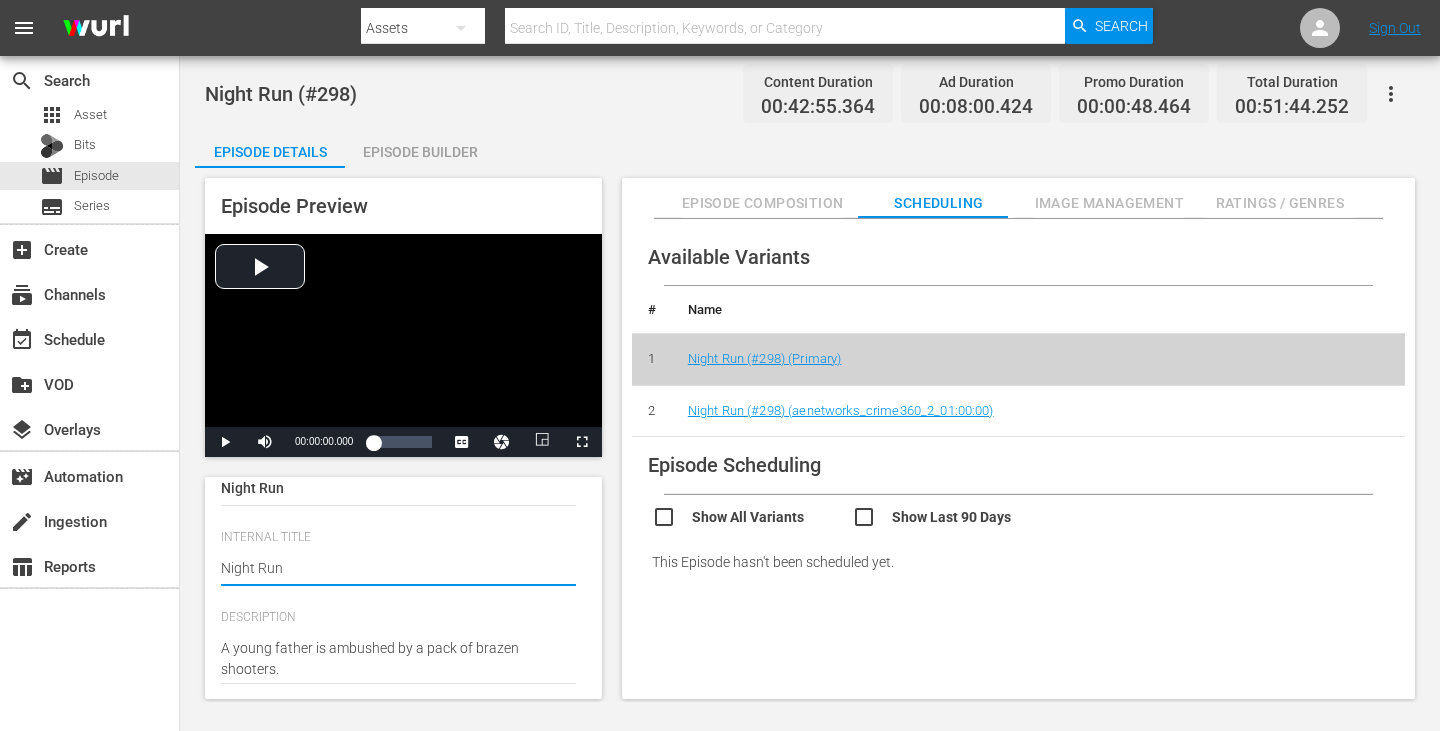 type on "Night Run" 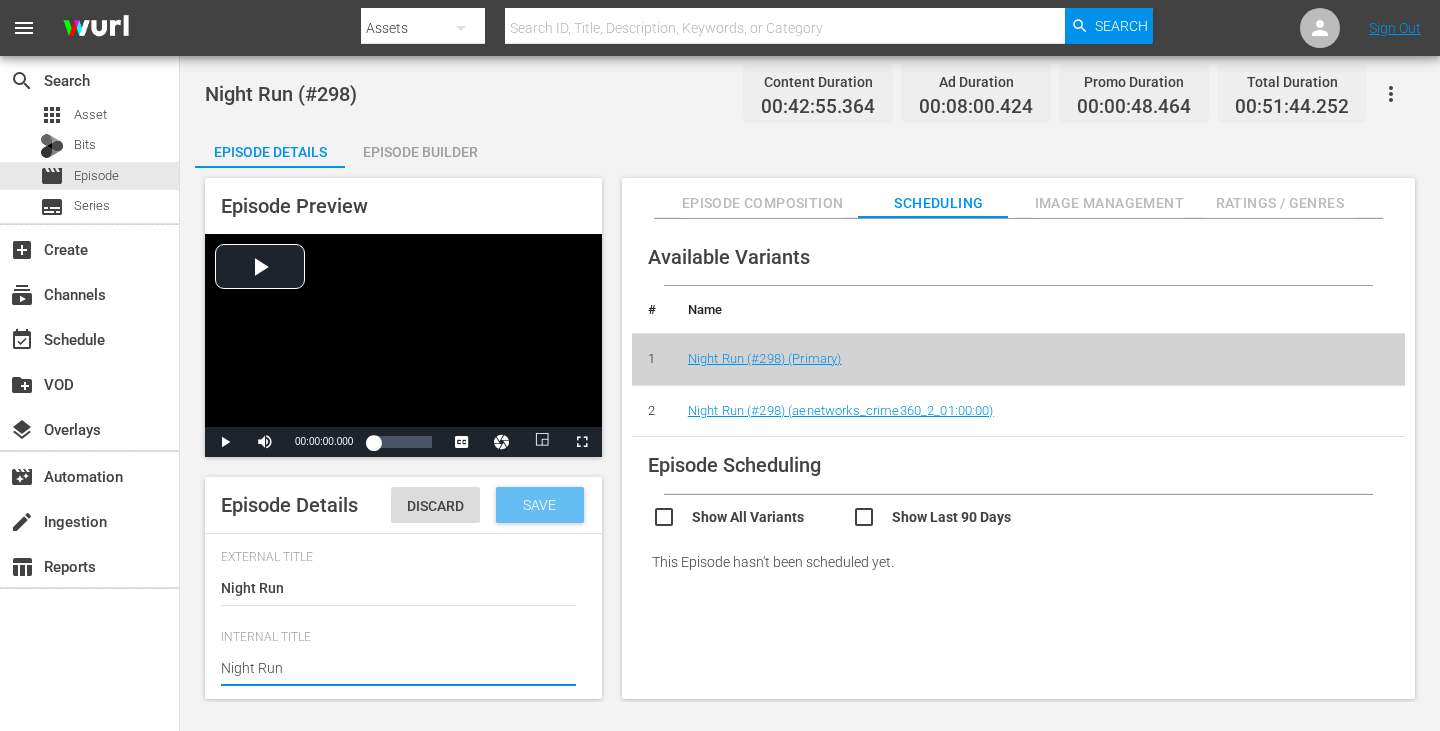 type on "Night Run" 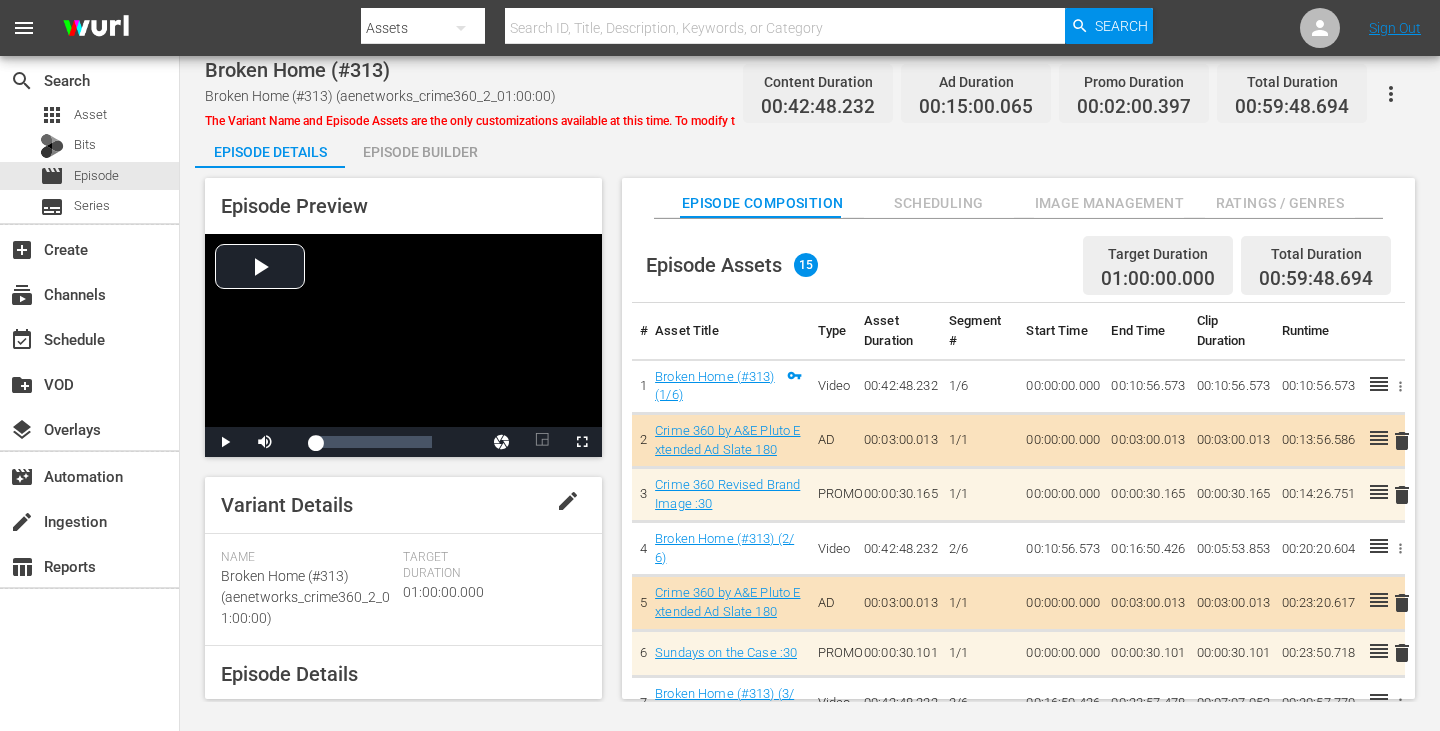 scroll, scrollTop: 0, scrollLeft: 0, axis: both 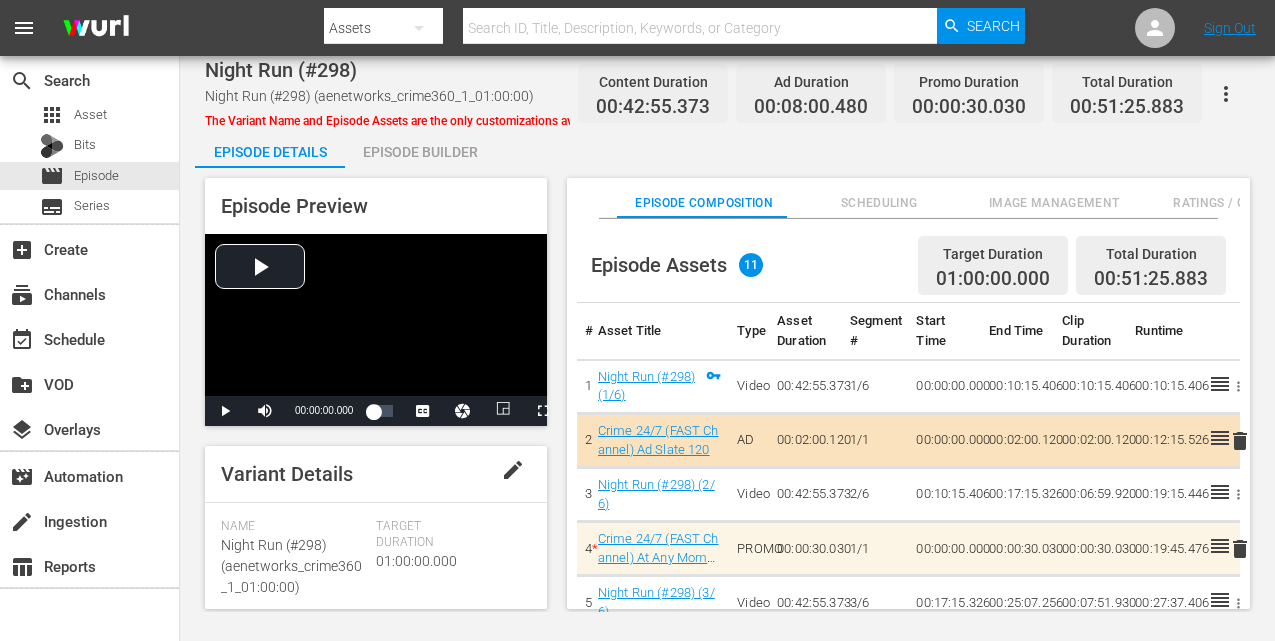click on "edit" at bounding box center [513, 470] 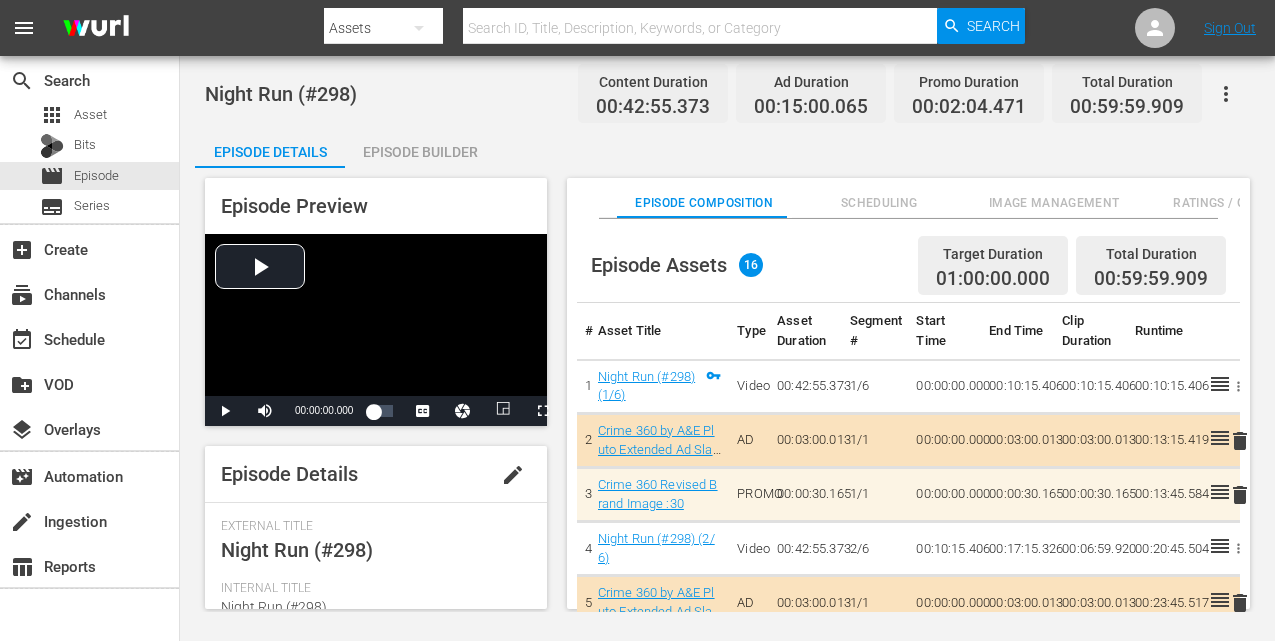 scroll, scrollTop: 0, scrollLeft: 0, axis: both 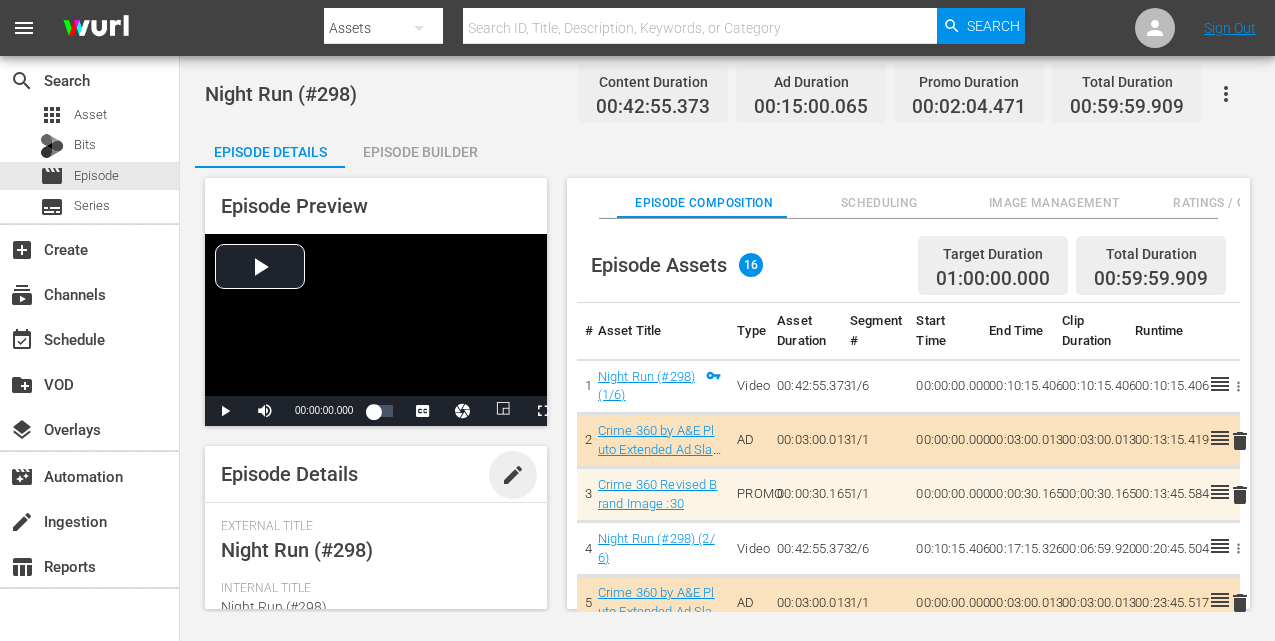 click on "edit" at bounding box center [513, 475] 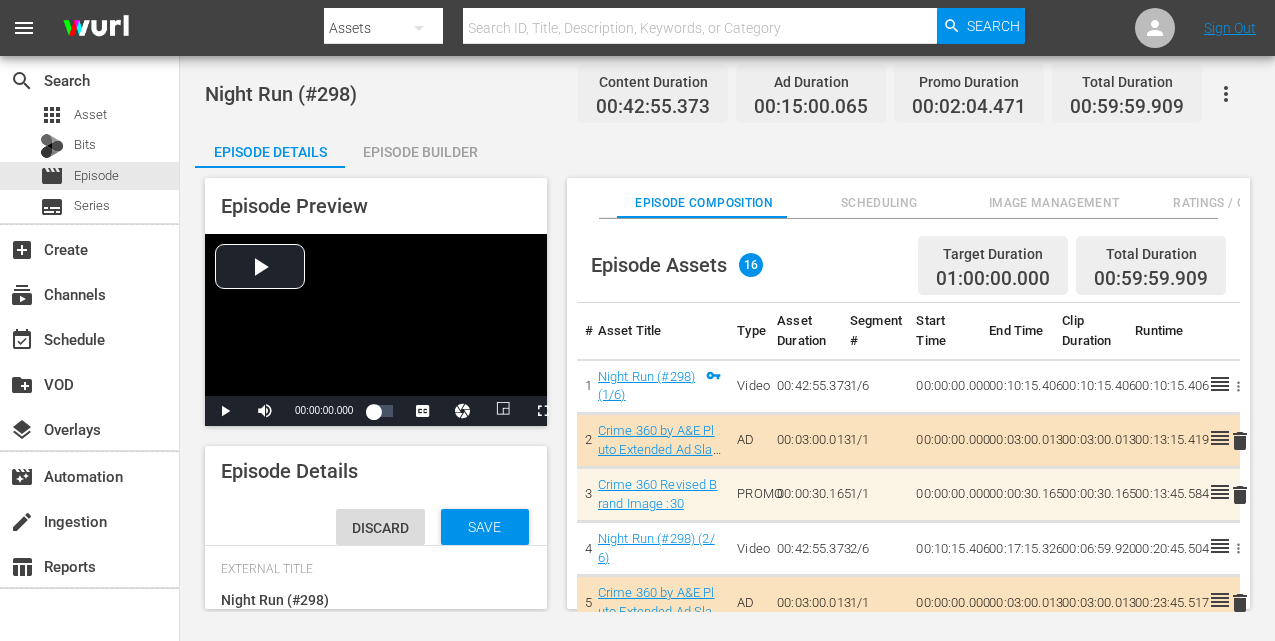 scroll, scrollTop: 103, scrollLeft: 0, axis: vertical 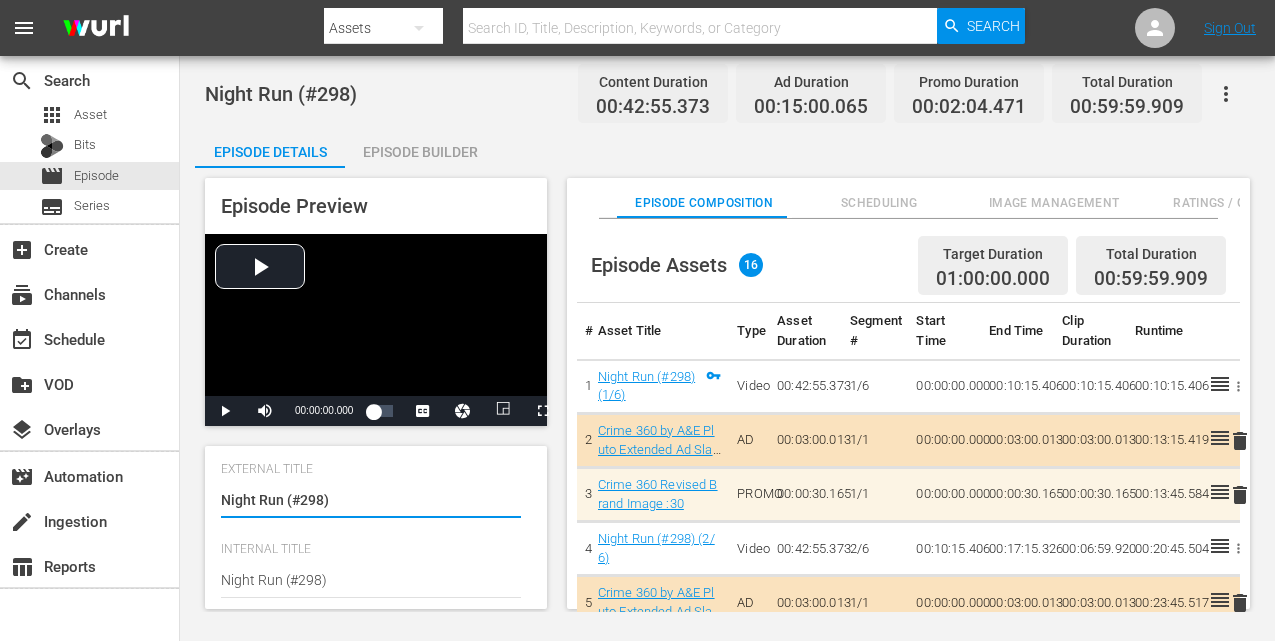 drag, startPoint x: 284, startPoint y: 501, endPoint x: 371, endPoint y: 500, distance: 87.005745 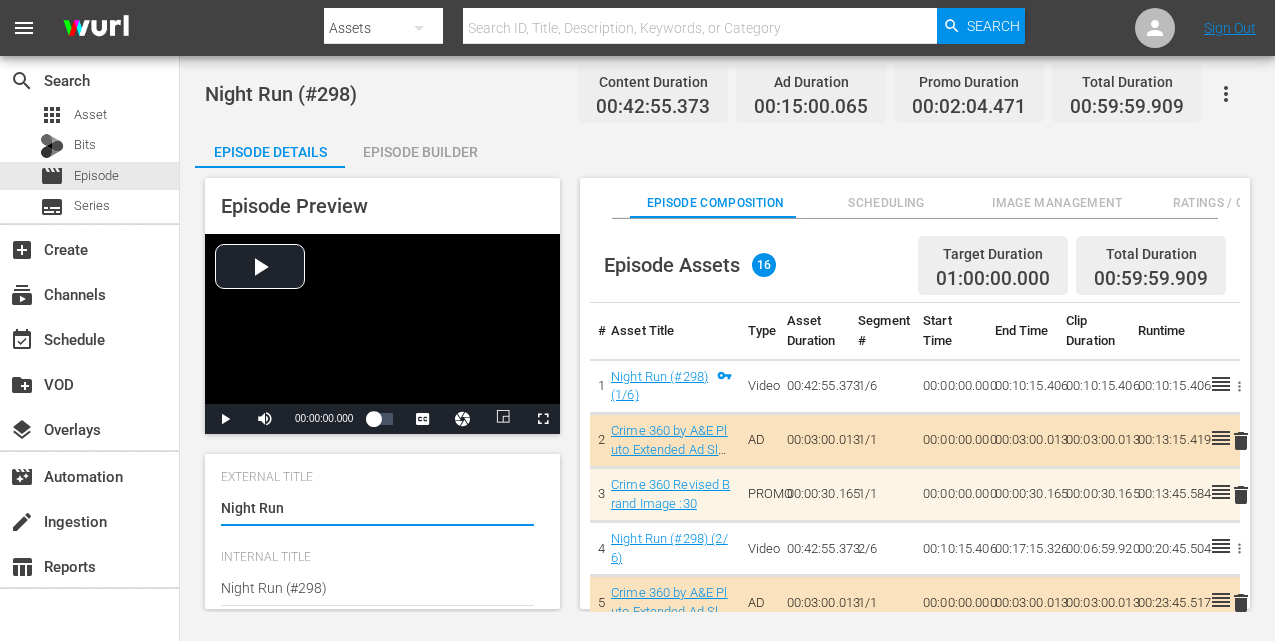 type on "No Series" 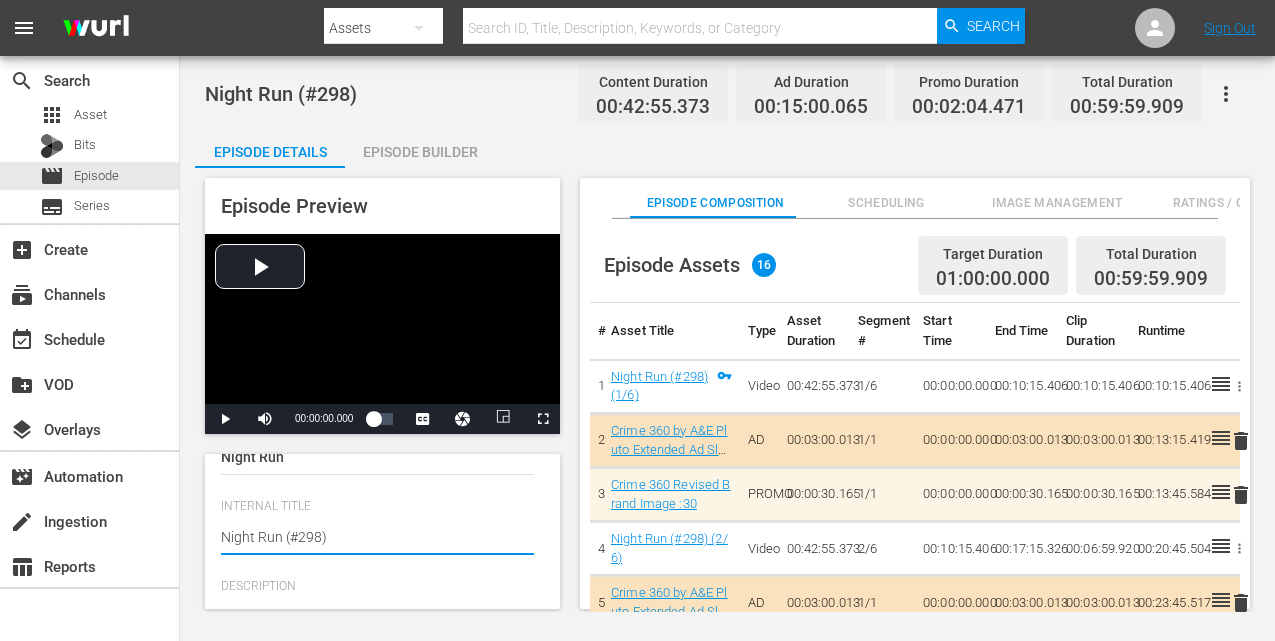 drag, startPoint x: 284, startPoint y: 581, endPoint x: 386, endPoint y: 582, distance: 102.0049 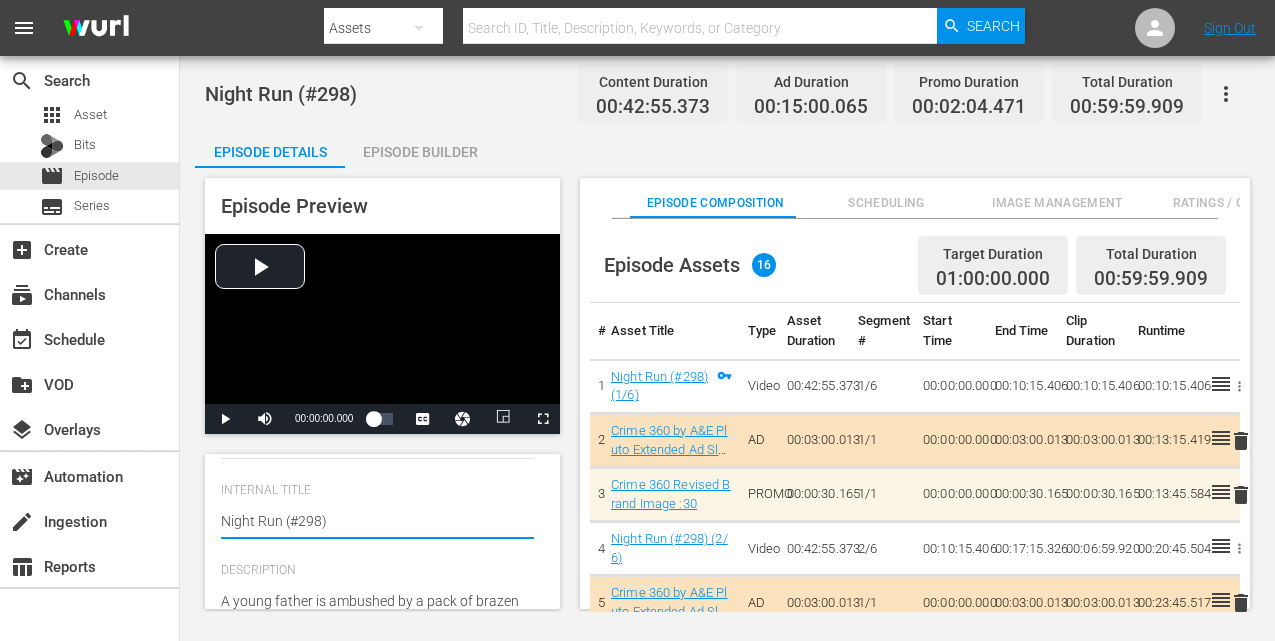 type on "Night Run" 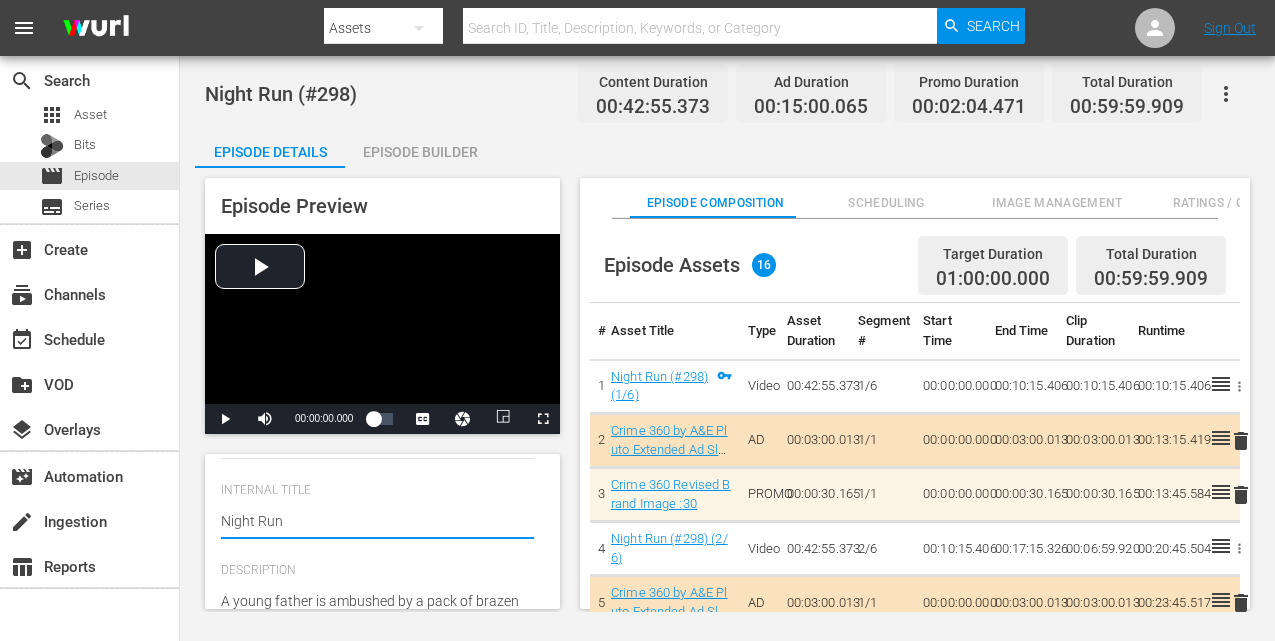 type on "Night Run" 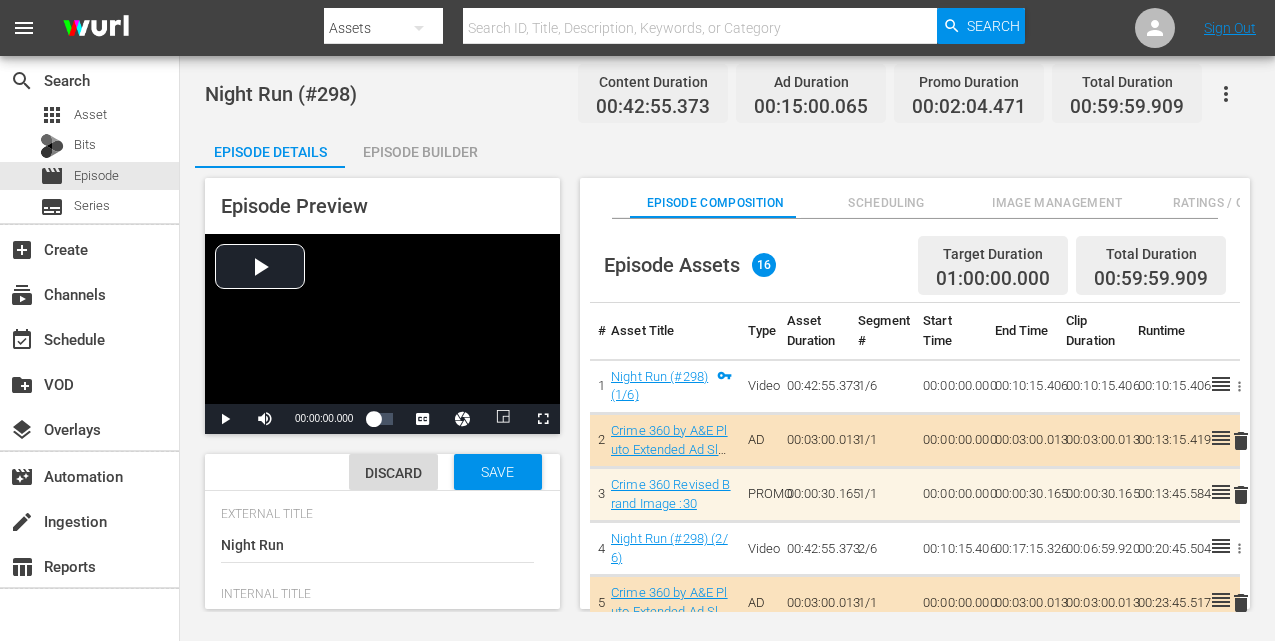 scroll, scrollTop: 0, scrollLeft: 0, axis: both 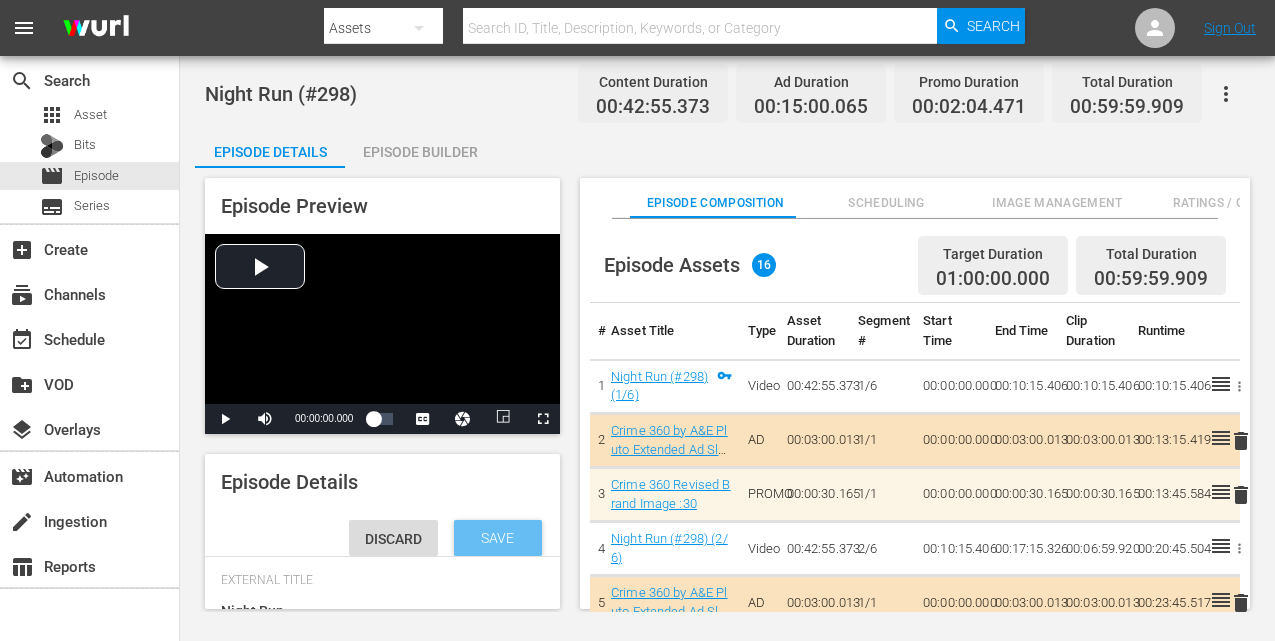 type on "Night Run" 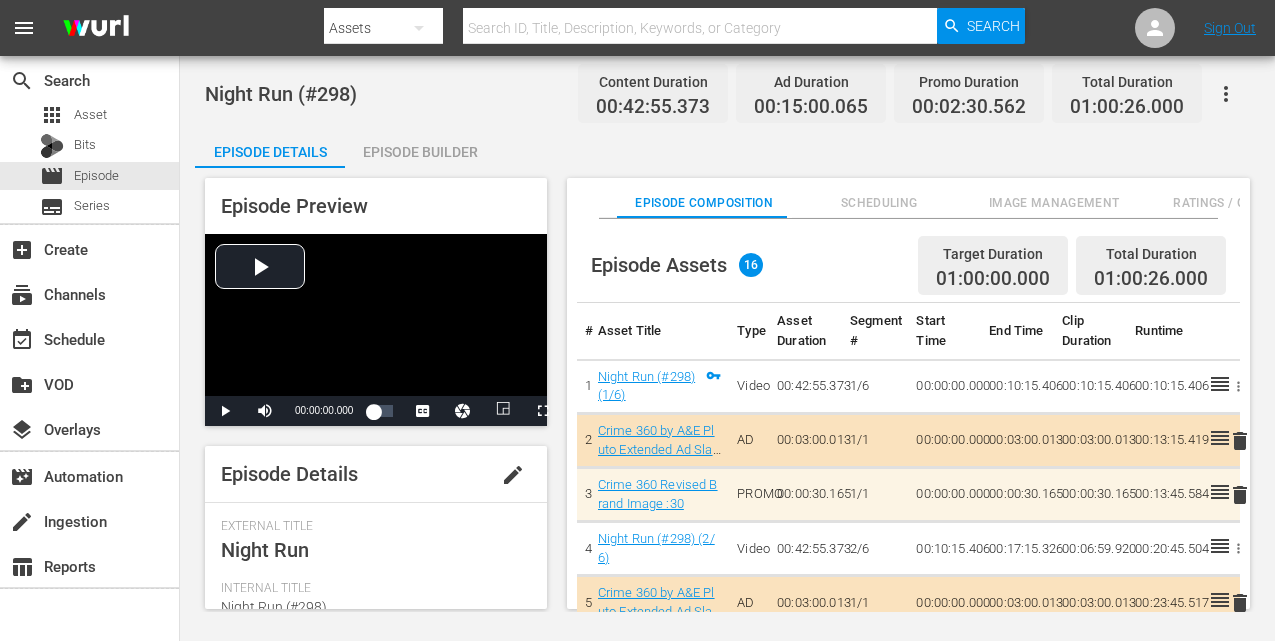 scroll, scrollTop: 0, scrollLeft: 0, axis: both 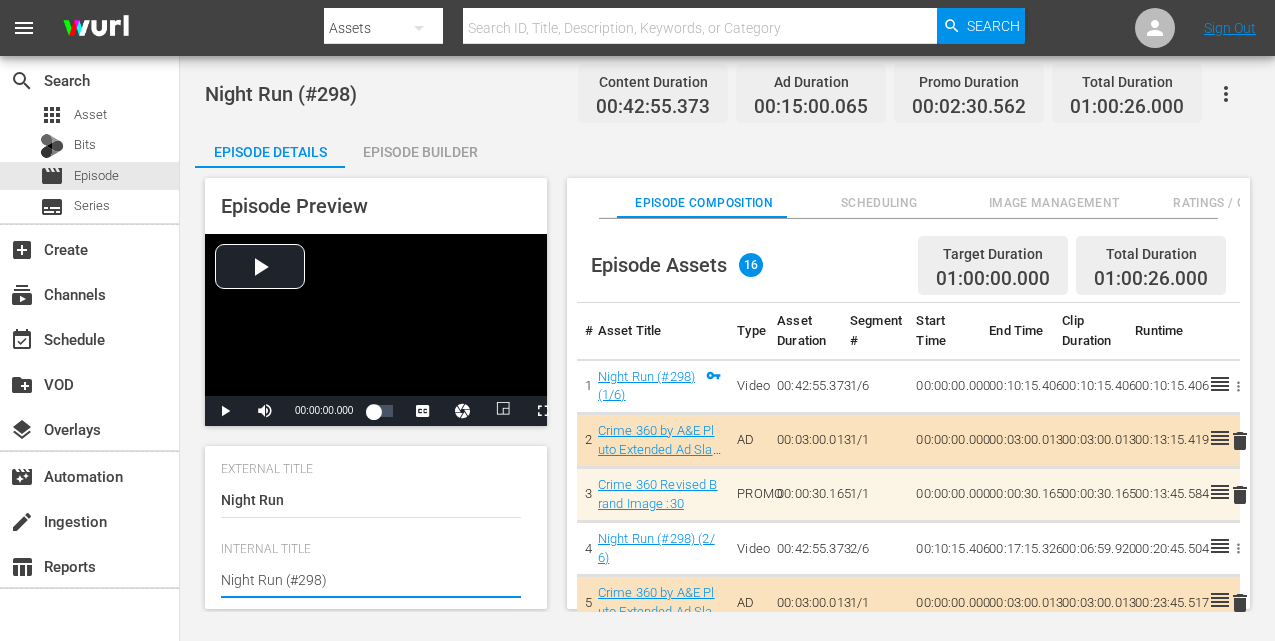 drag, startPoint x: 281, startPoint y: 574, endPoint x: 381, endPoint y: 585, distance: 100.60318 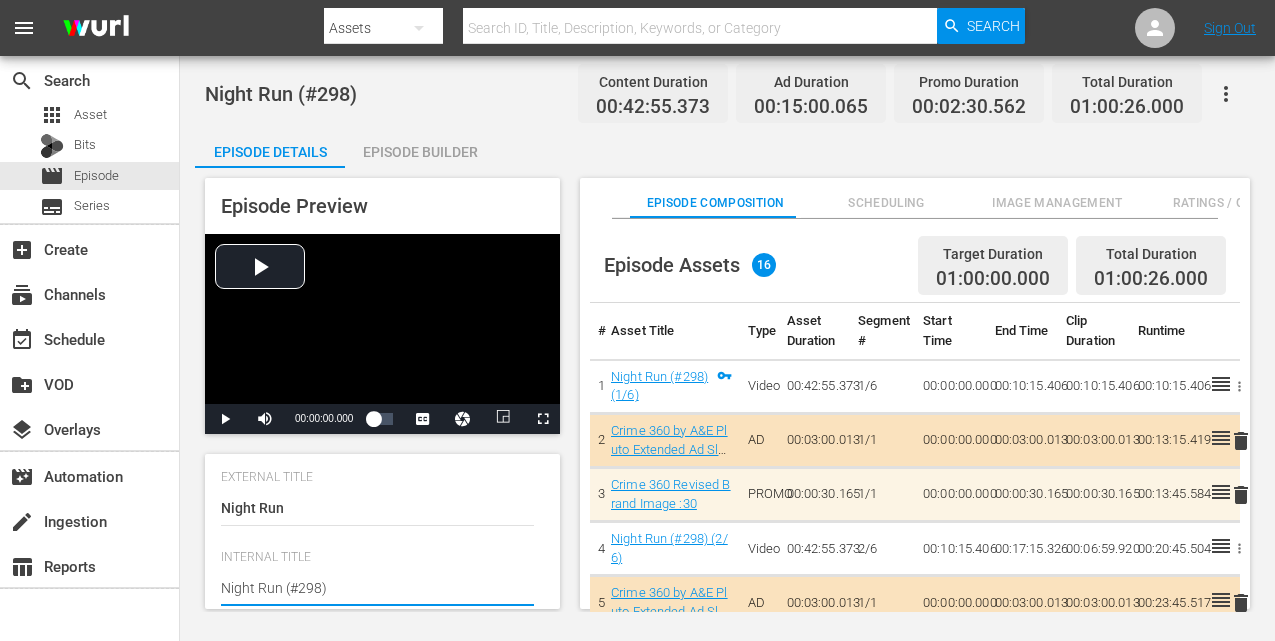 type on "Night Run" 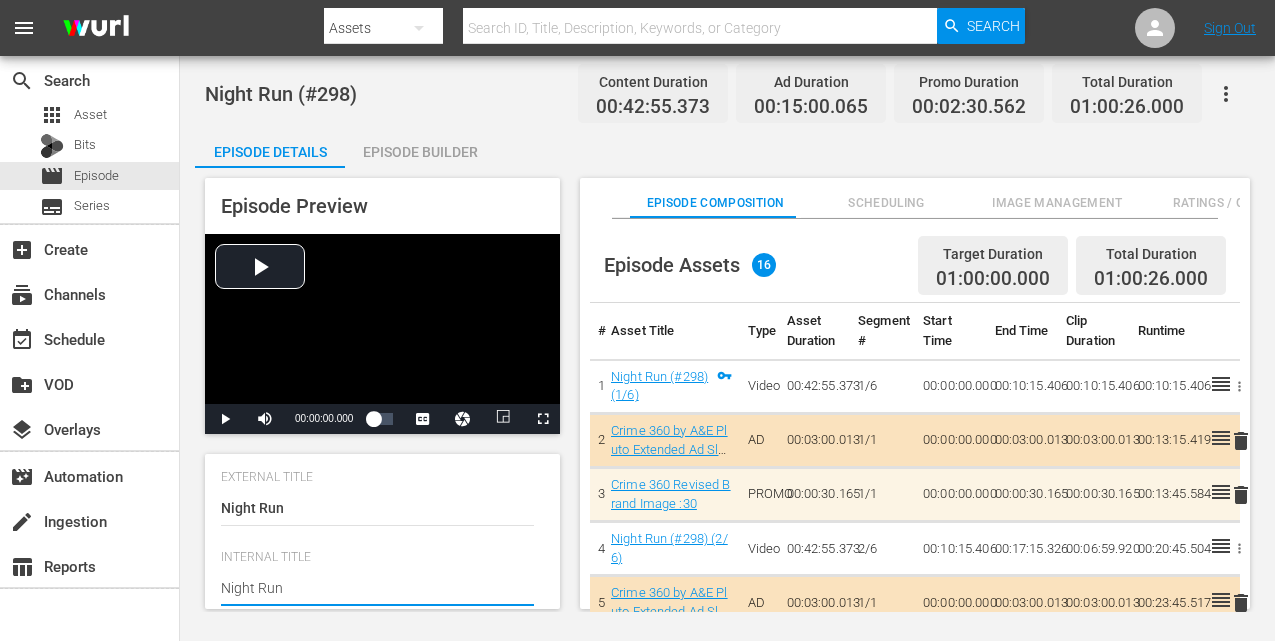 scroll, scrollTop: 106, scrollLeft: 0, axis: vertical 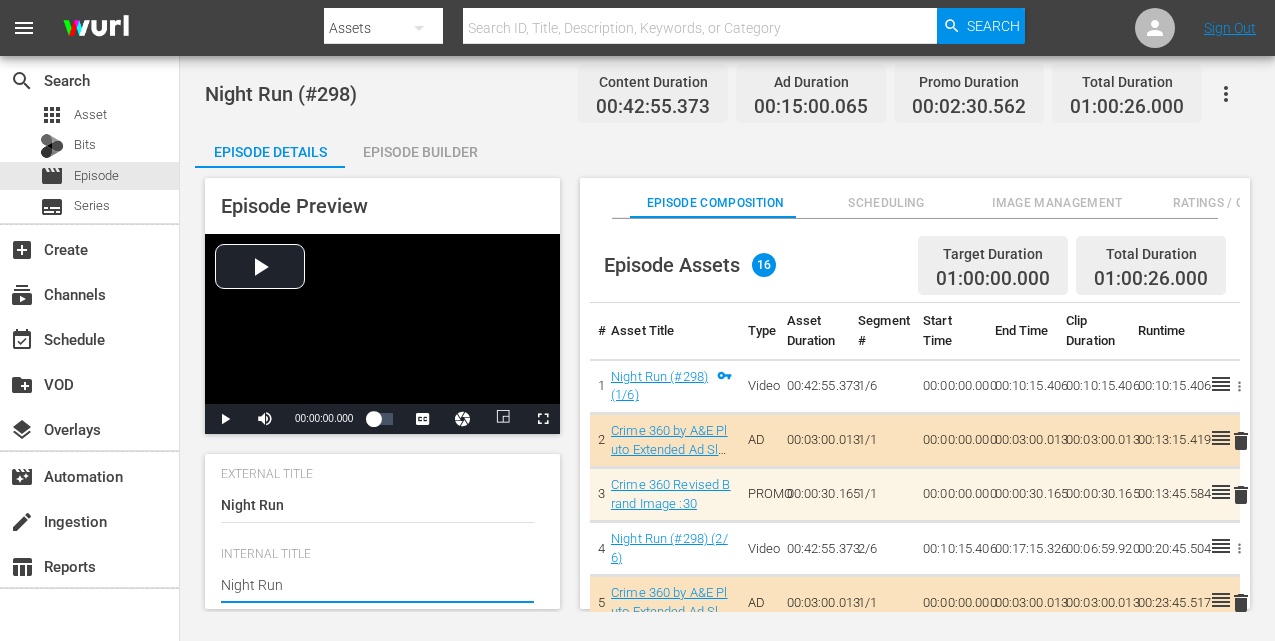 type on "No Series" 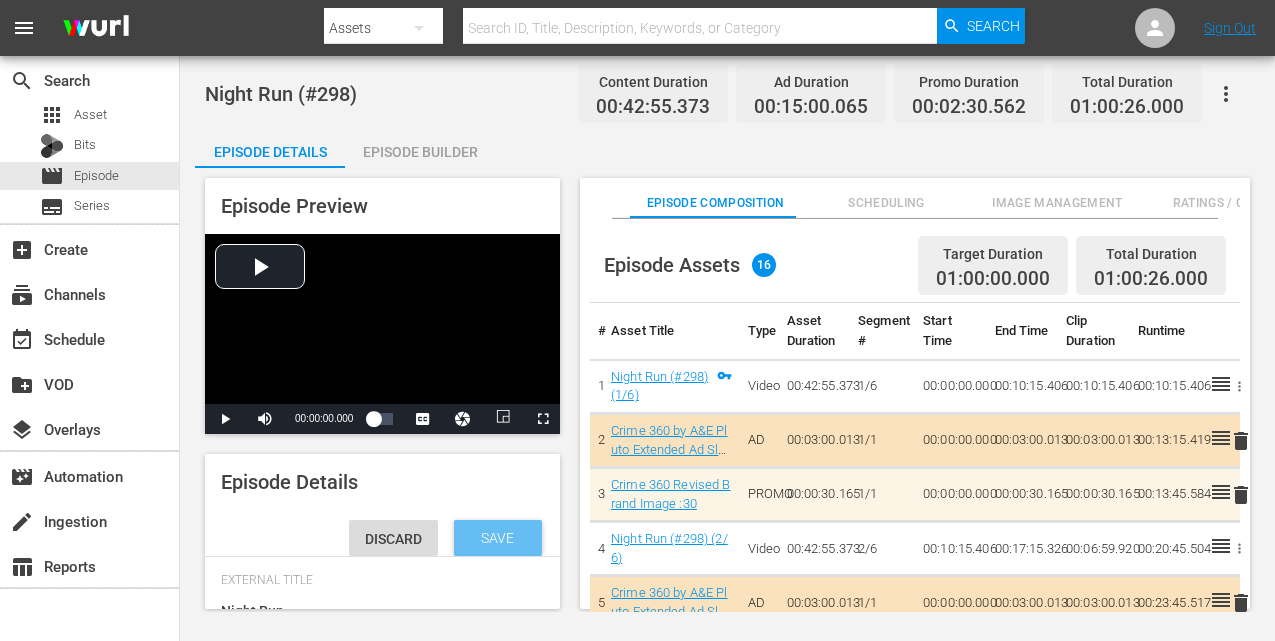 scroll, scrollTop: 0, scrollLeft: 0, axis: both 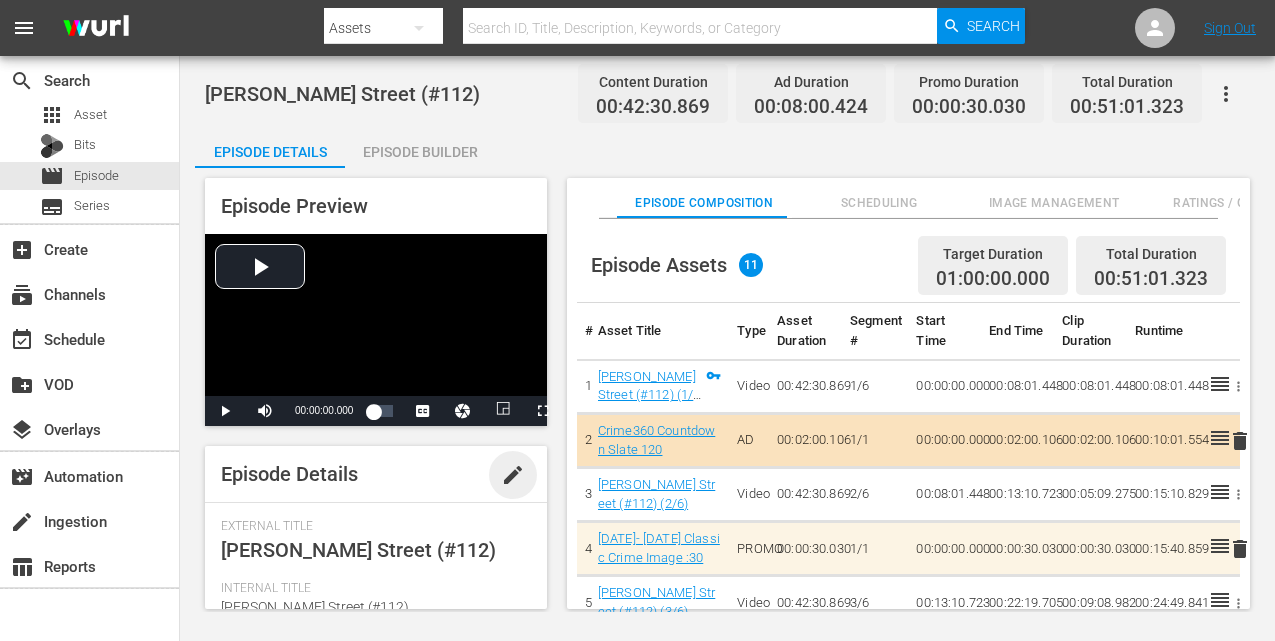 click on "edit" at bounding box center (513, 475) 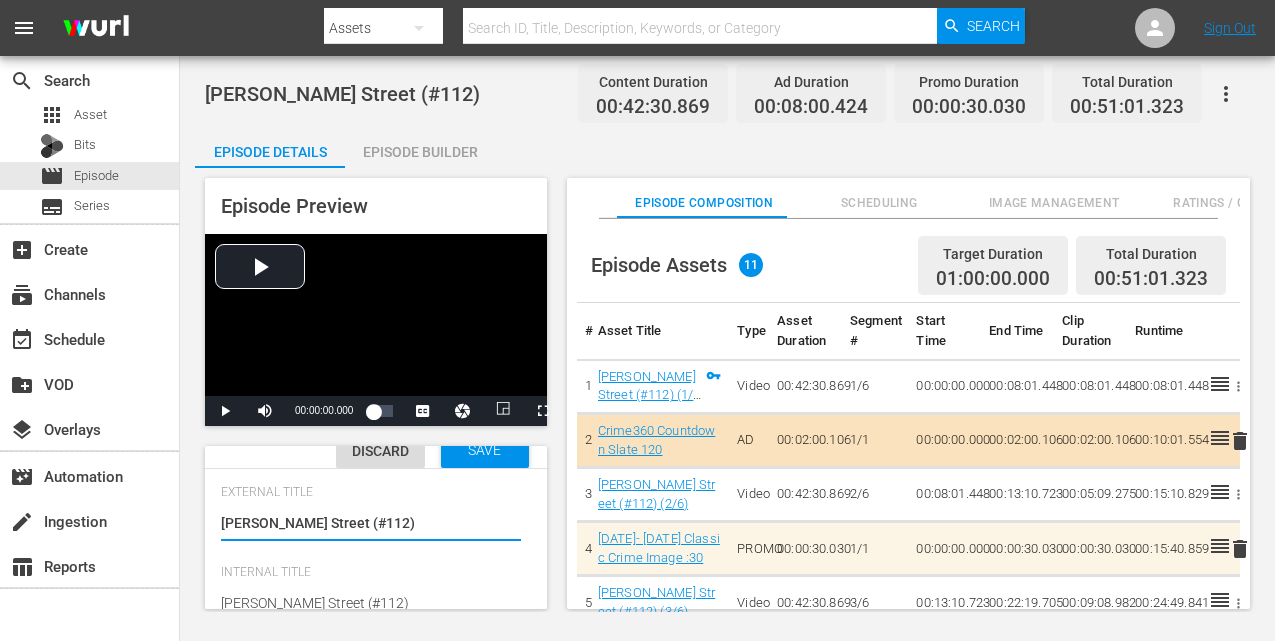 scroll, scrollTop: 103, scrollLeft: 0, axis: vertical 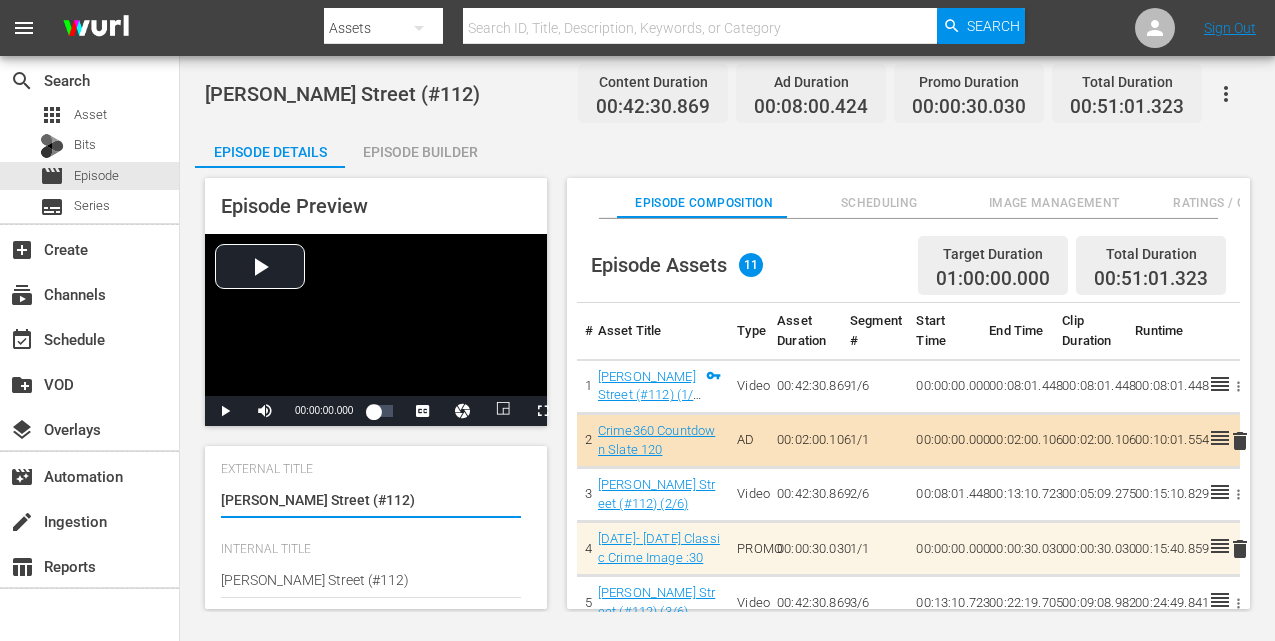 drag, startPoint x: 303, startPoint y: 500, endPoint x: 444, endPoint y: 494, distance: 141.12761 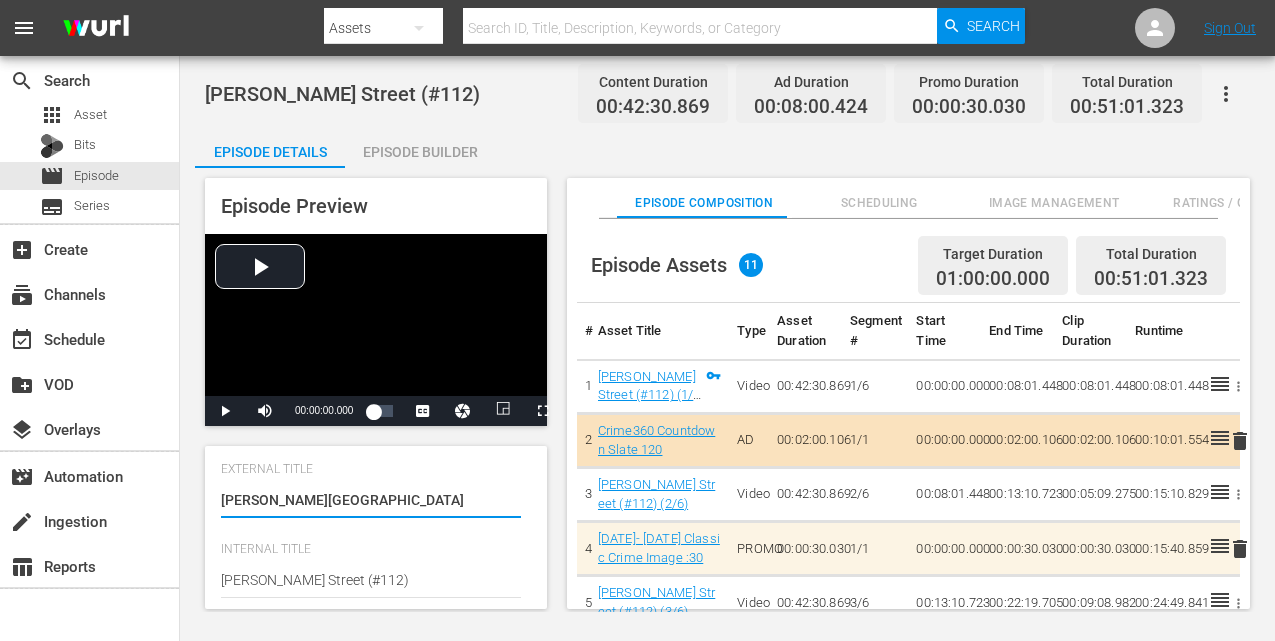 type on "[PERSON_NAME][GEOGRAPHIC_DATA]" 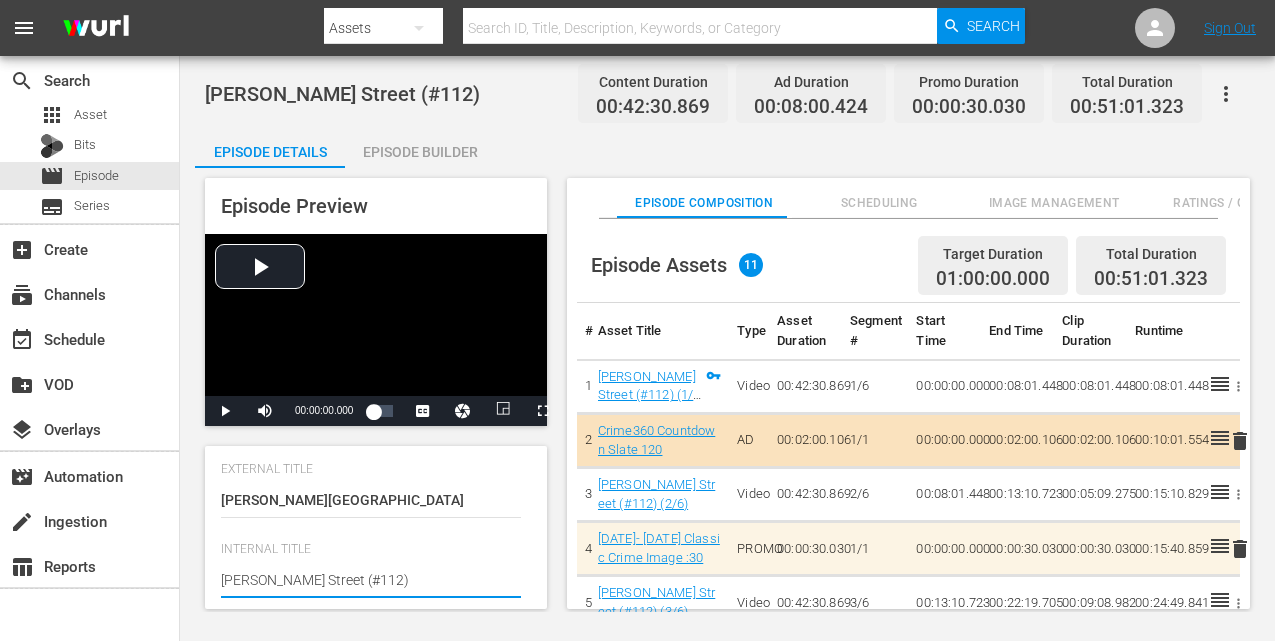 drag, startPoint x: 306, startPoint y: 576, endPoint x: 377, endPoint y: 574, distance: 71.02816 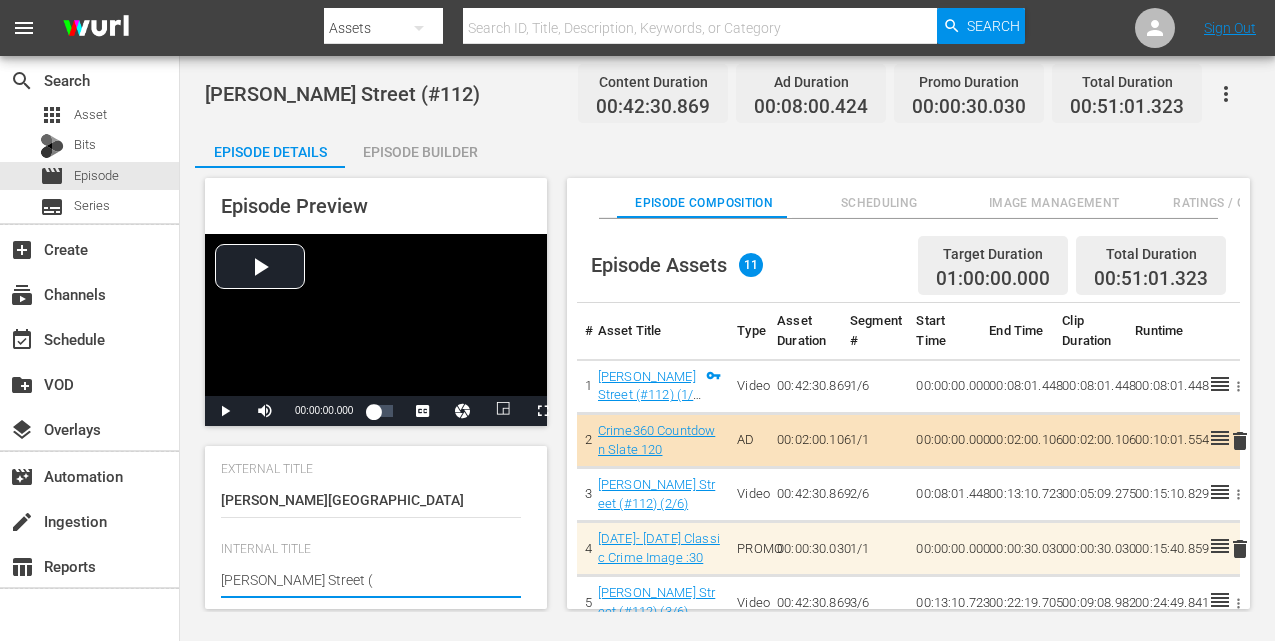 type on "[PERSON_NAME][GEOGRAPHIC_DATA]" 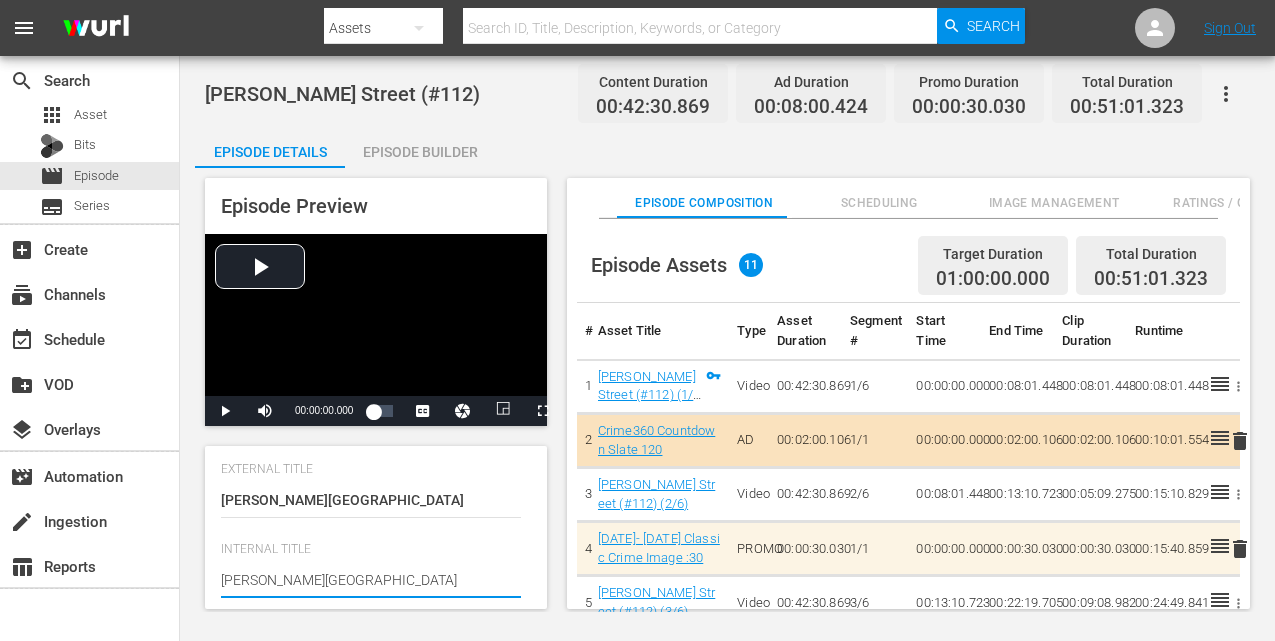 type on "[PERSON_NAME][GEOGRAPHIC_DATA]" 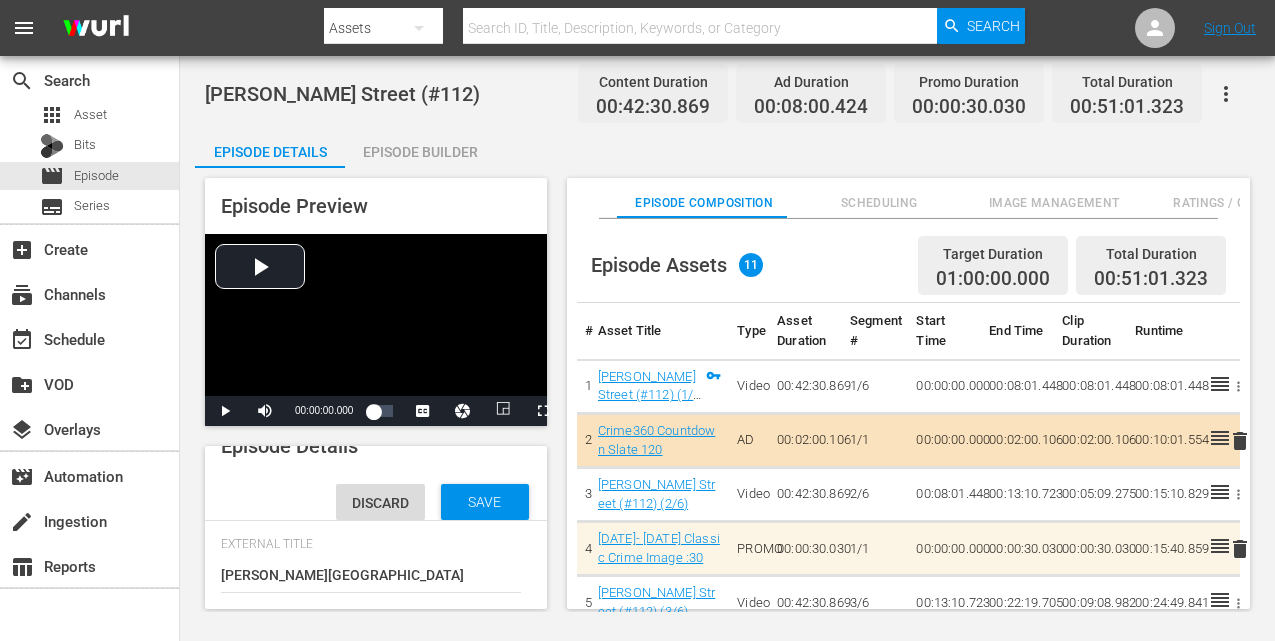 scroll, scrollTop: 0, scrollLeft: 0, axis: both 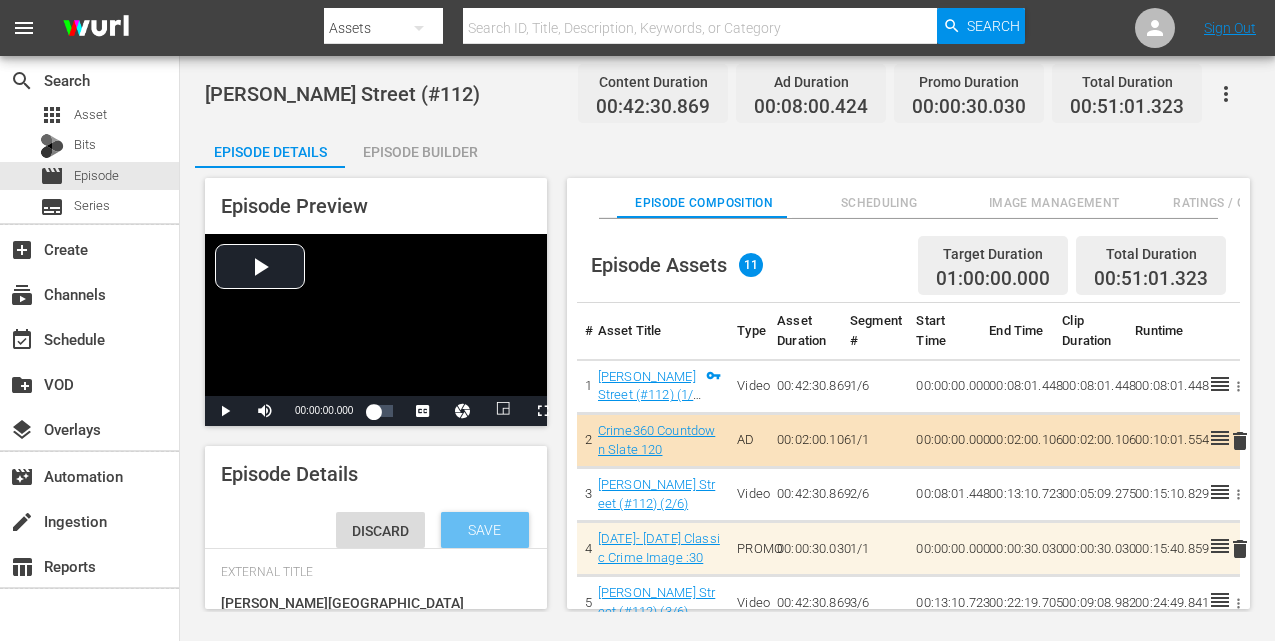 type on "Lester Street" 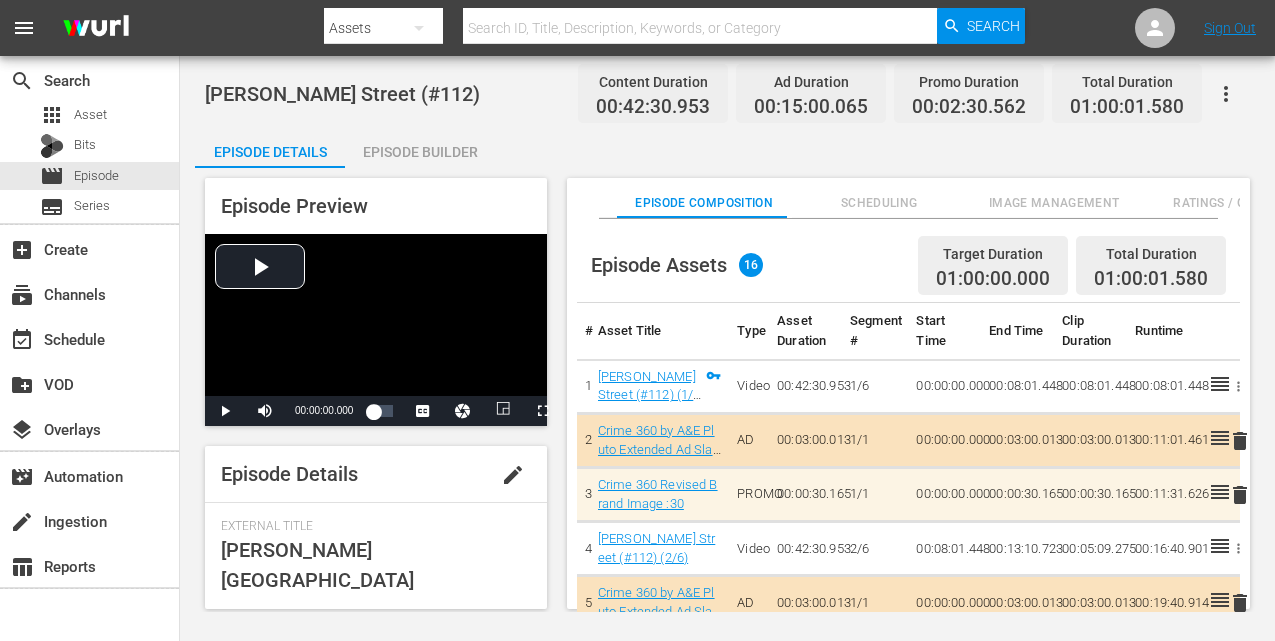 scroll, scrollTop: 0, scrollLeft: 0, axis: both 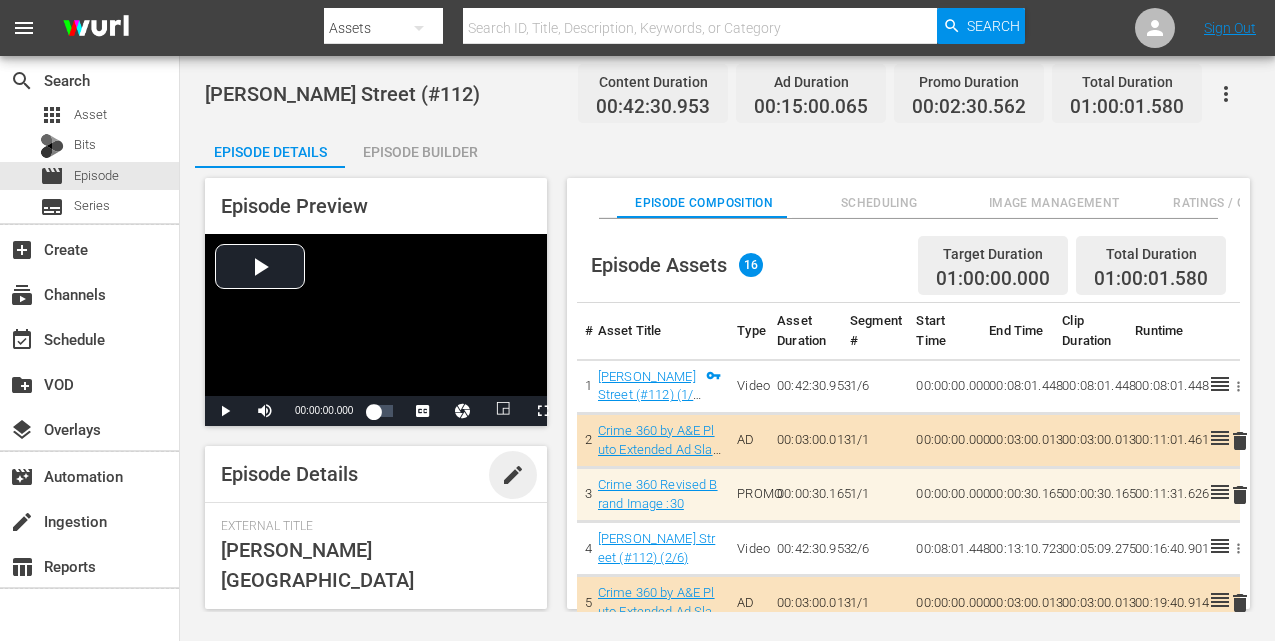 click on "edit" at bounding box center (513, 475) 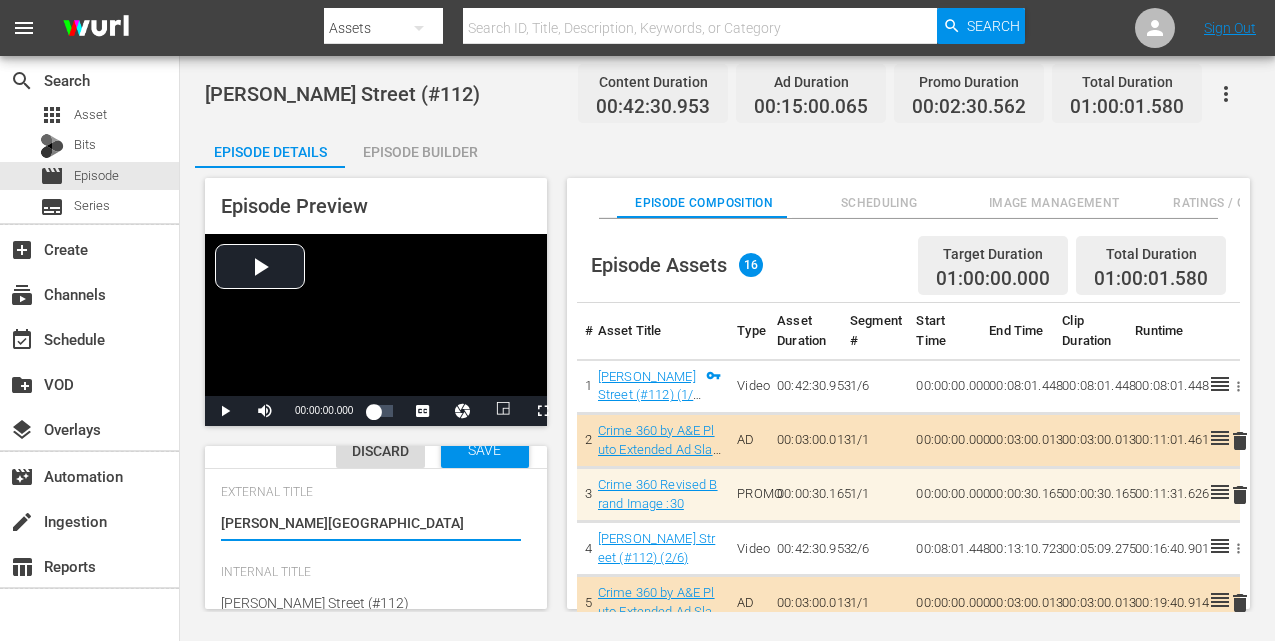 scroll, scrollTop: 103, scrollLeft: 0, axis: vertical 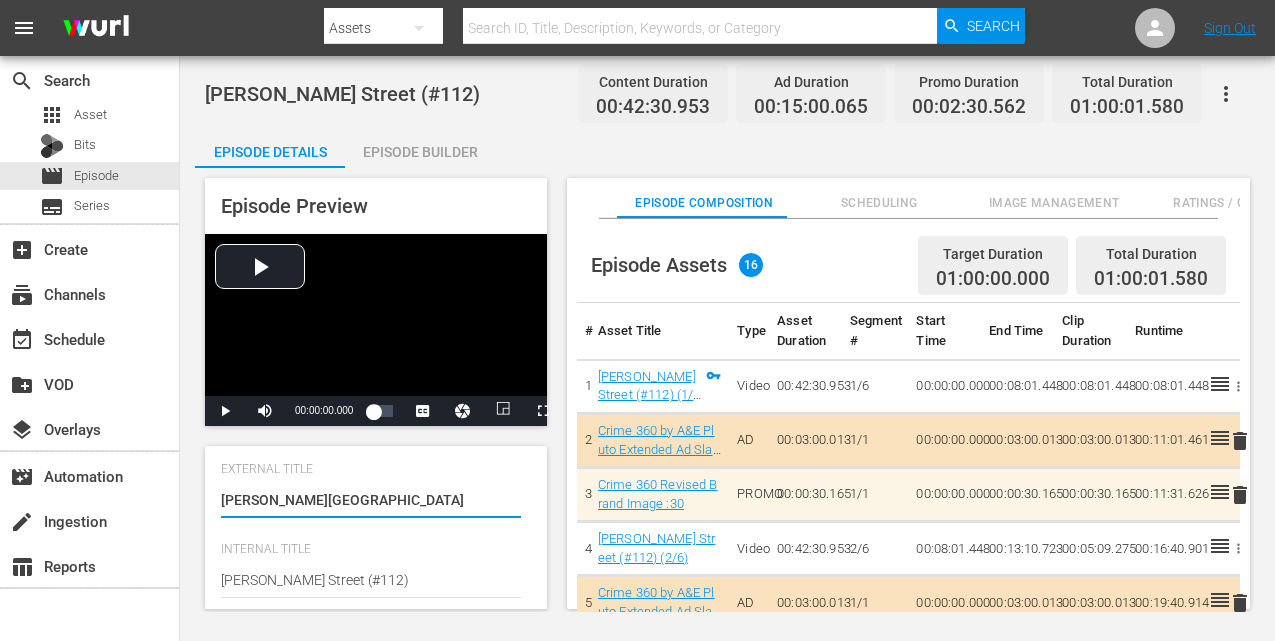 type on "No Series" 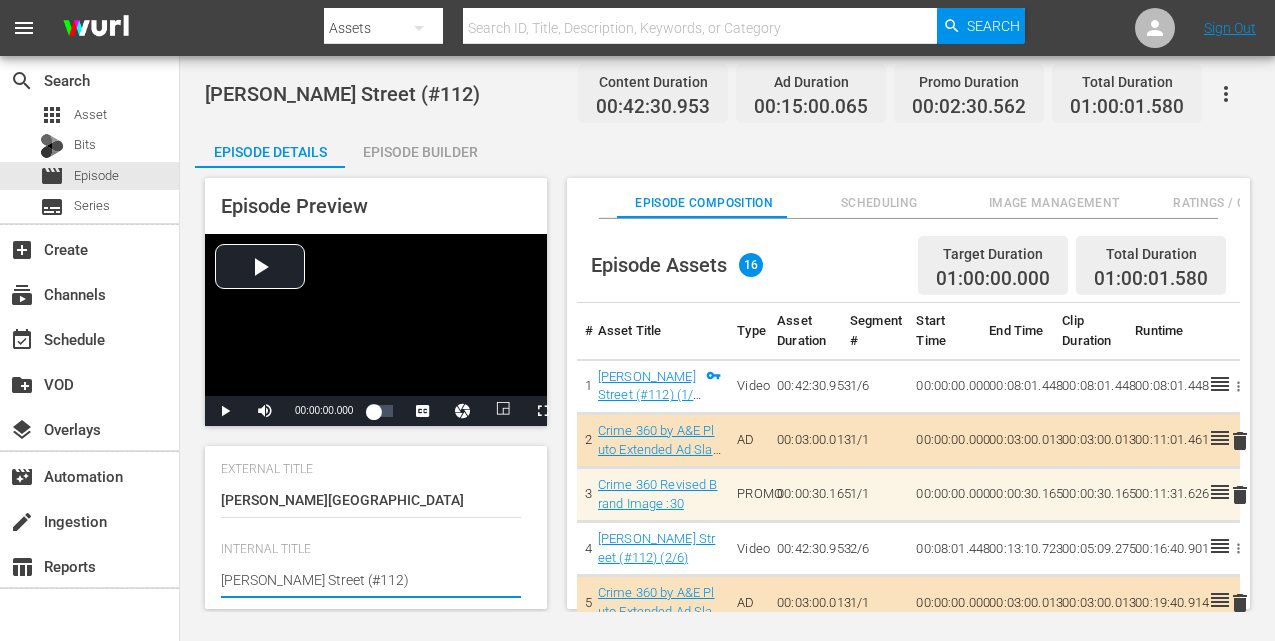 drag, startPoint x: 301, startPoint y: 575, endPoint x: 468, endPoint y: 589, distance: 167.5858 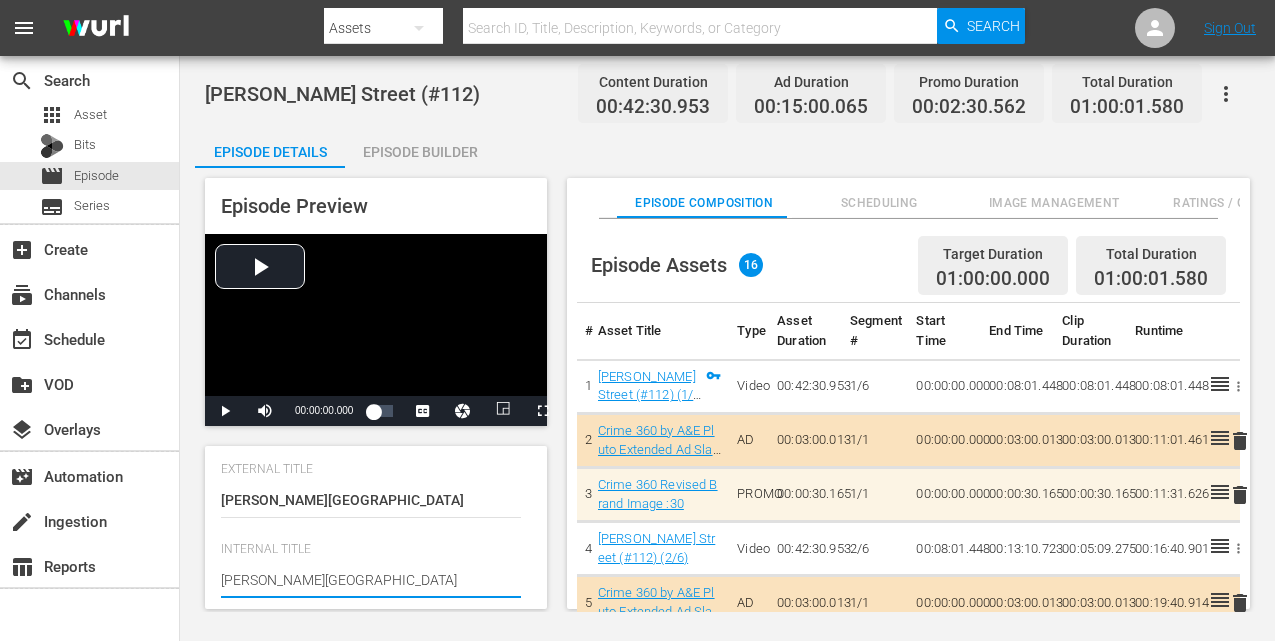 type on "Lester Street" 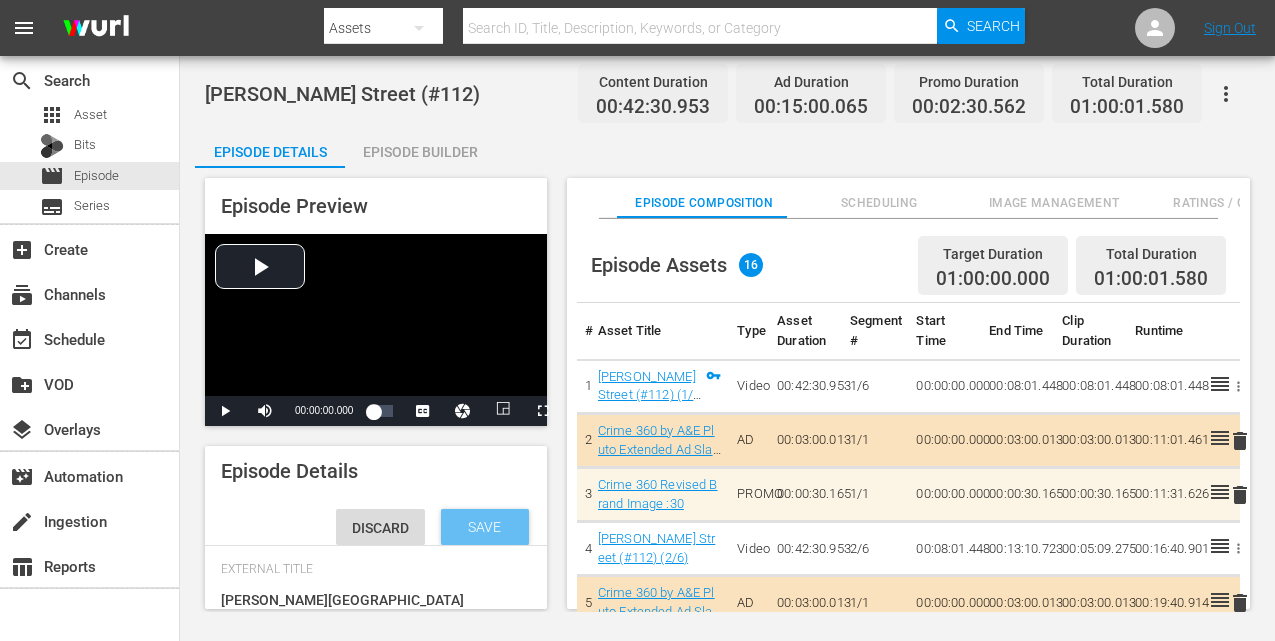type on "Lester Street" 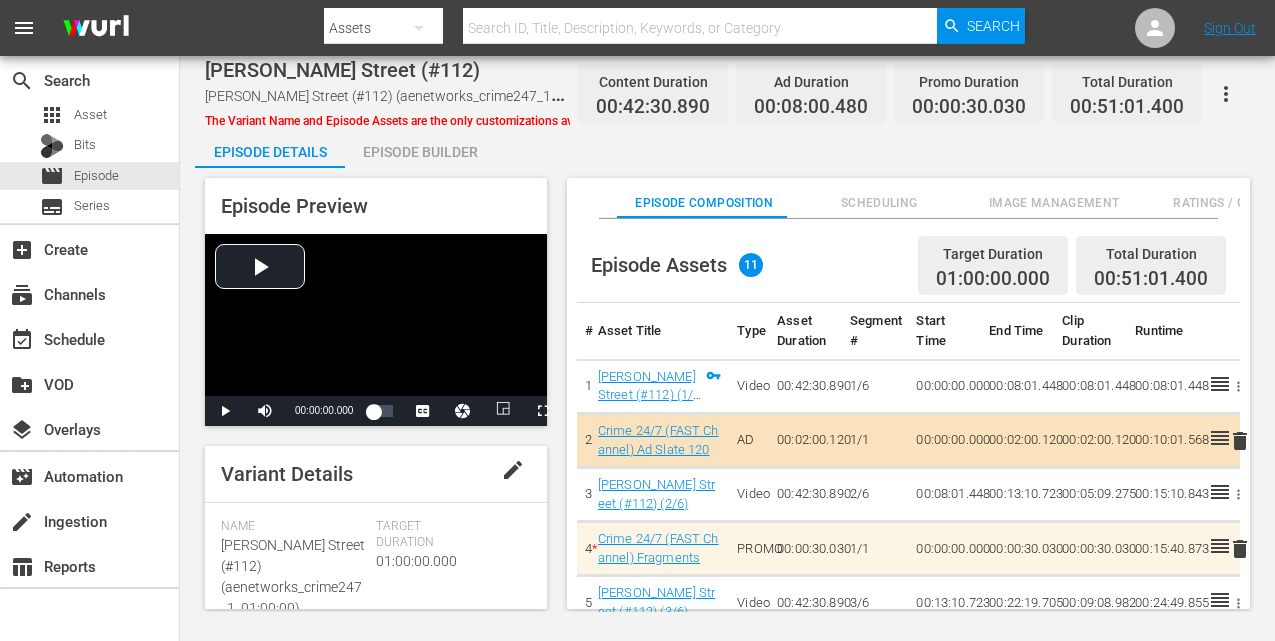scroll, scrollTop: 0, scrollLeft: 0, axis: both 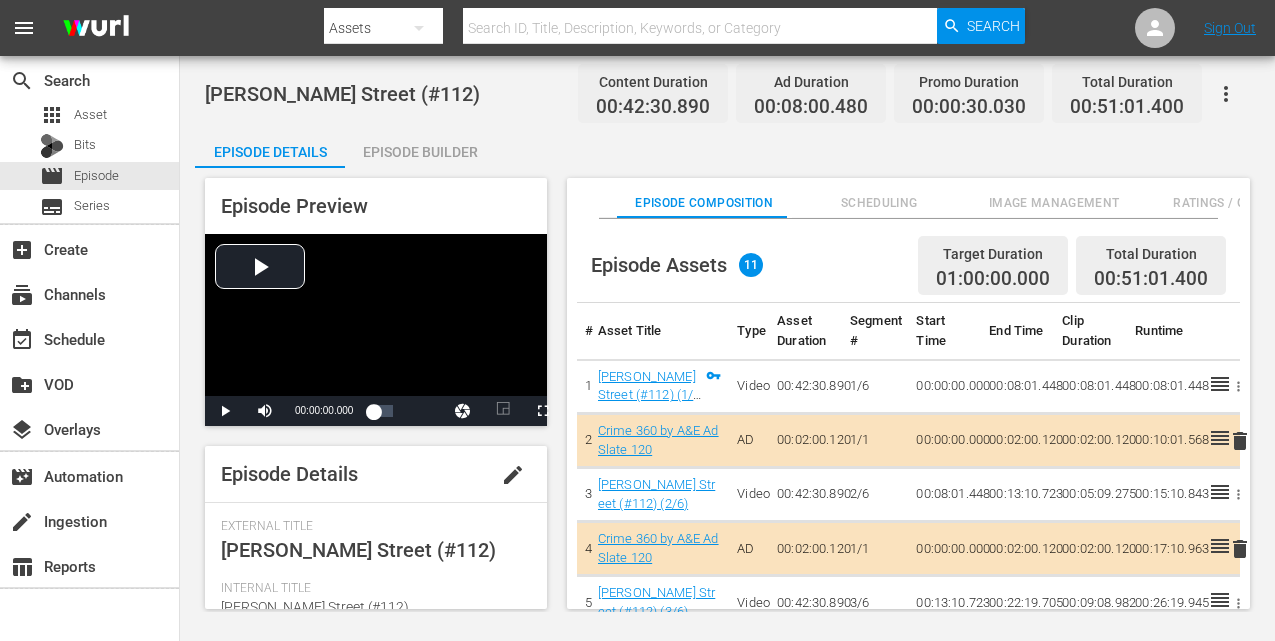 click on "edit" at bounding box center [513, 475] 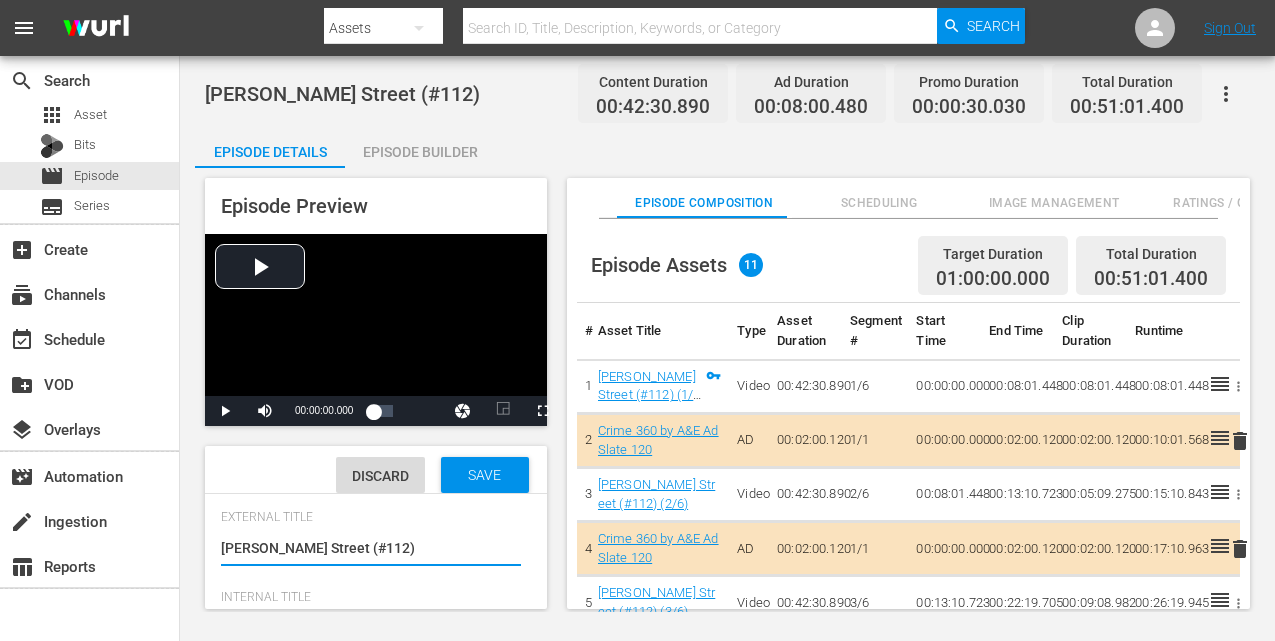 scroll, scrollTop: 103, scrollLeft: 0, axis: vertical 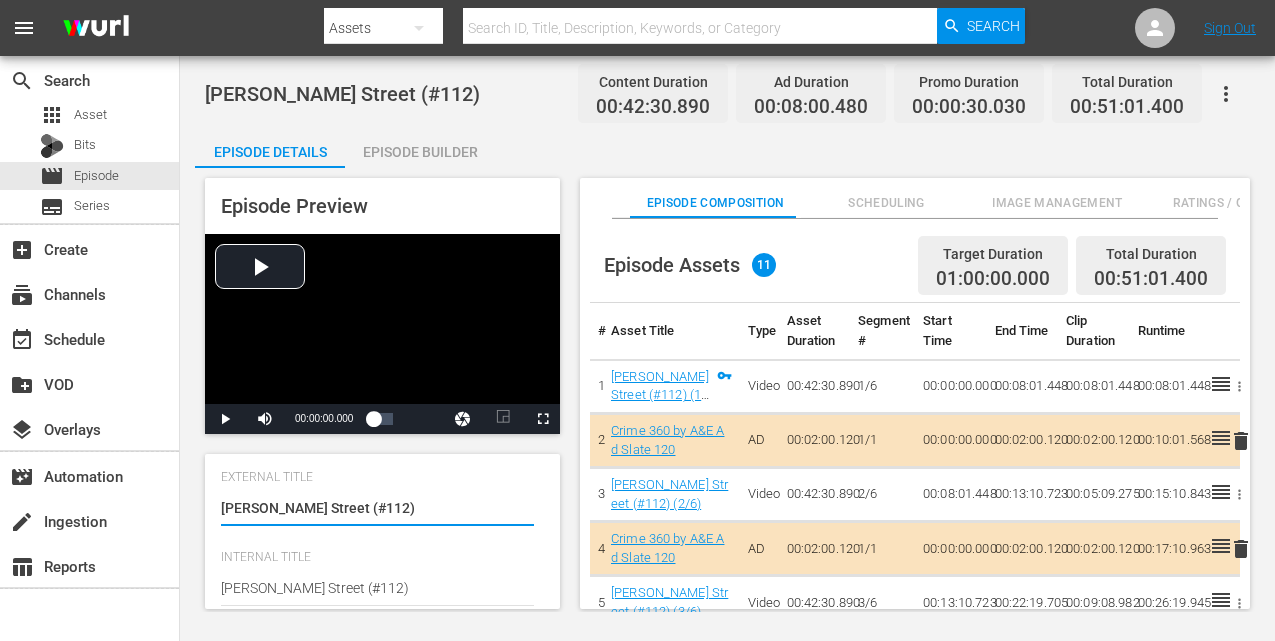 drag, startPoint x: 305, startPoint y: 497, endPoint x: 420, endPoint y: 507, distance: 115.43397 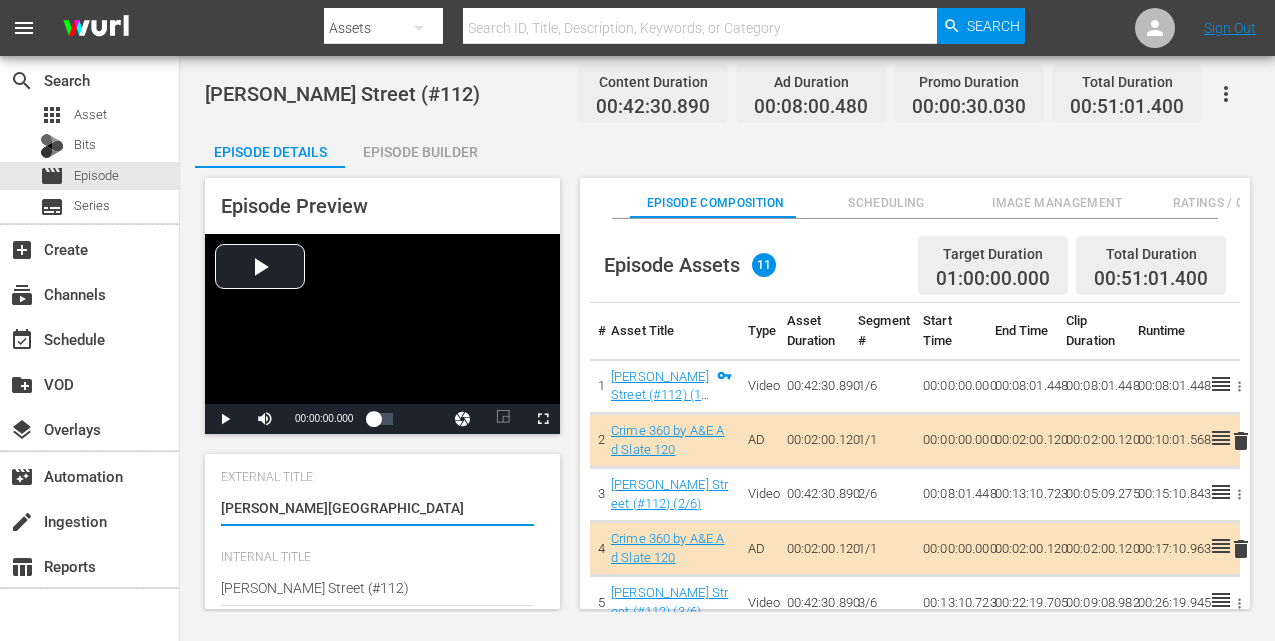 type on "Lester Street" 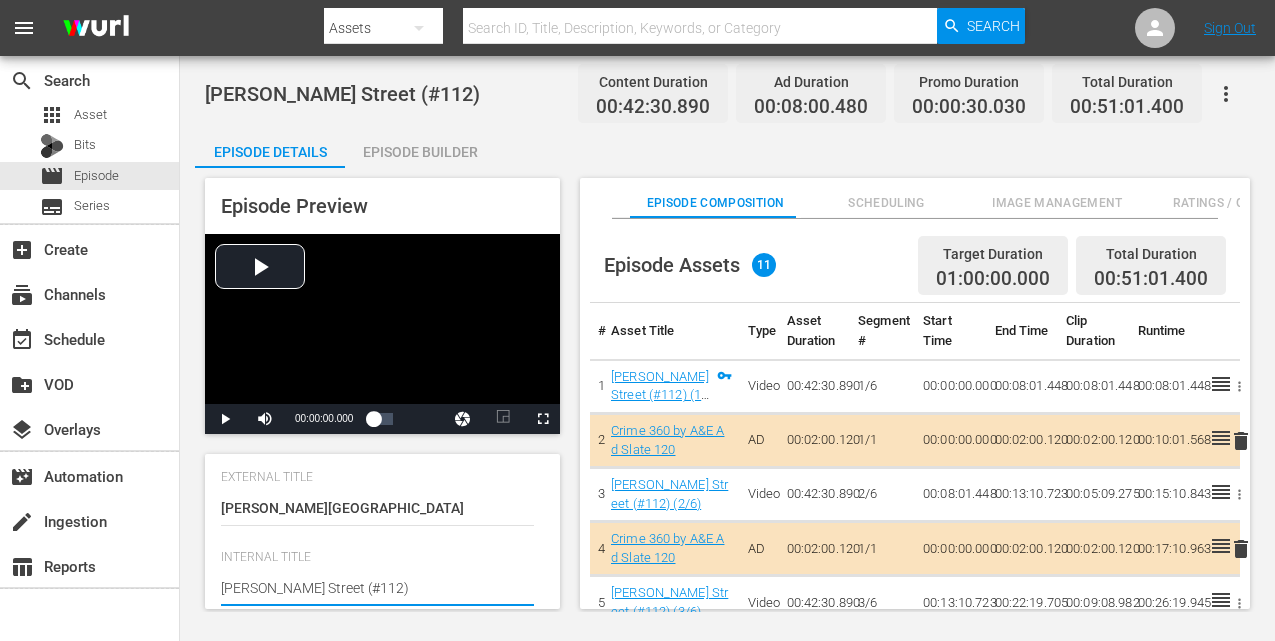 scroll, scrollTop: 107, scrollLeft: 0, axis: vertical 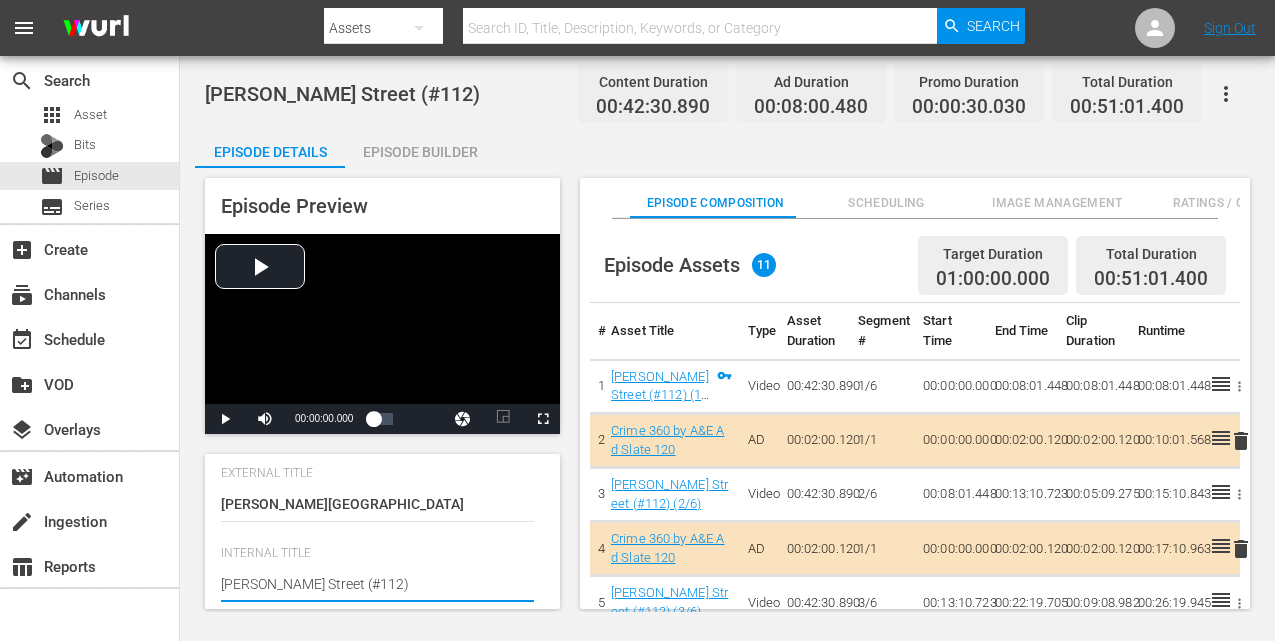 drag, startPoint x: 357, startPoint y: 583, endPoint x: 318, endPoint y: 581, distance: 39.051247 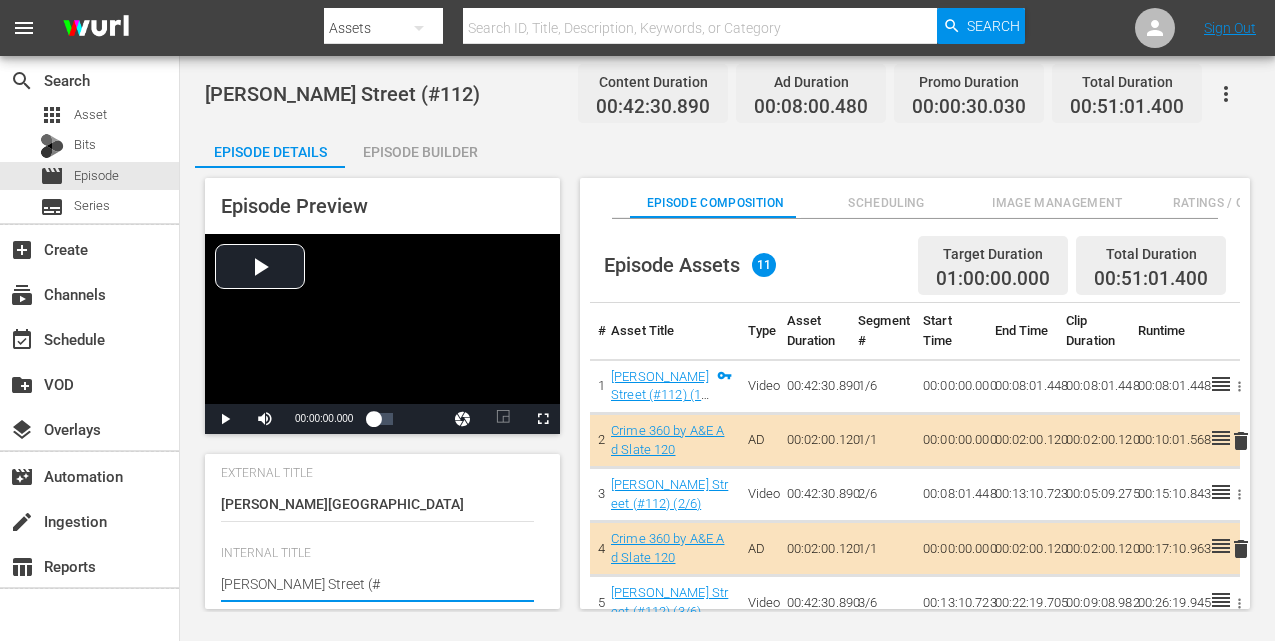 type on "Lester Street (" 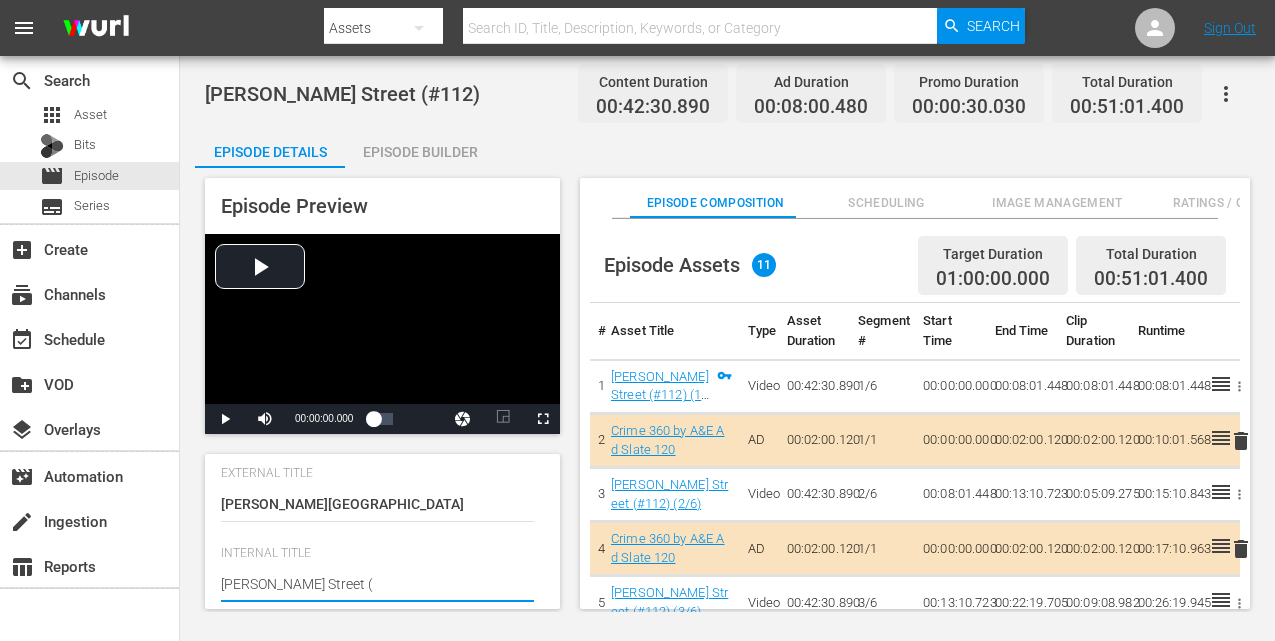 type on "Lester Street" 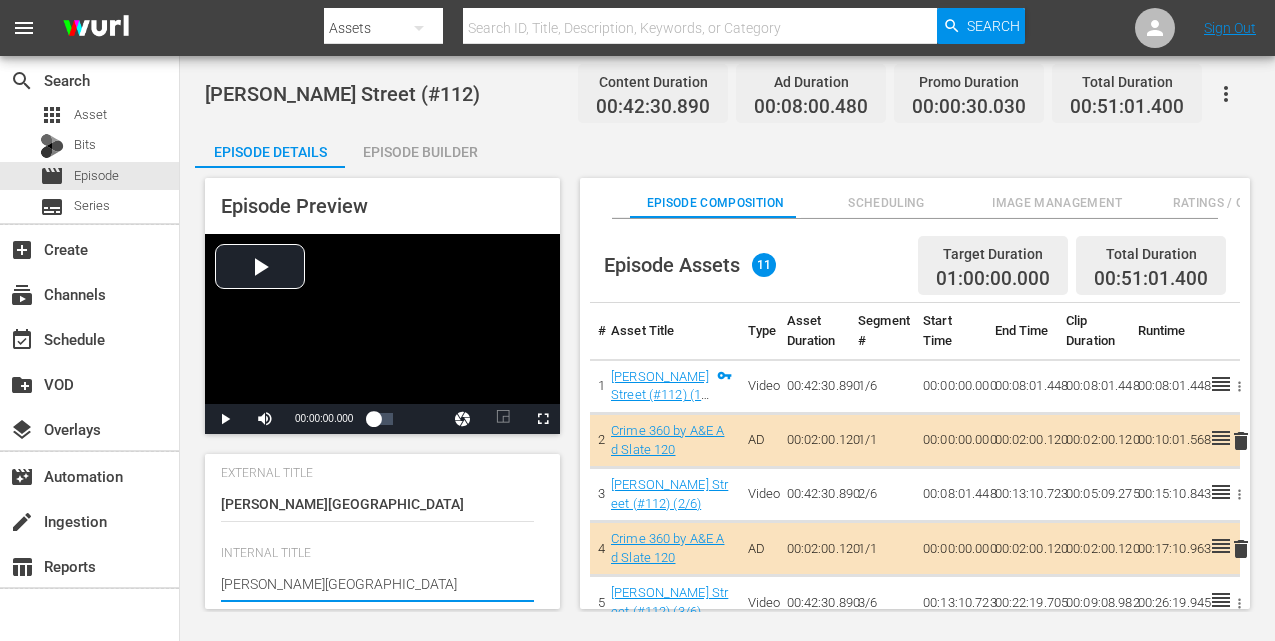 type on "Lester Street" 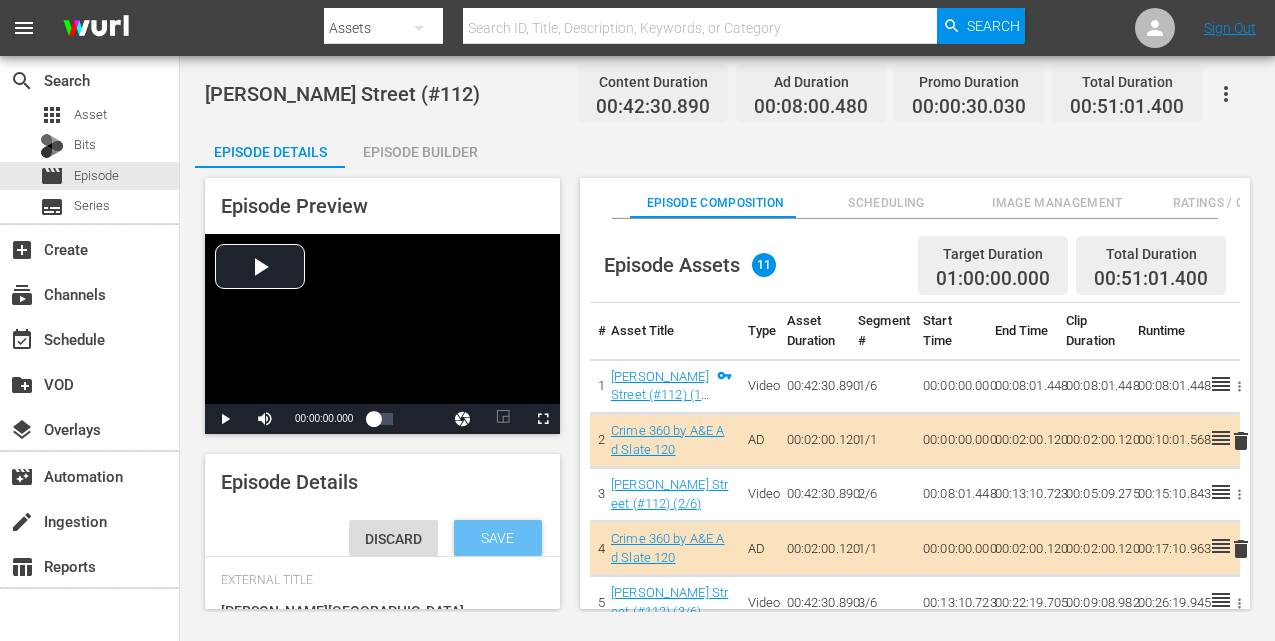 type on "Lester Street" 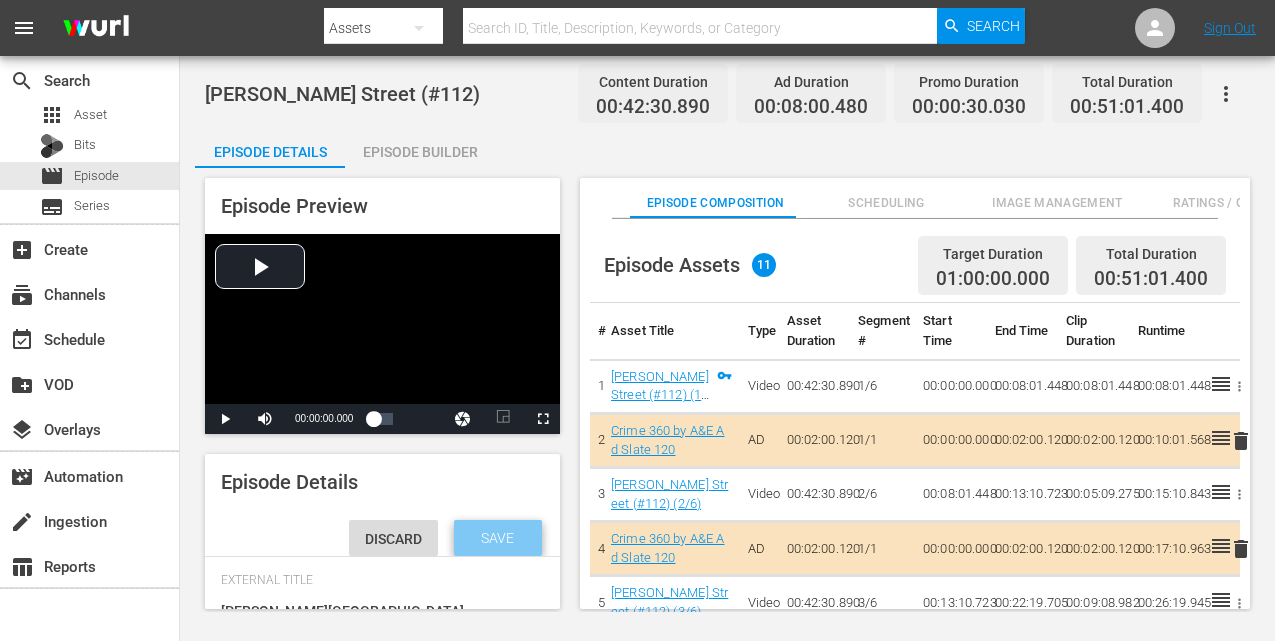 click on "Save" at bounding box center [497, 538] 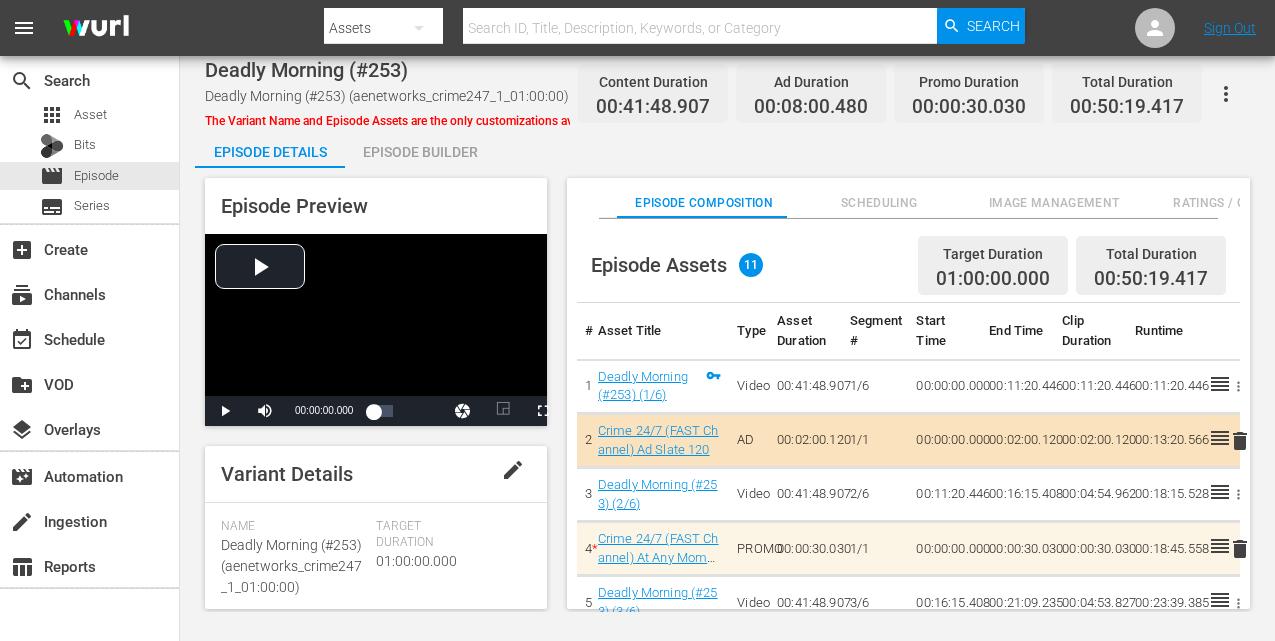 scroll, scrollTop: 0, scrollLeft: 0, axis: both 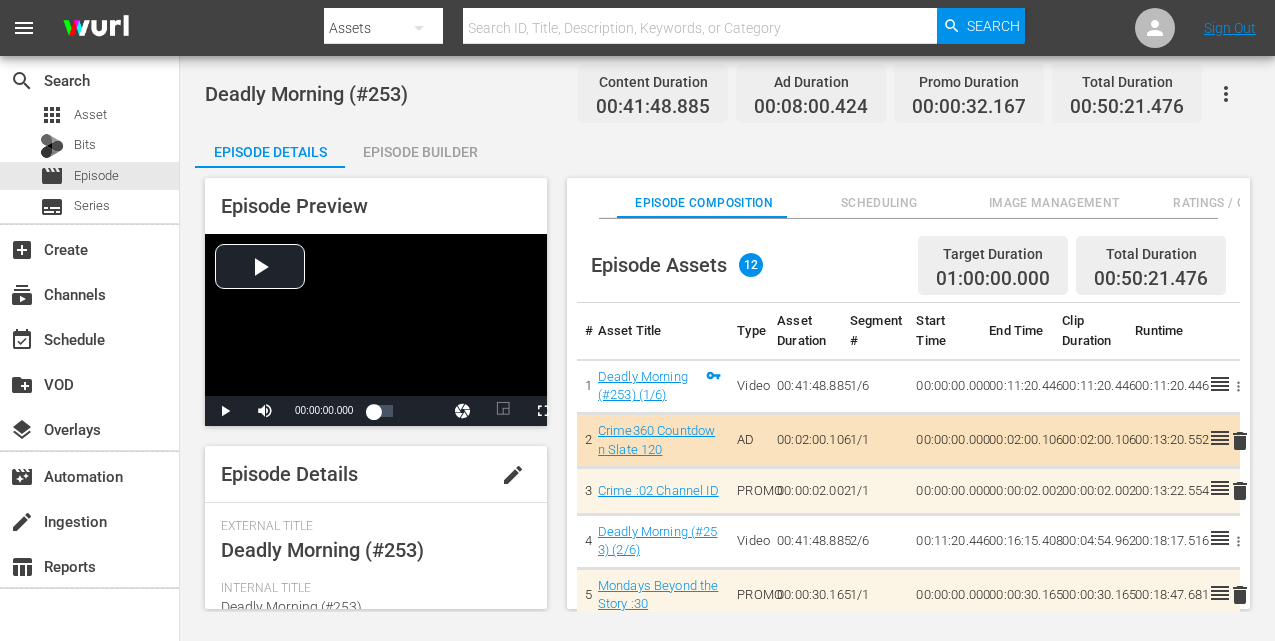 click on "edit" at bounding box center [513, 475] 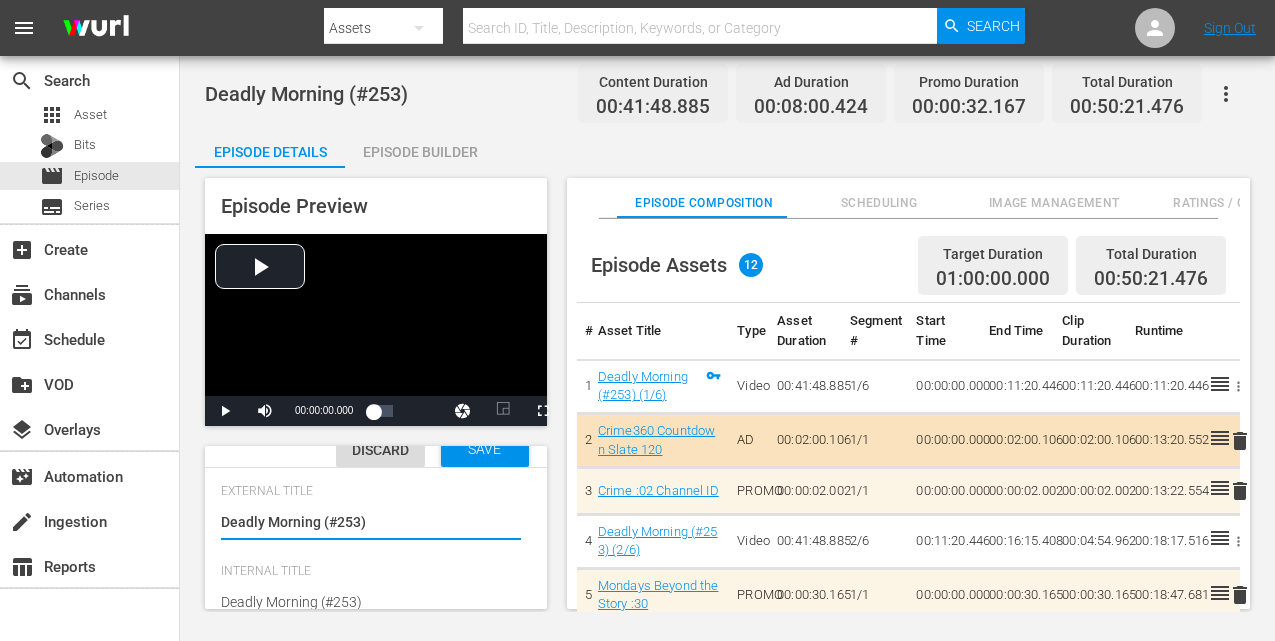 scroll, scrollTop: 103, scrollLeft: 0, axis: vertical 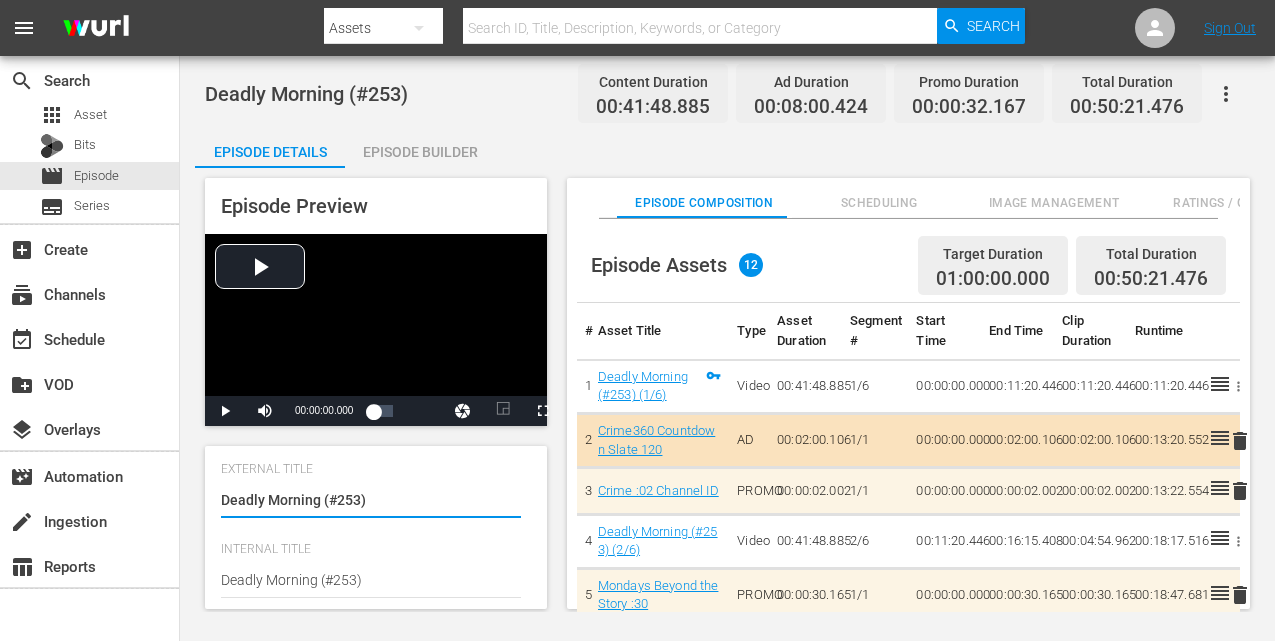 drag, startPoint x: 330, startPoint y: 503, endPoint x: 427, endPoint y: 505, distance: 97.020615 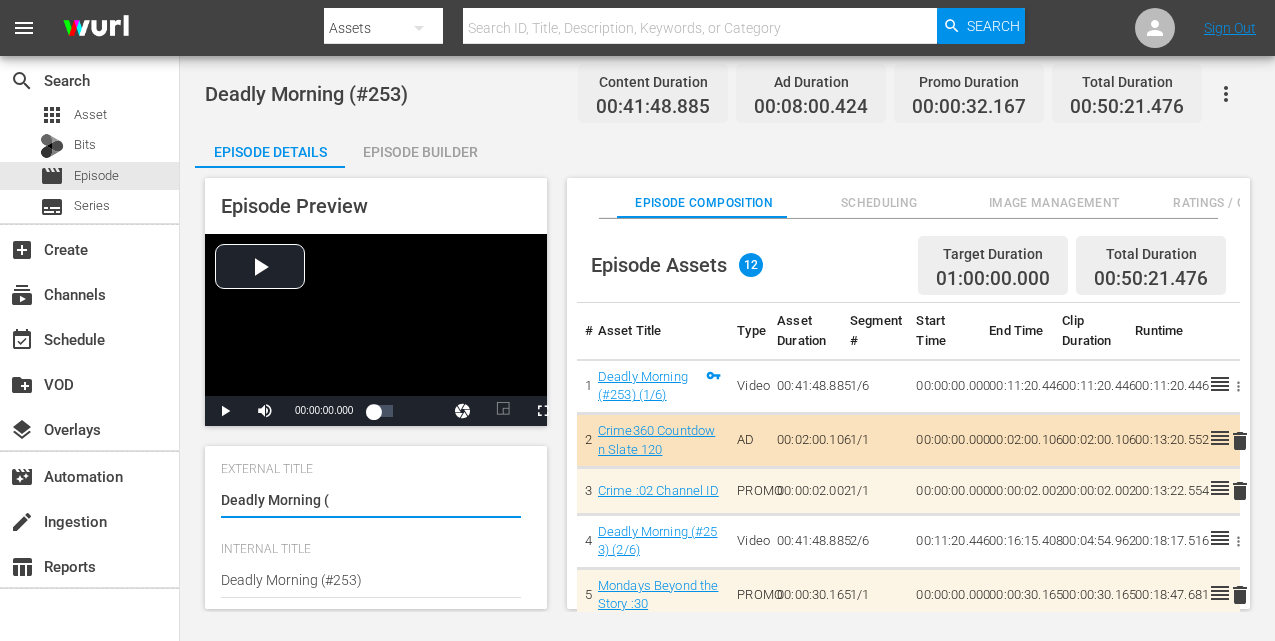 type on "Deadly Morning" 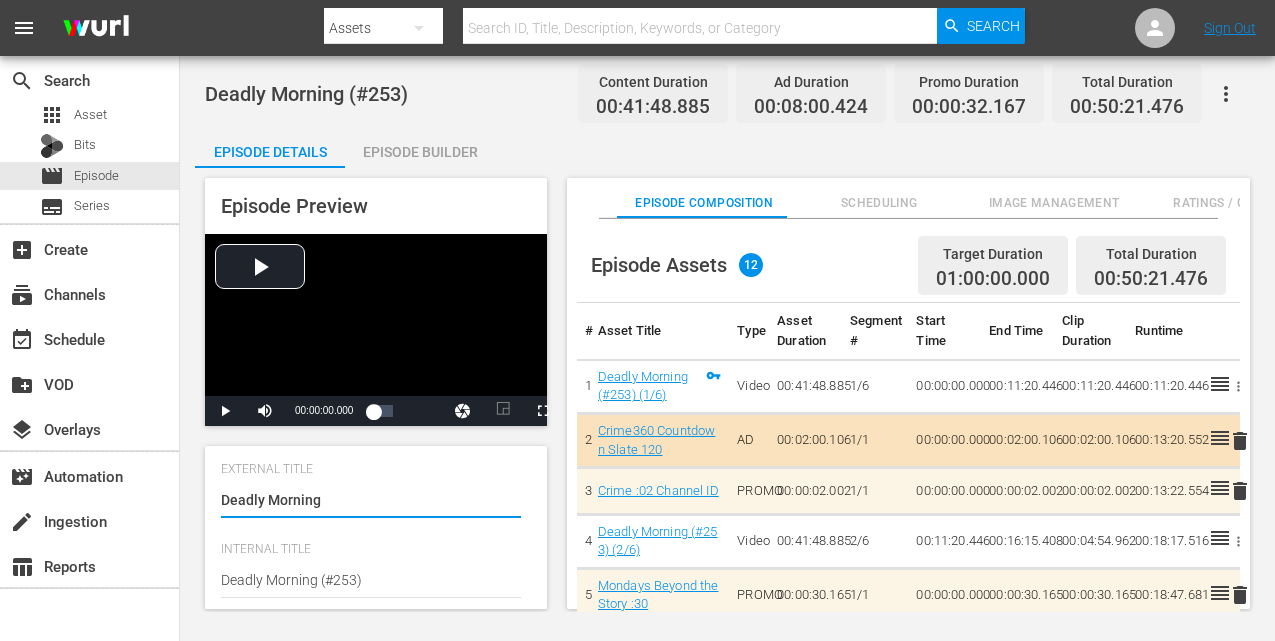 type on "Deadly Morning" 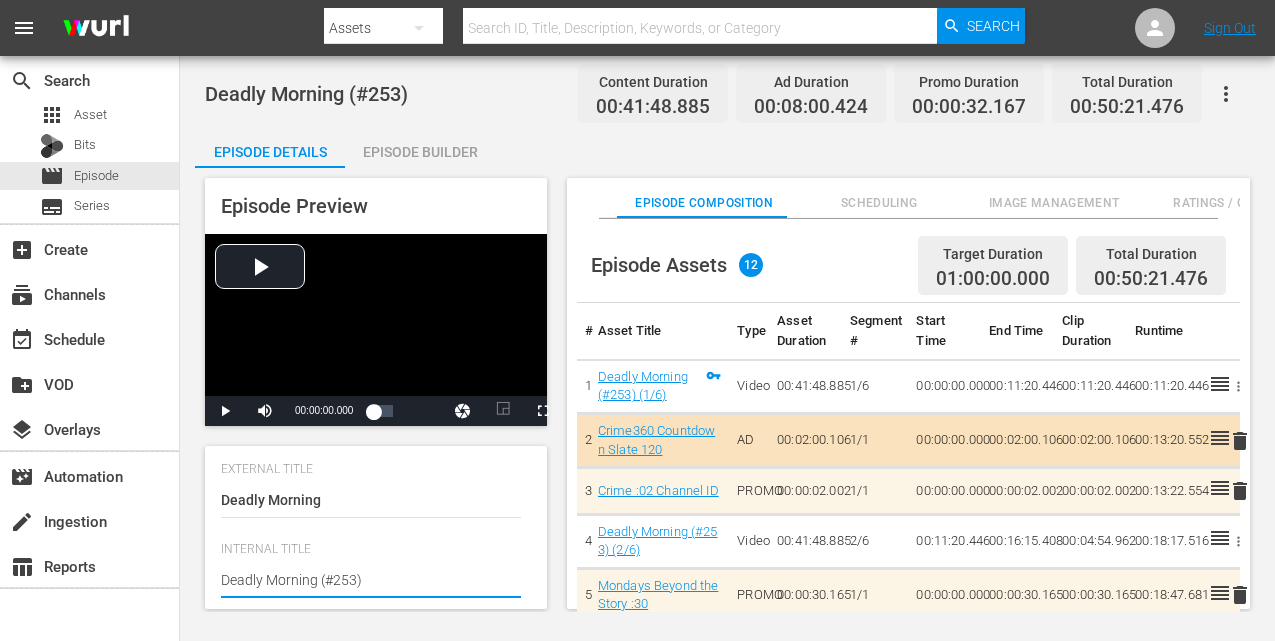 drag, startPoint x: 341, startPoint y: 581, endPoint x: 410, endPoint y: 576, distance: 69.18092 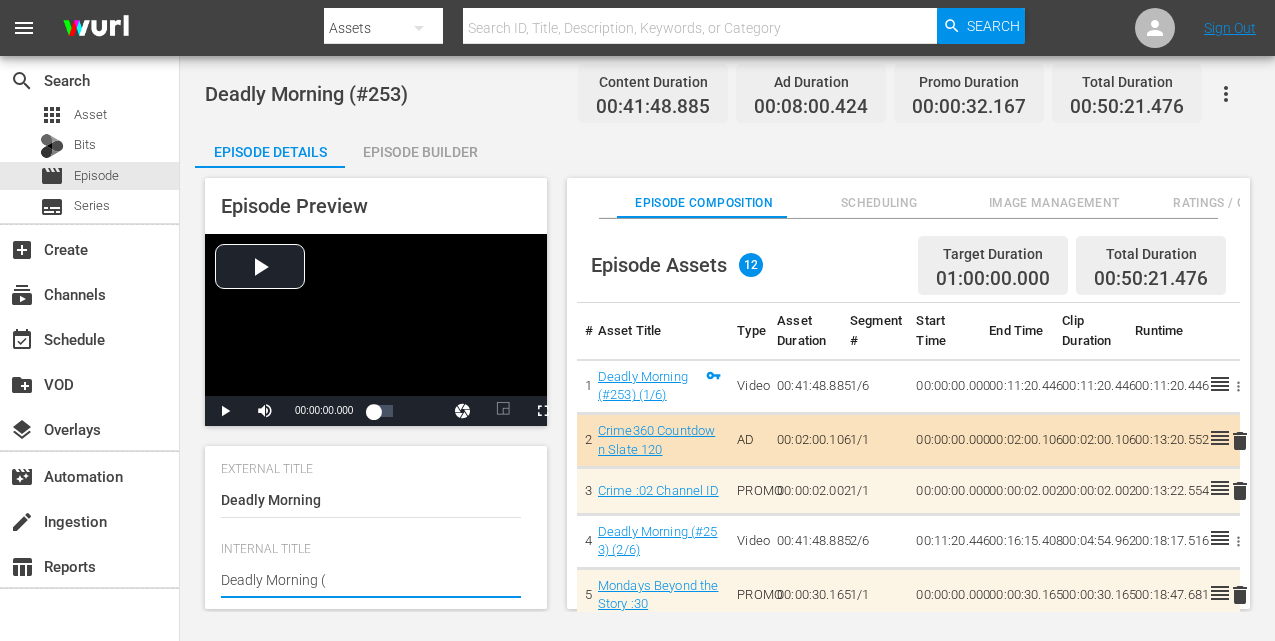 type on "Deadly Morning" 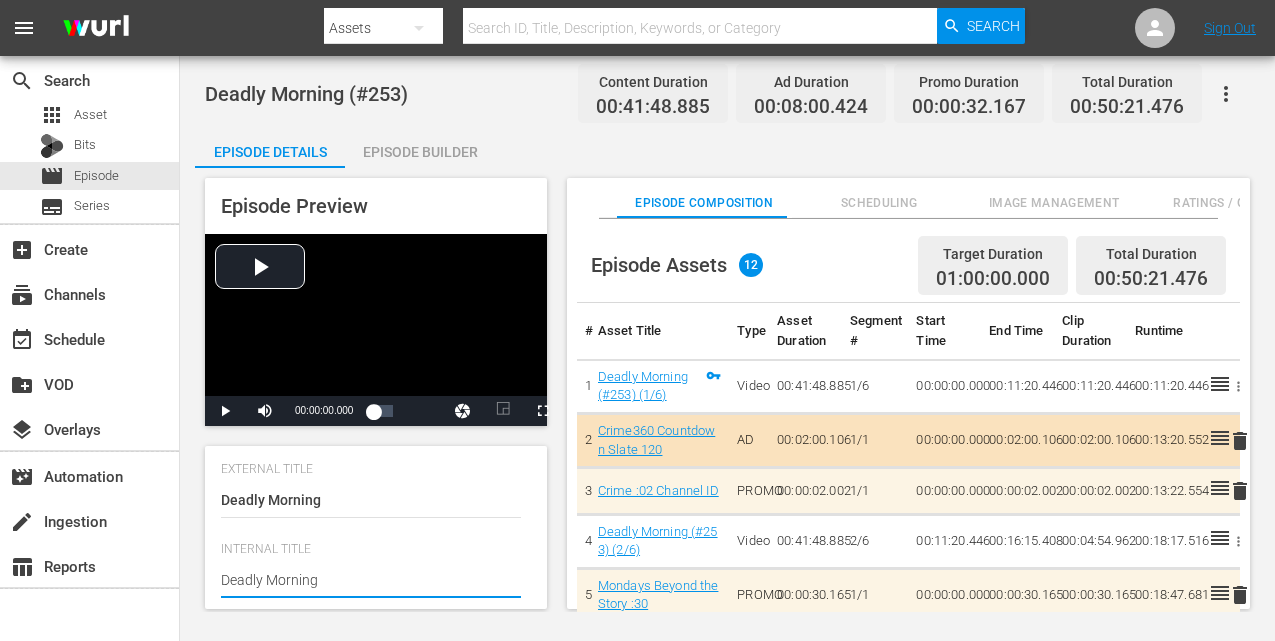 type on "Deadly Morning" 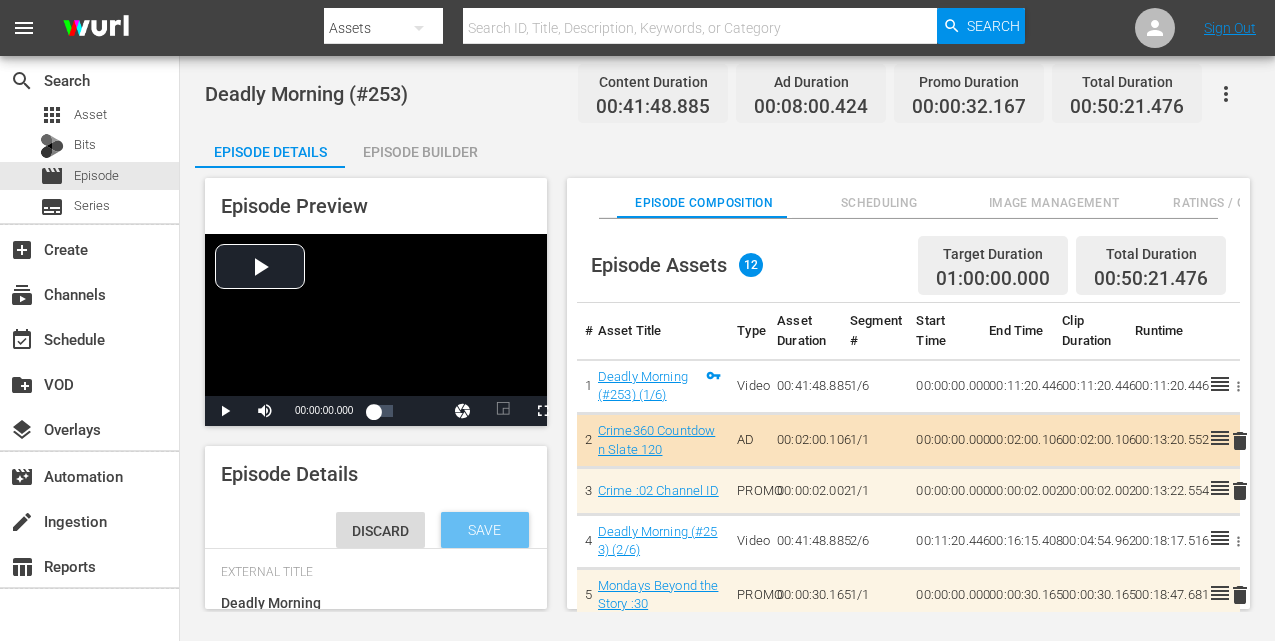 type on "Deadly Morning" 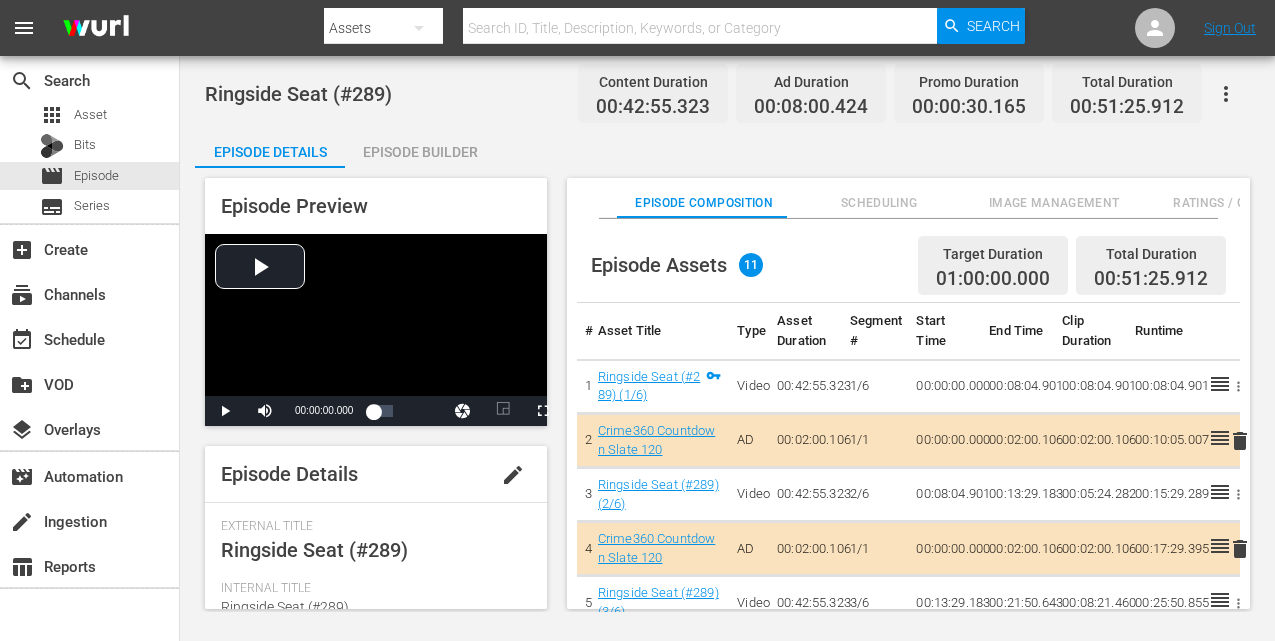 scroll, scrollTop: 0, scrollLeft: 0, axis: both 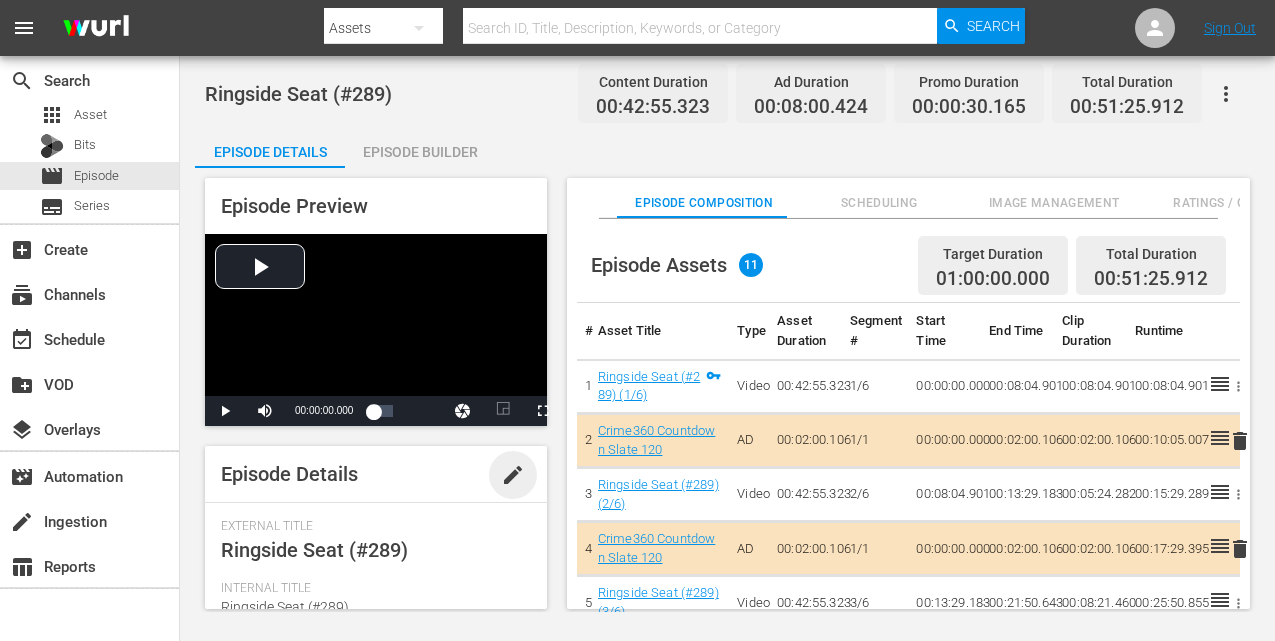 click on "edit" at bounding box center [513, 475] 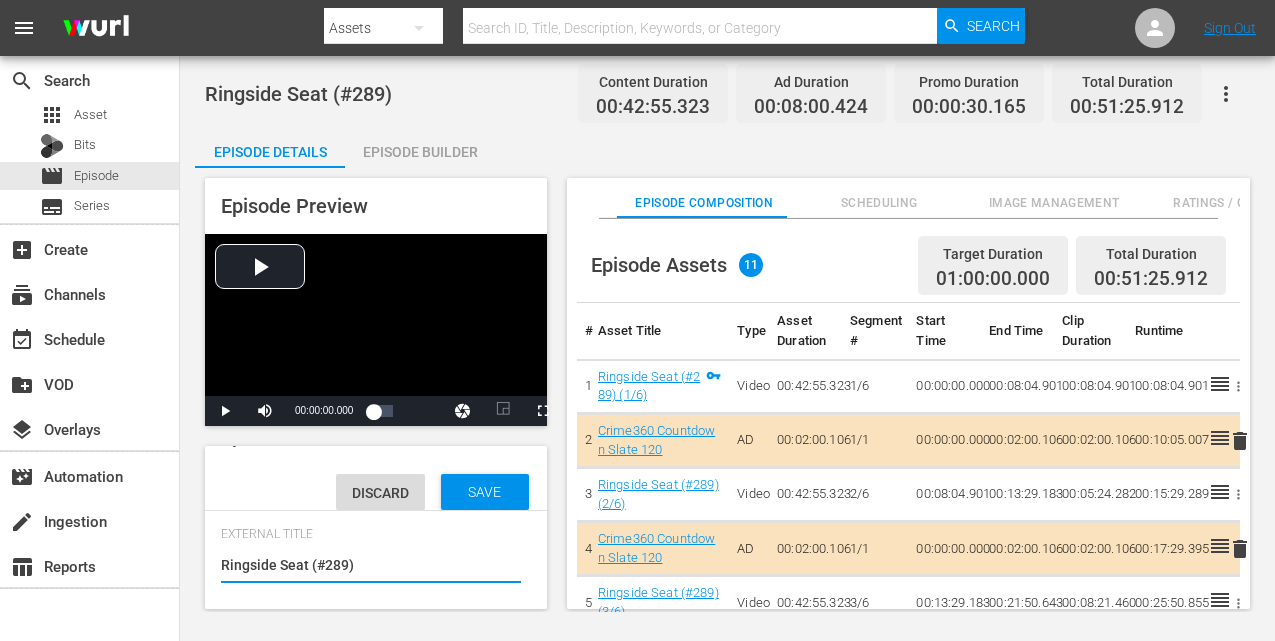 scroll, scrollTop: 103, scrollLeft: 0, axis: vertical 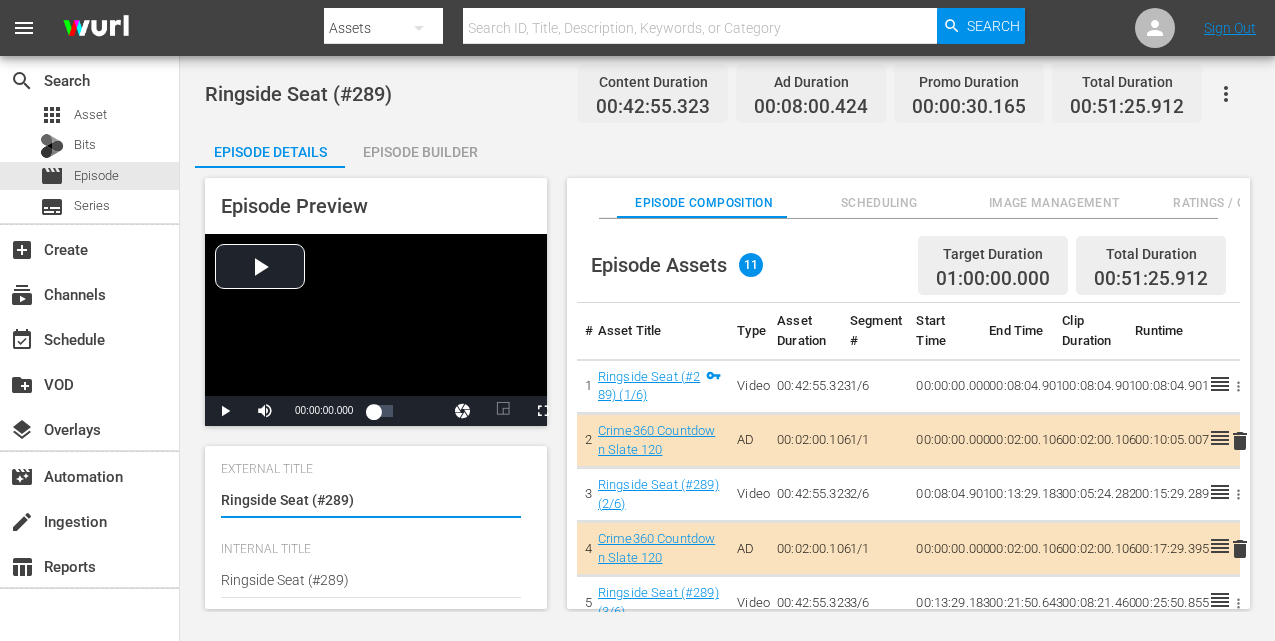 click on "Ringside Seat (#289)" at bounding box center (371, 502) 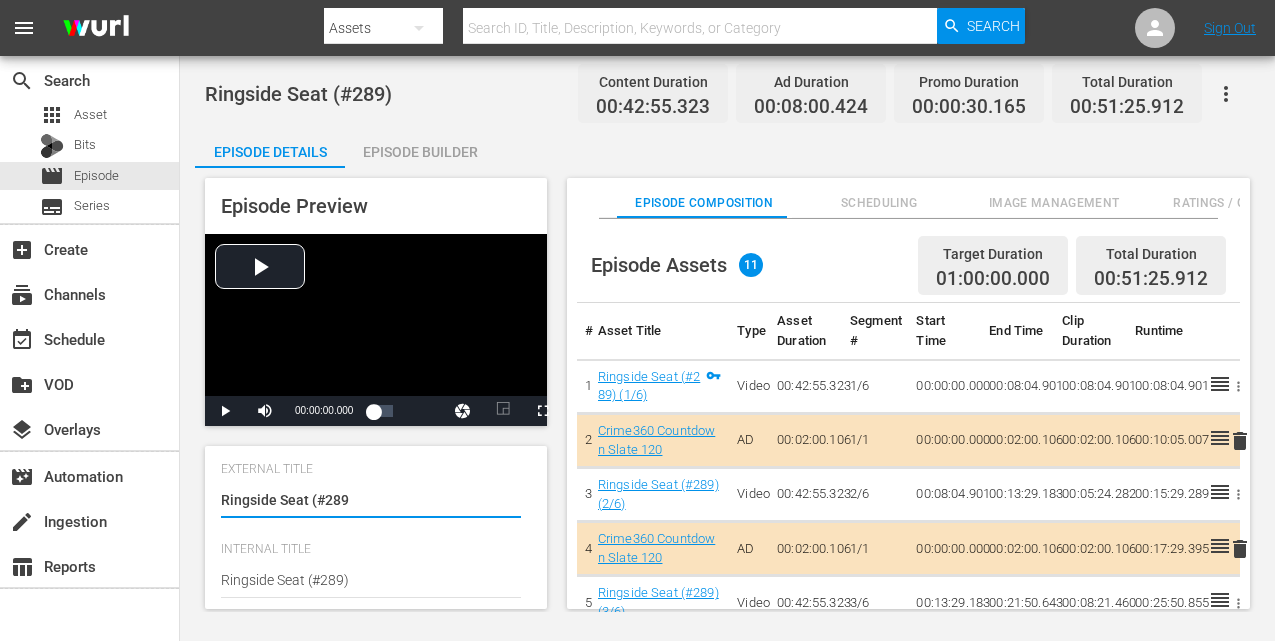 type on "Ringside Seat (#28" 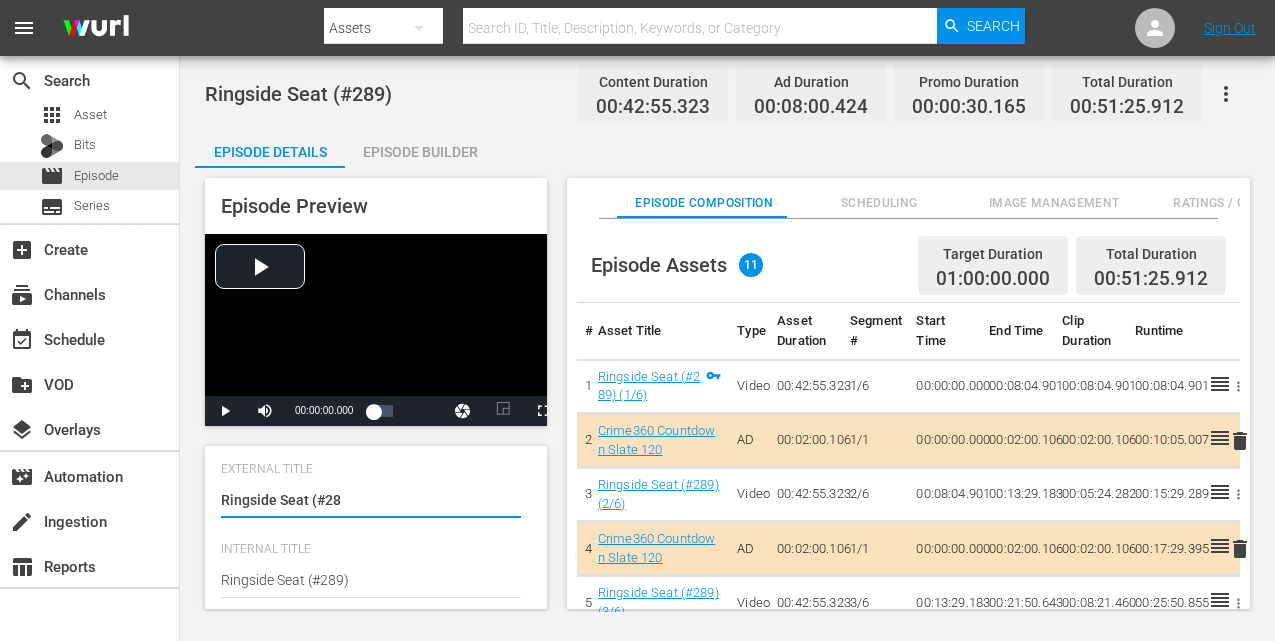 type on "Ringside Seat (#2" 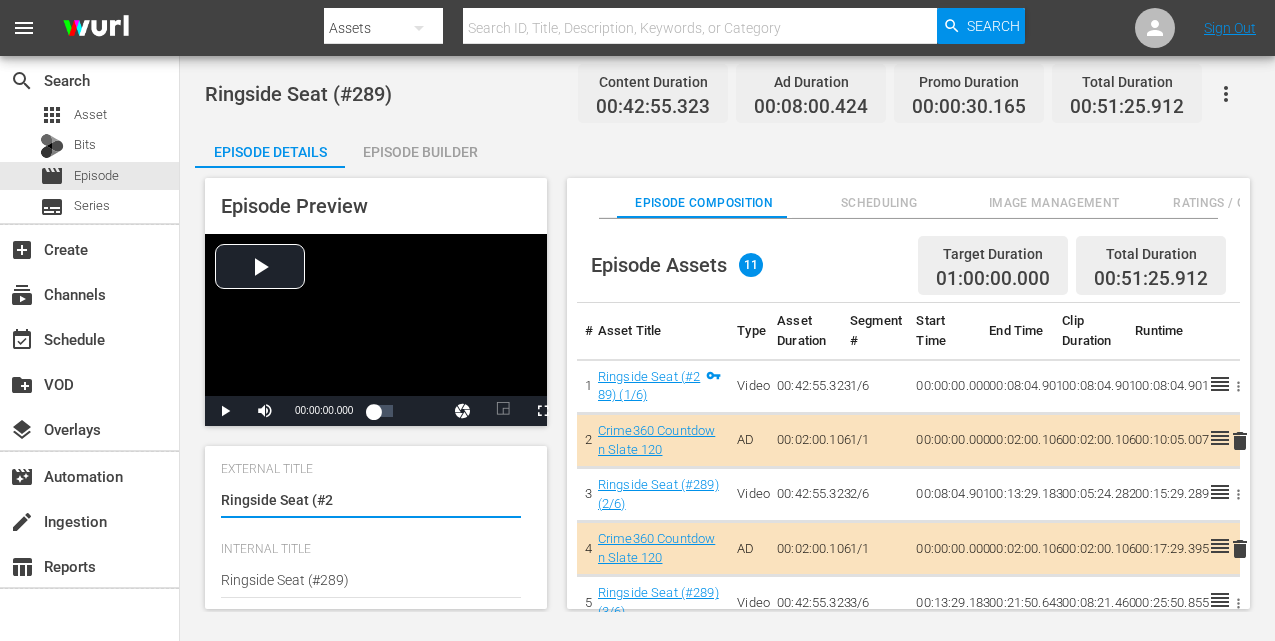 type on "Ringside Seat (#" 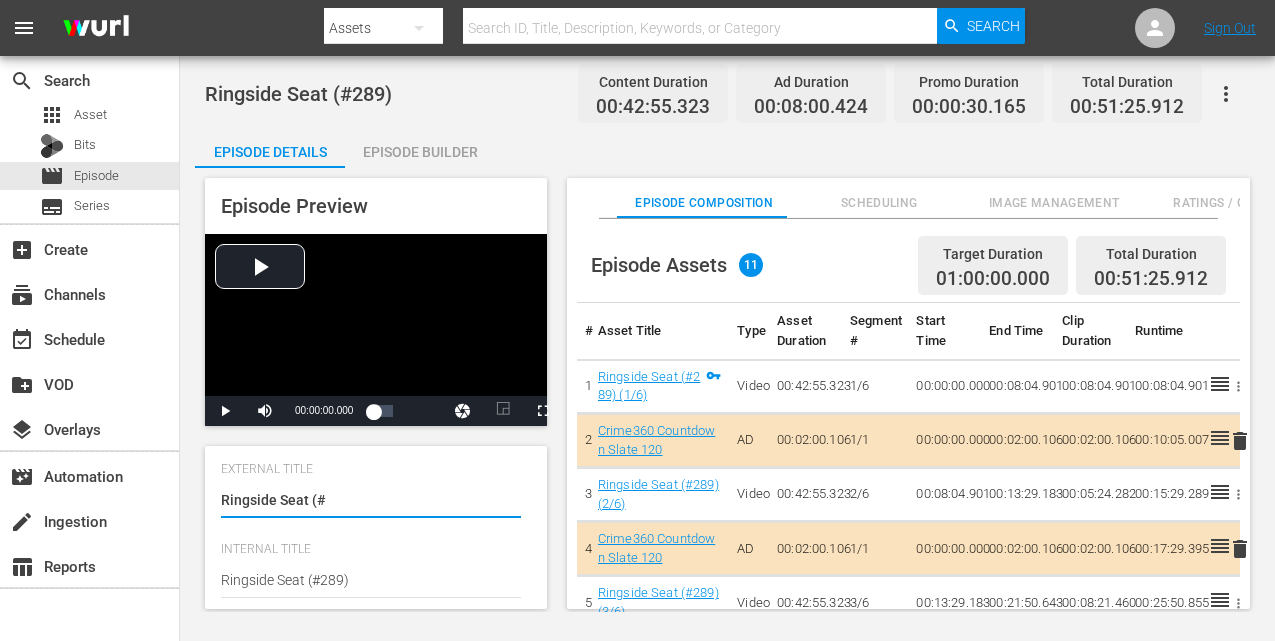 type on "Ringside Seat (" 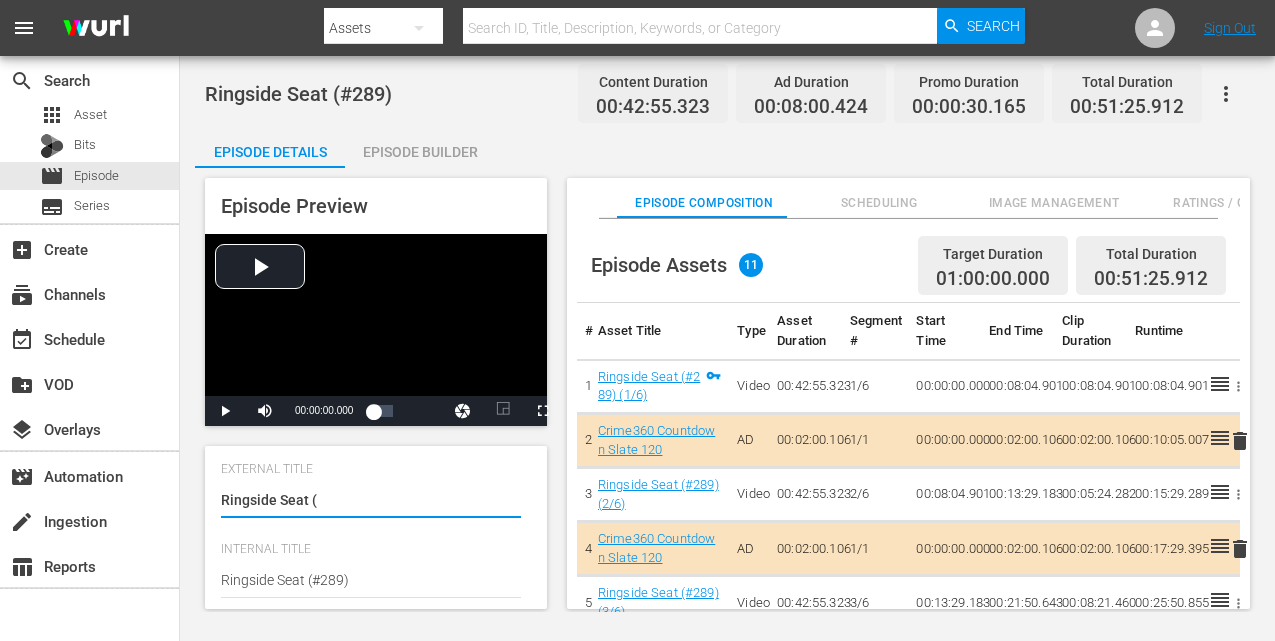 type on "Ringside Seat" 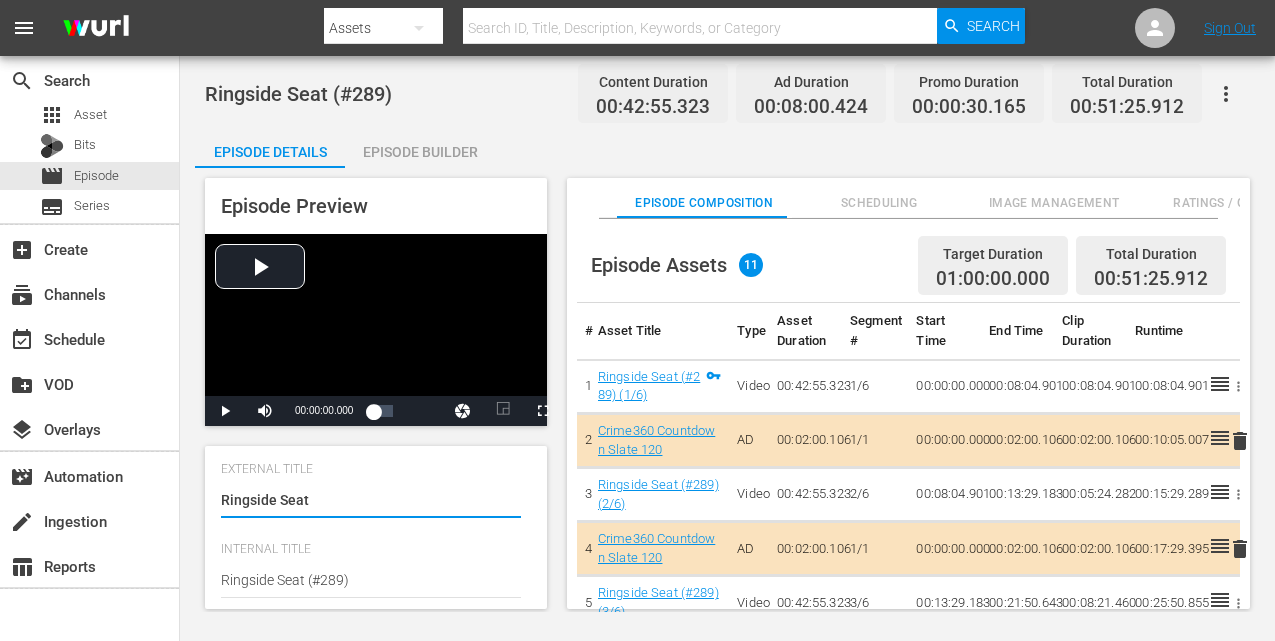 type on "Ringside Seat" 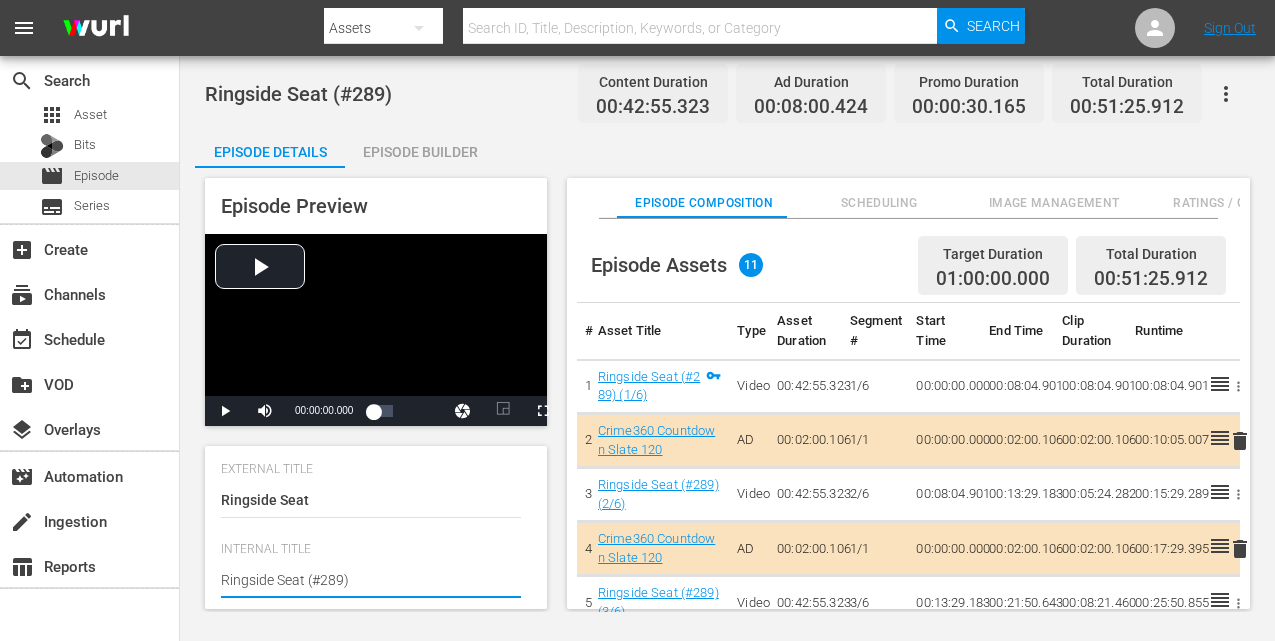 type on "Ringside Seat (#289" 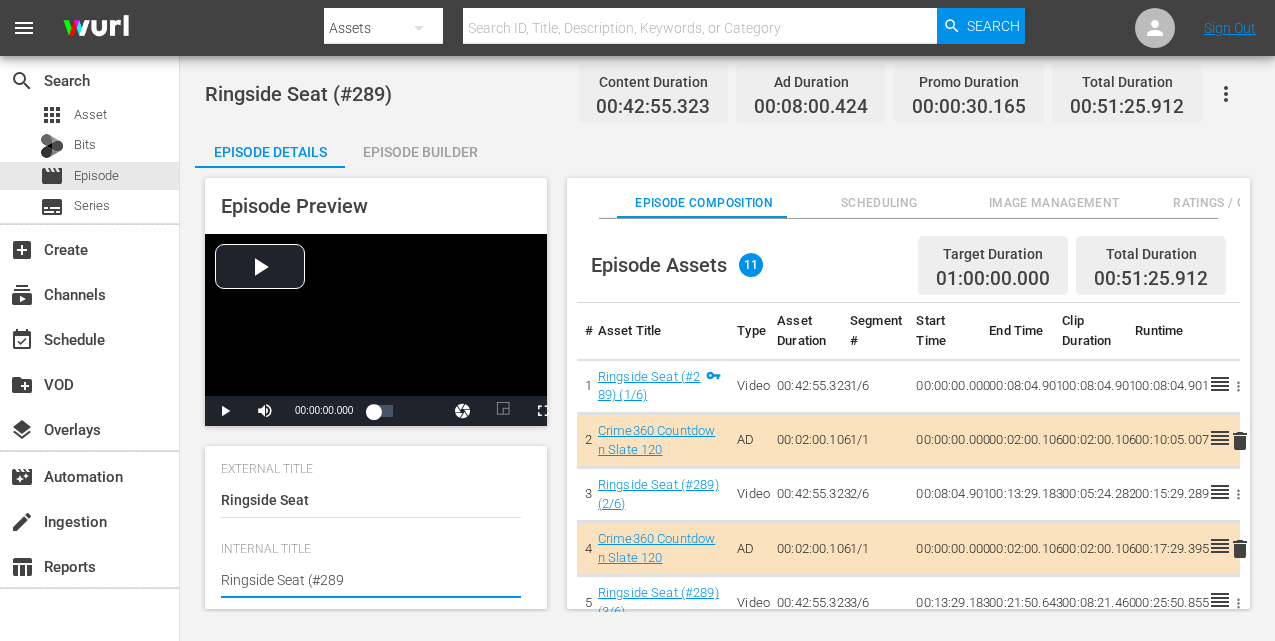 type on "Ringside Seat (#28" 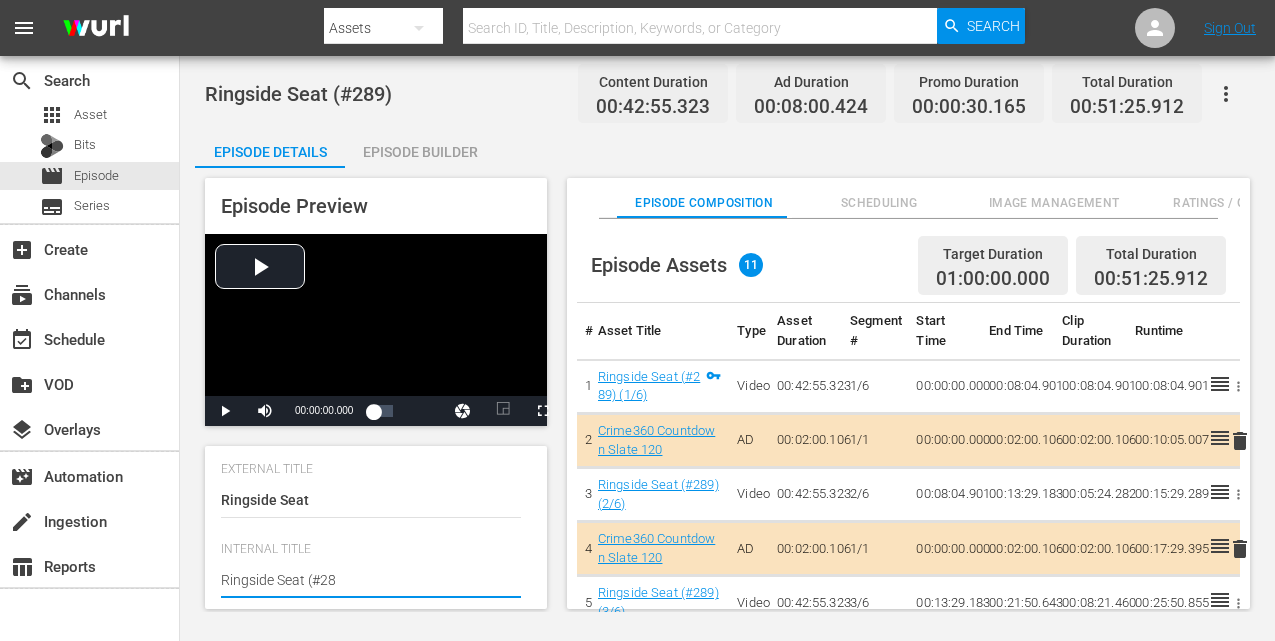 type on "Ringside Seat (#2" 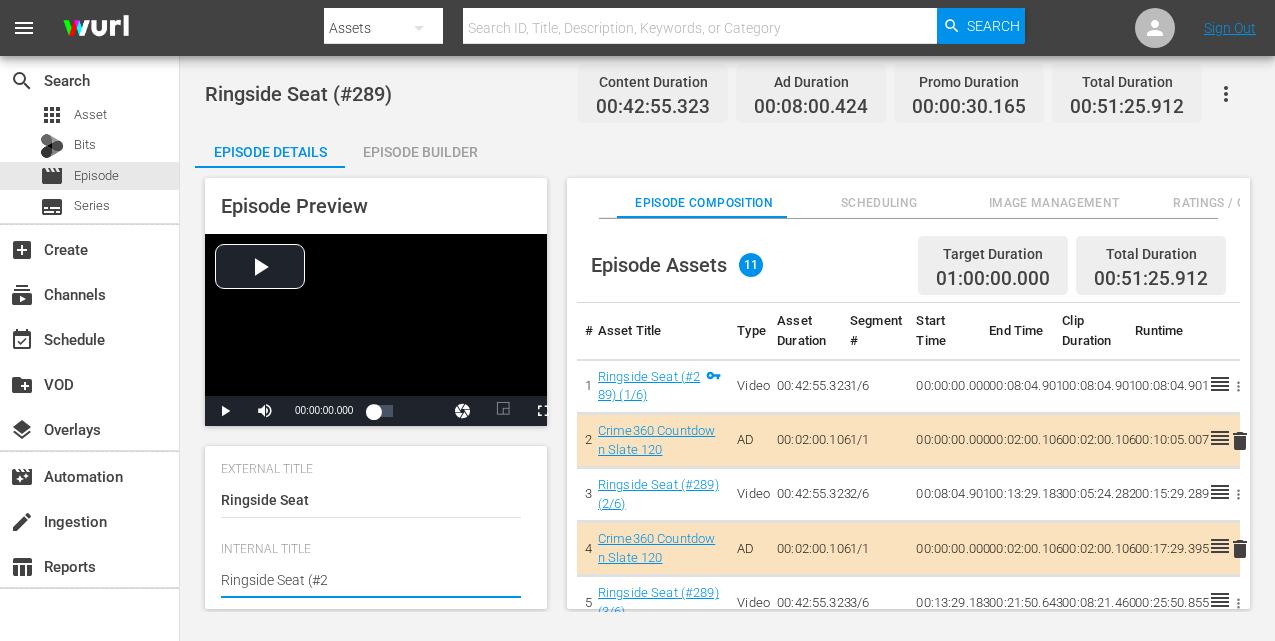 type on "Ringside Seat (#" 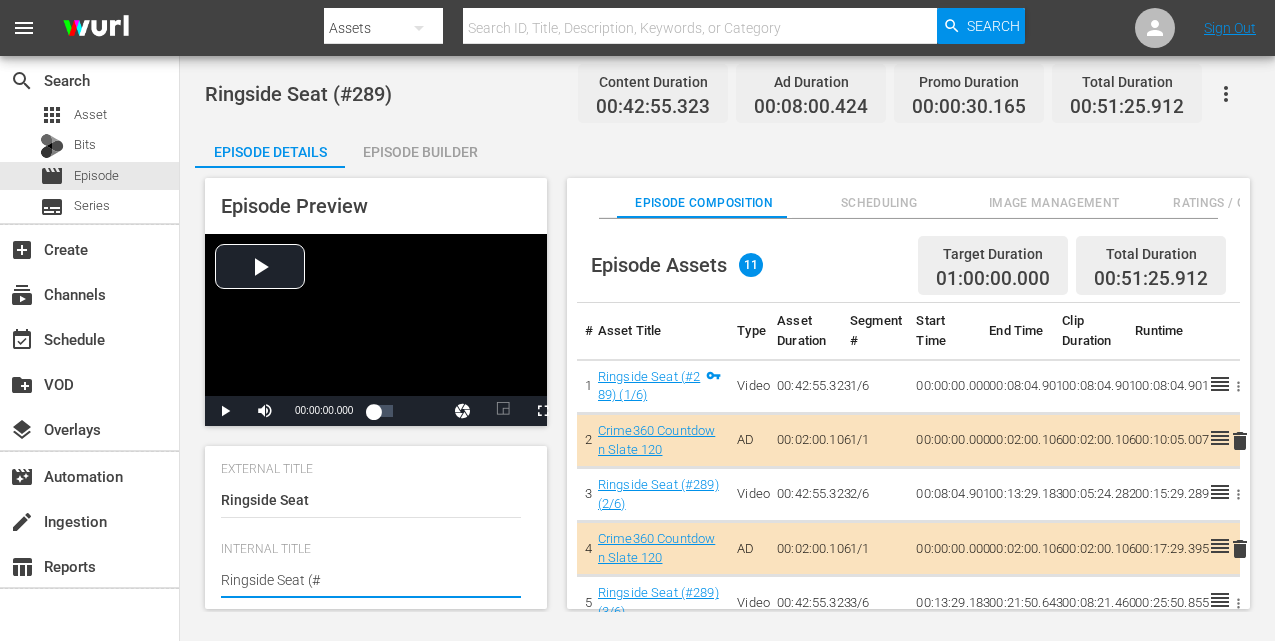 type on "Ringside Seat (" 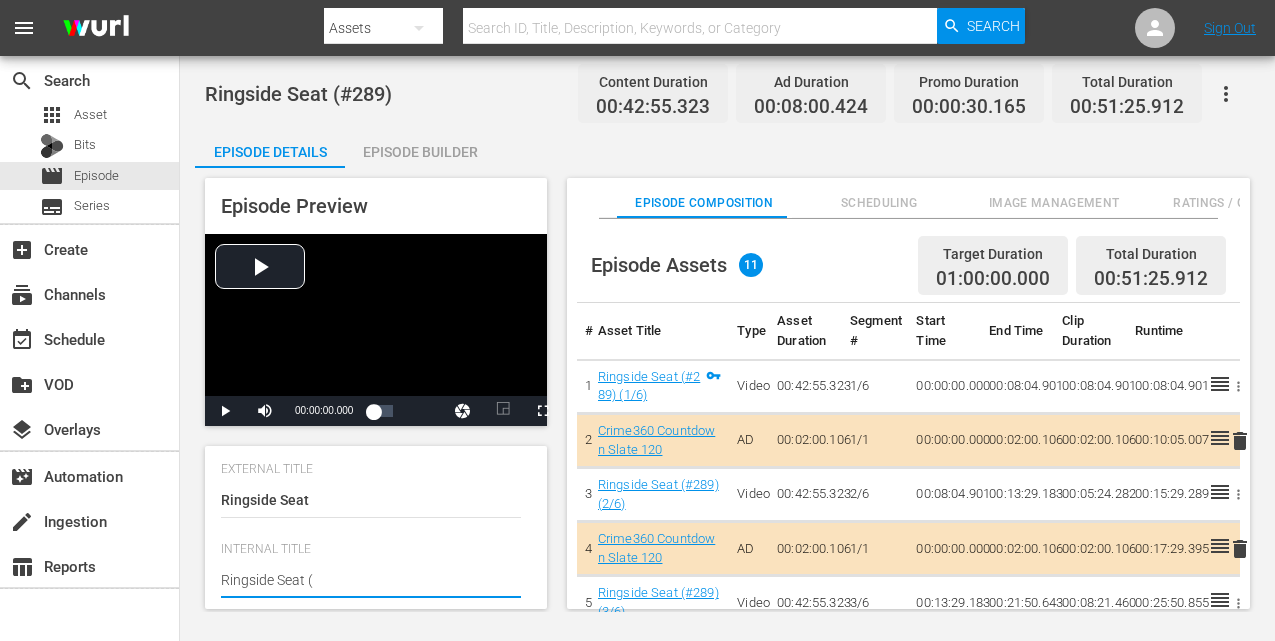 type on "Ringside Seat" 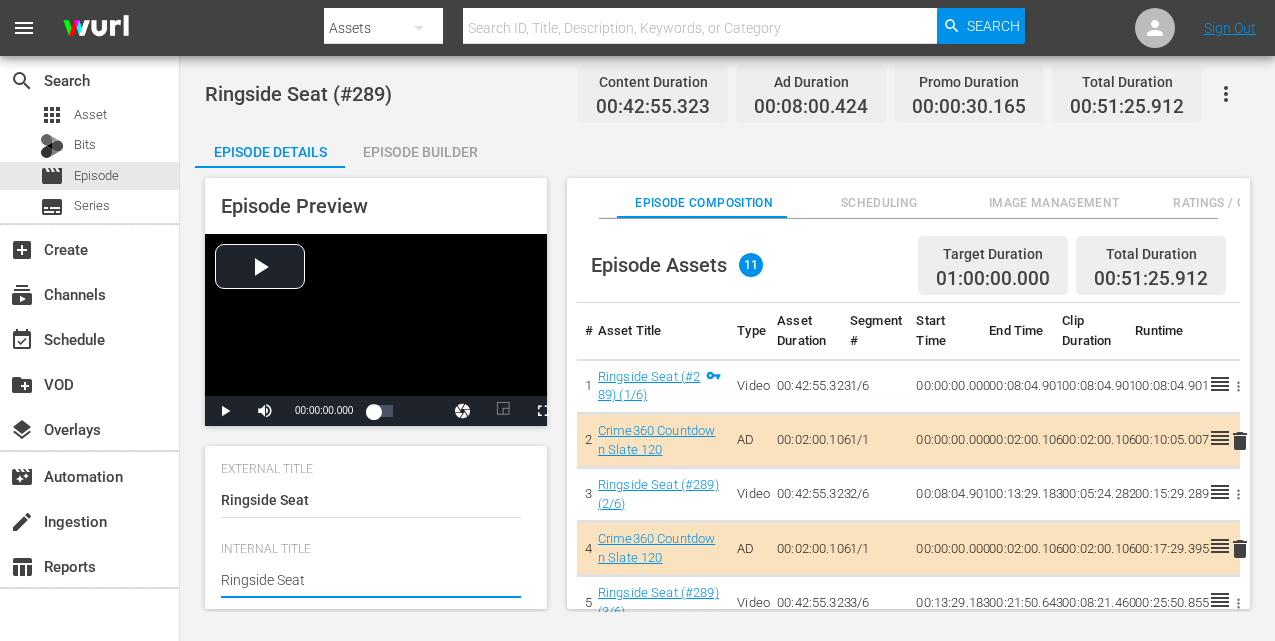 type on "Ringside Seat" 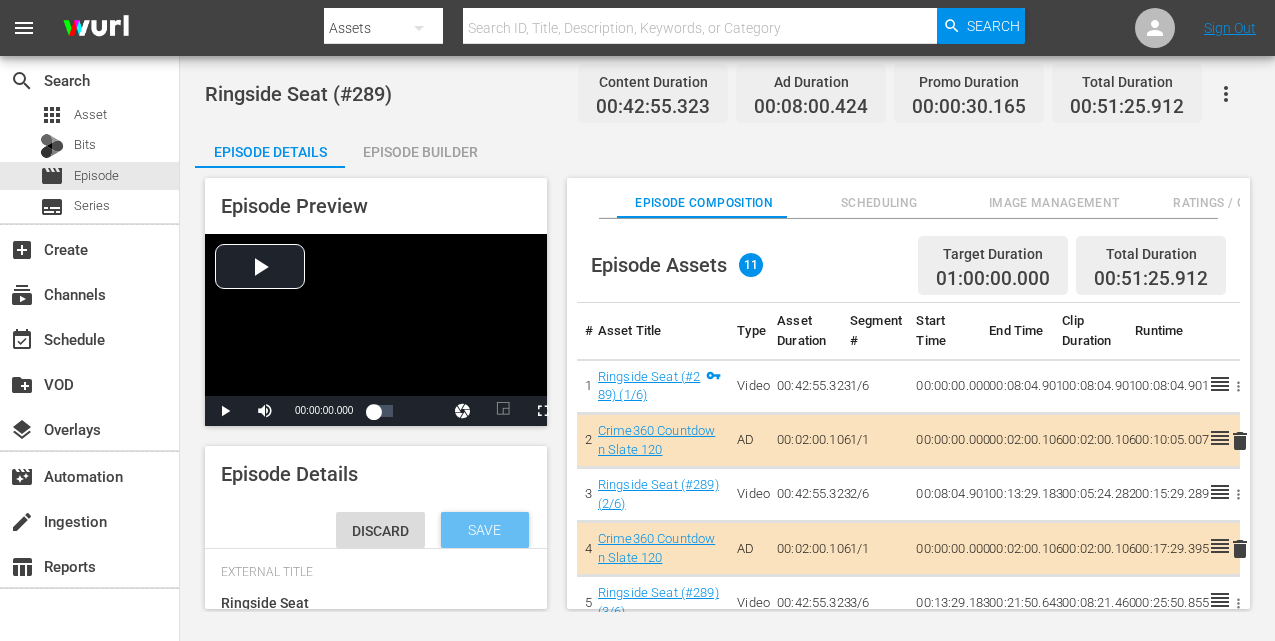 type on "Ringside Seat" 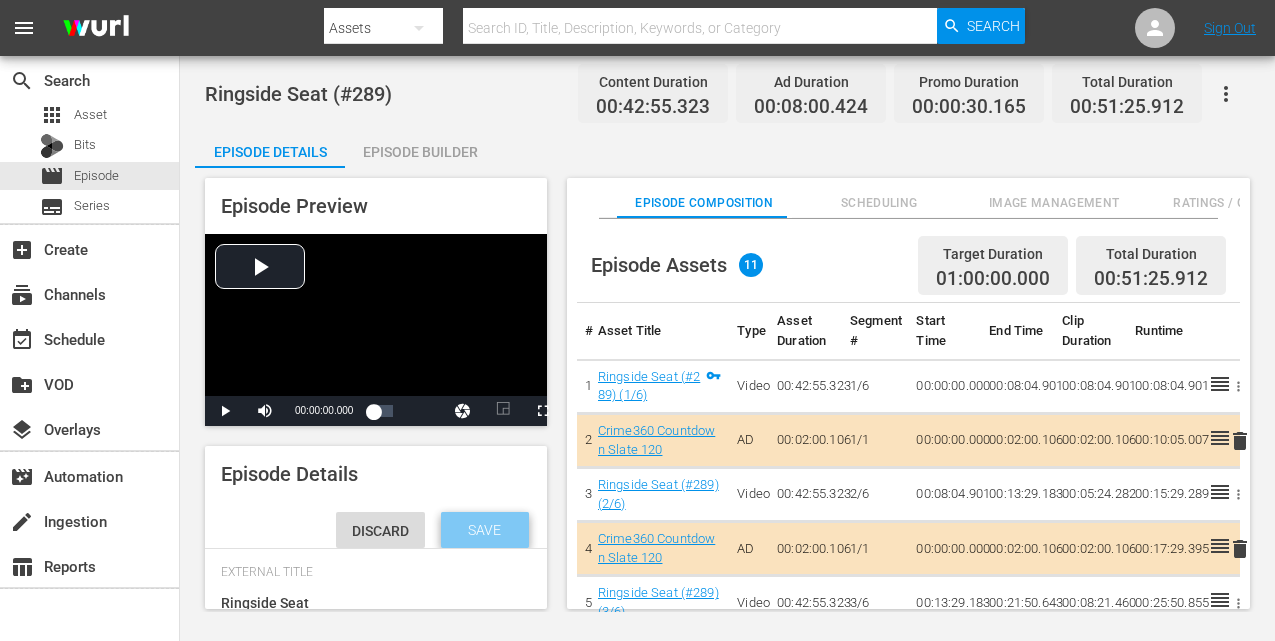 click on "Save" at bounding box center (484, 530) 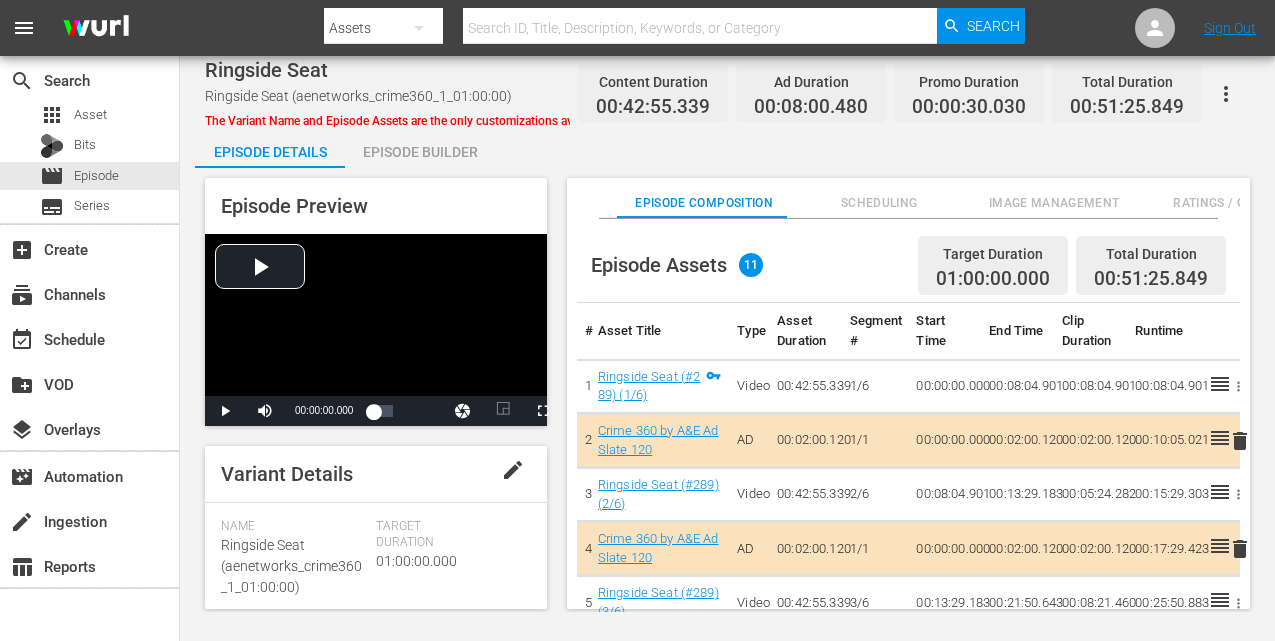 scroll, scrollTop: 0, scrollLeft: 0, axis: both 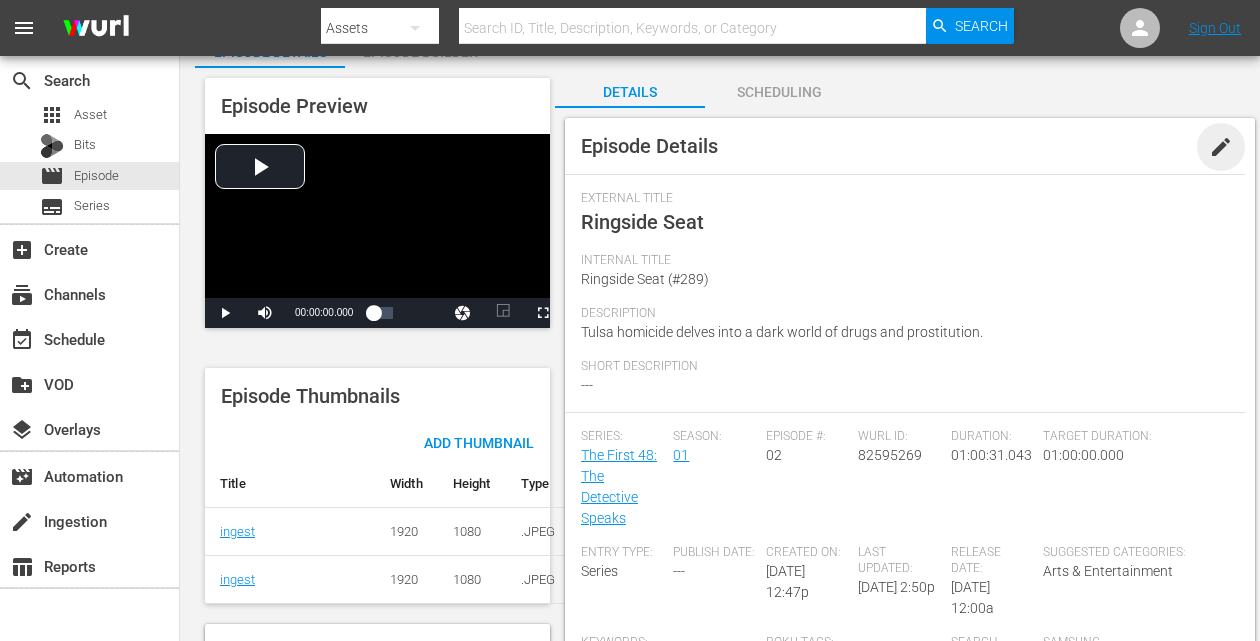 click on "edit" at bounding box center [1221, 147] 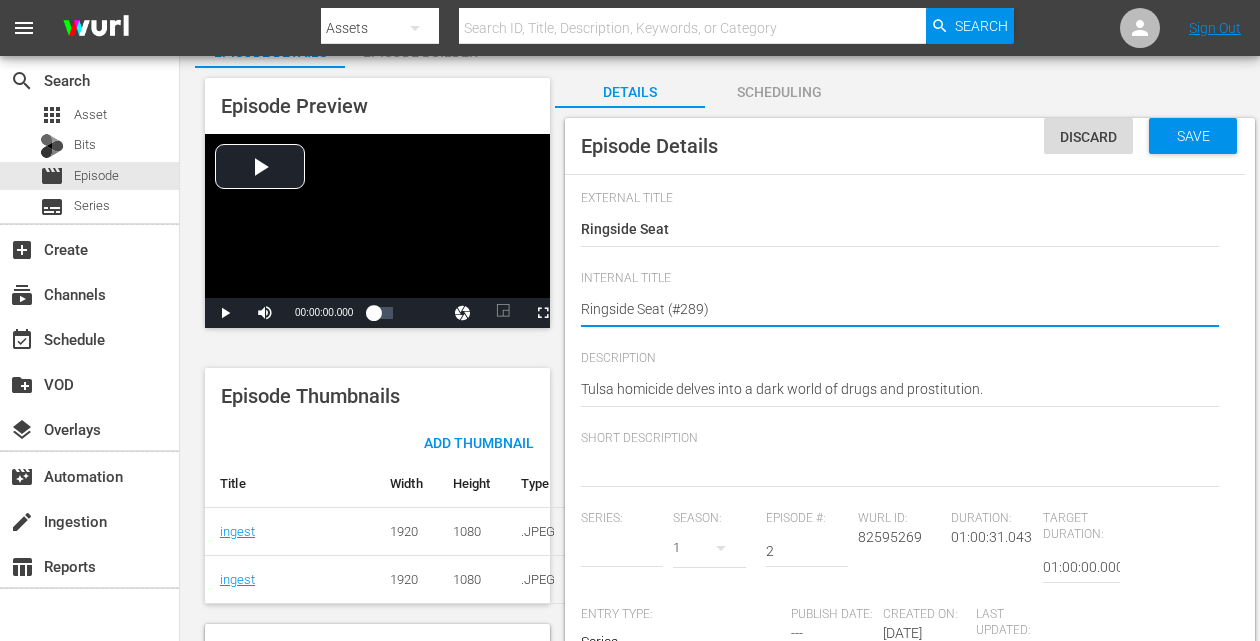 drag, startPoint x: 666, startPoint y: 309, endPoint x: 799, endPoint y: 301, distance: 133.24039 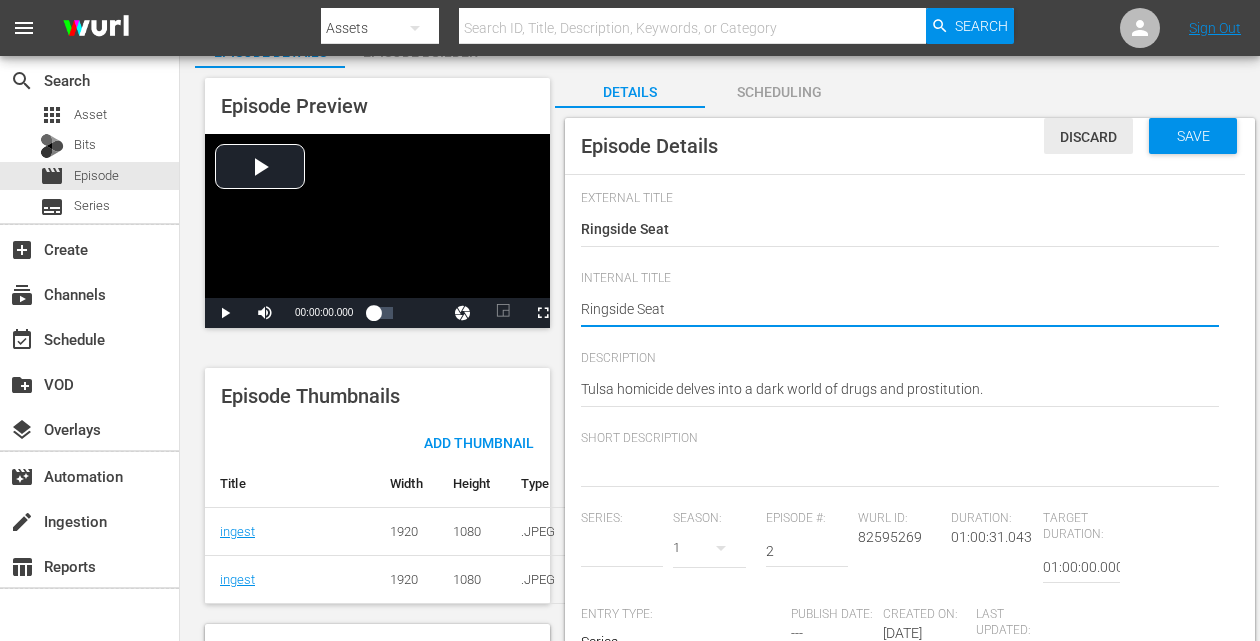 type on "The First 48: The Detective Speaks" 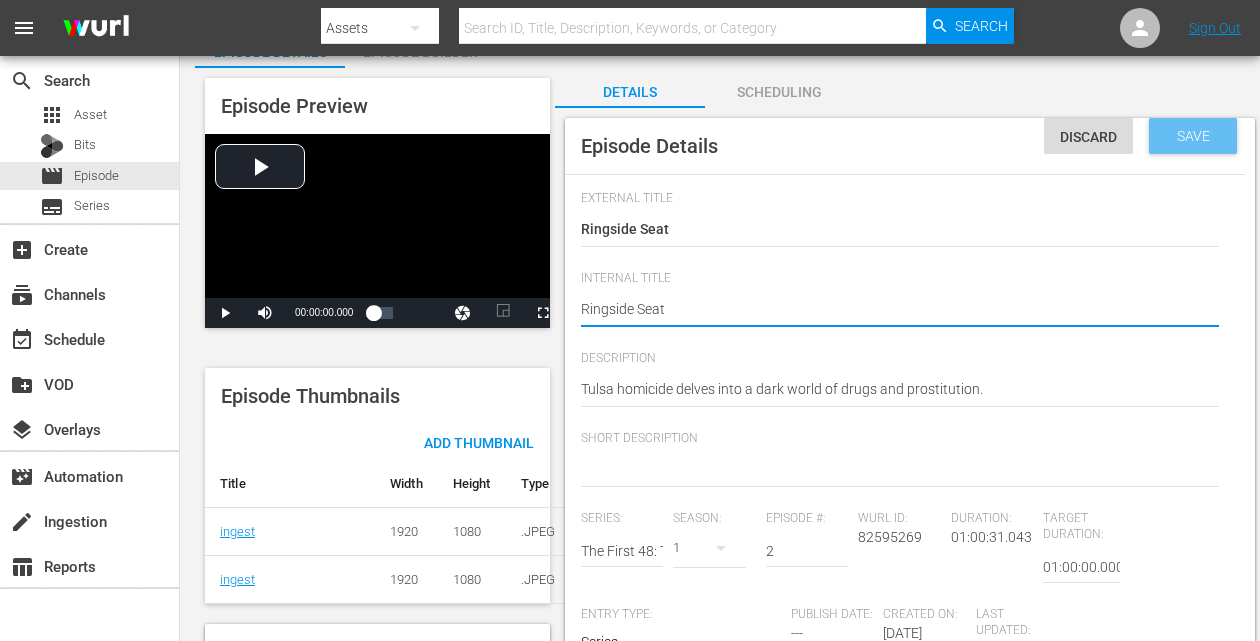 type on "Ringside Seat" 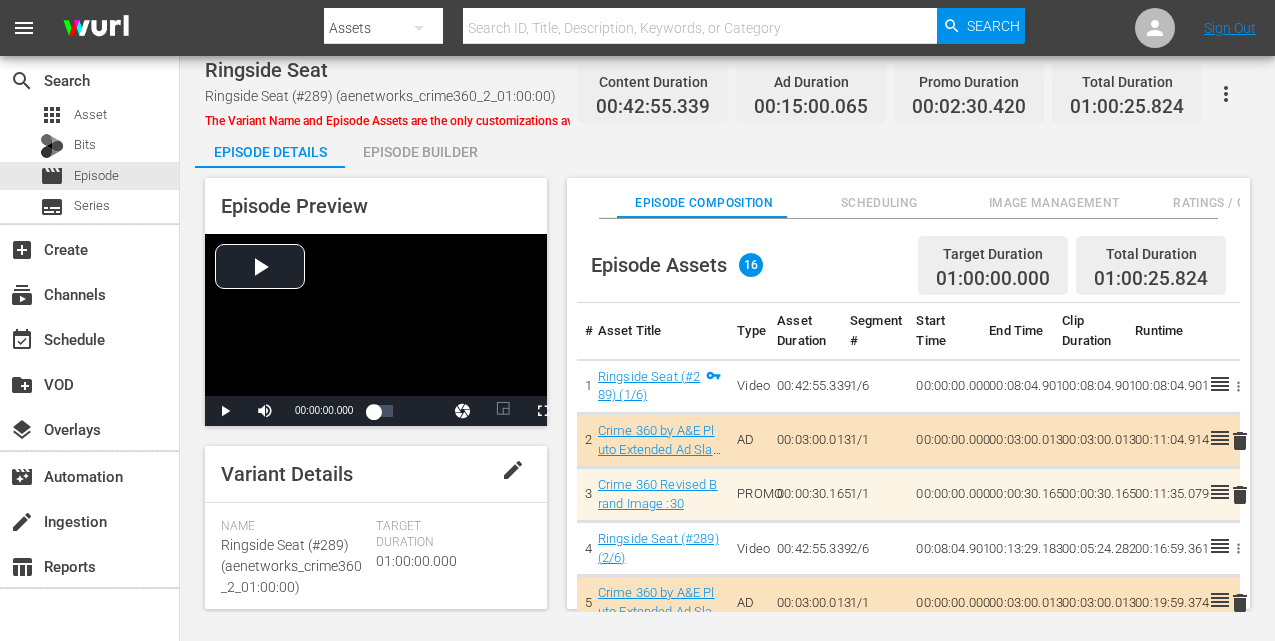 scroll, scrollTop: 0, scrollLeft: 0, axis: both 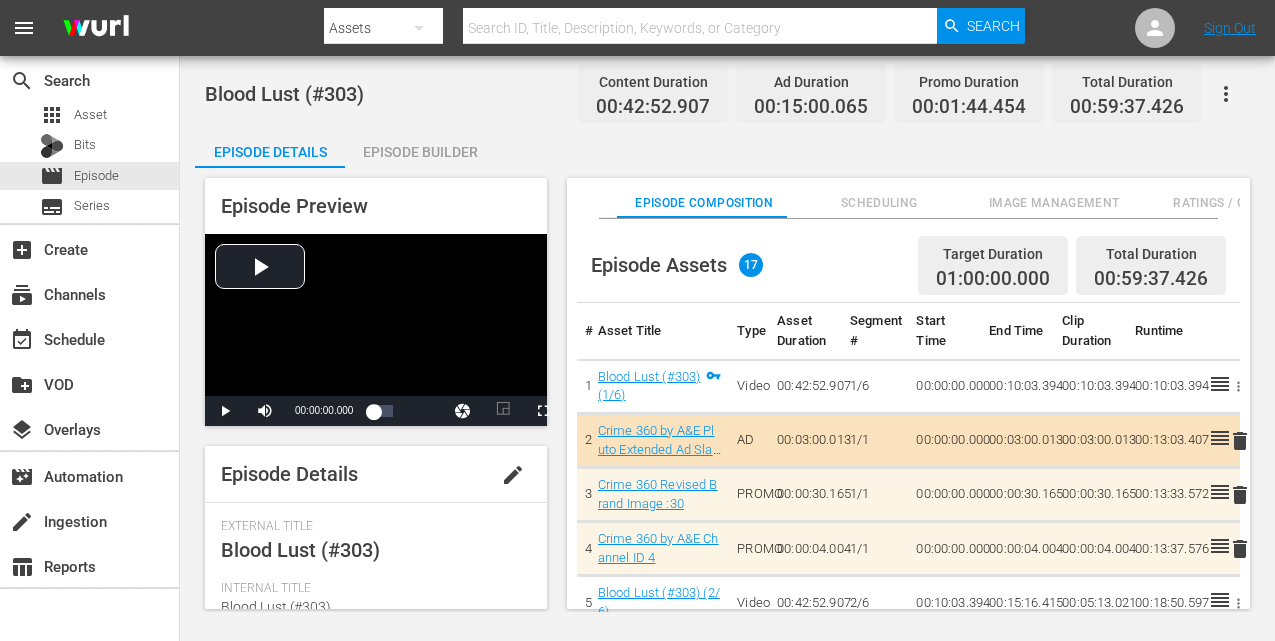 click on "edit" at bounding box center [513, 475] 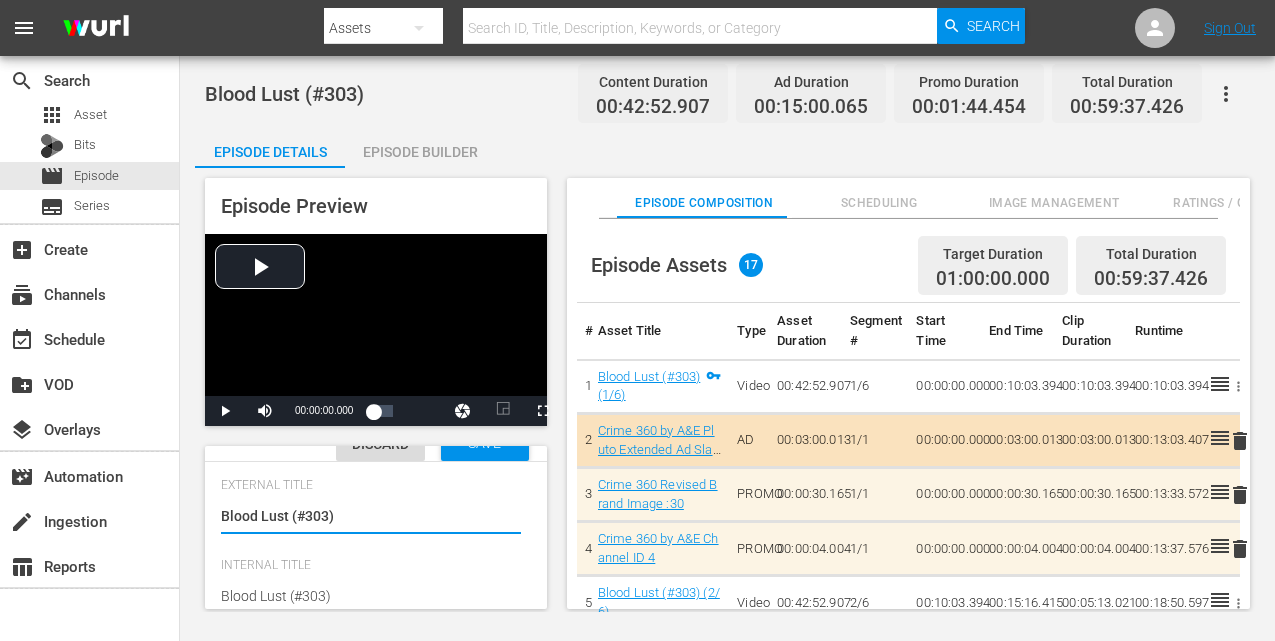 scroll, scrollTop: 103, scrollLeft: 0, axis: vertical 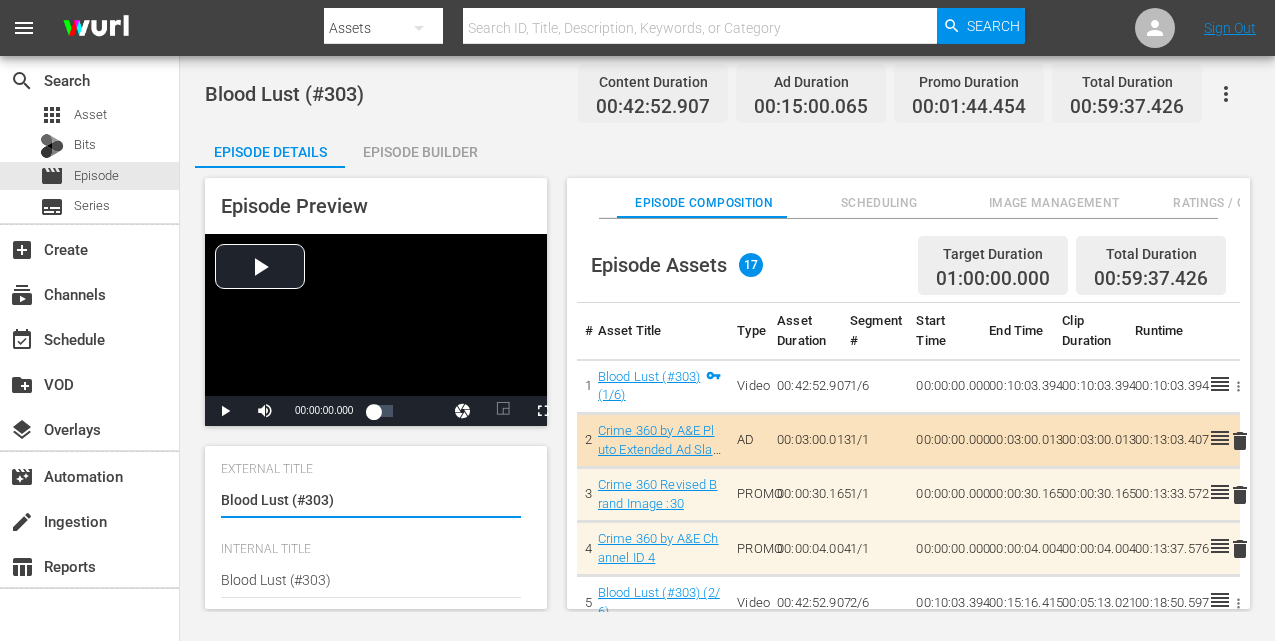 click on "Blood Lust (#303)" at bounding box center (371, 502) 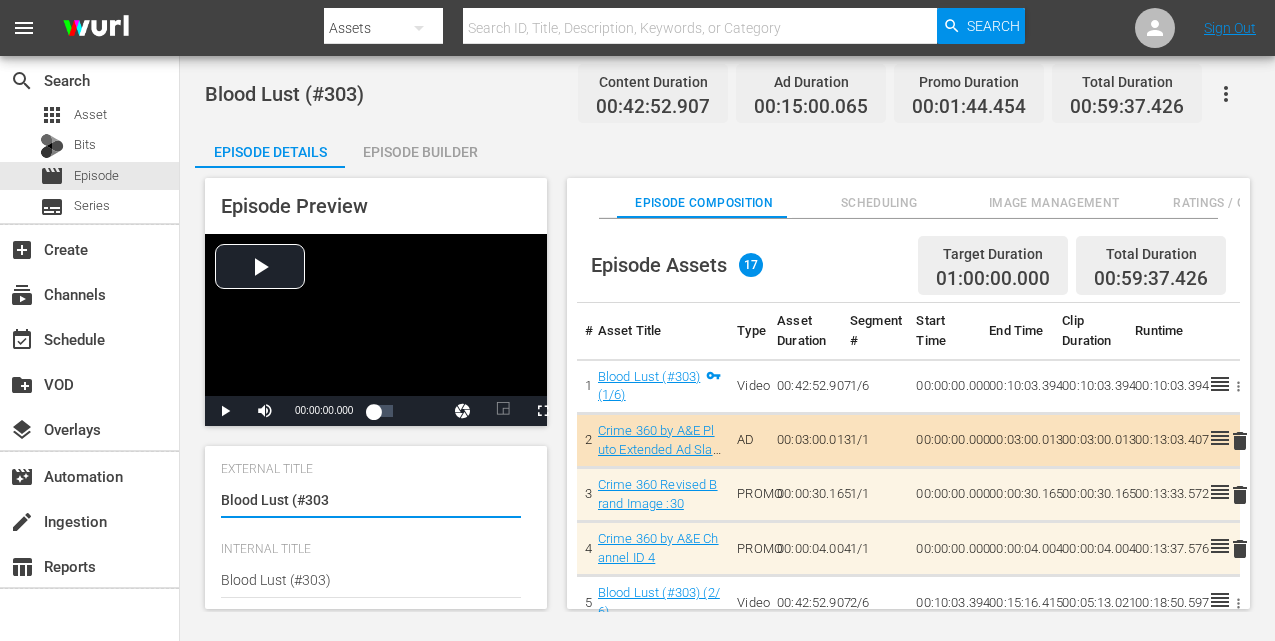 type on "Blood Lust (#30" 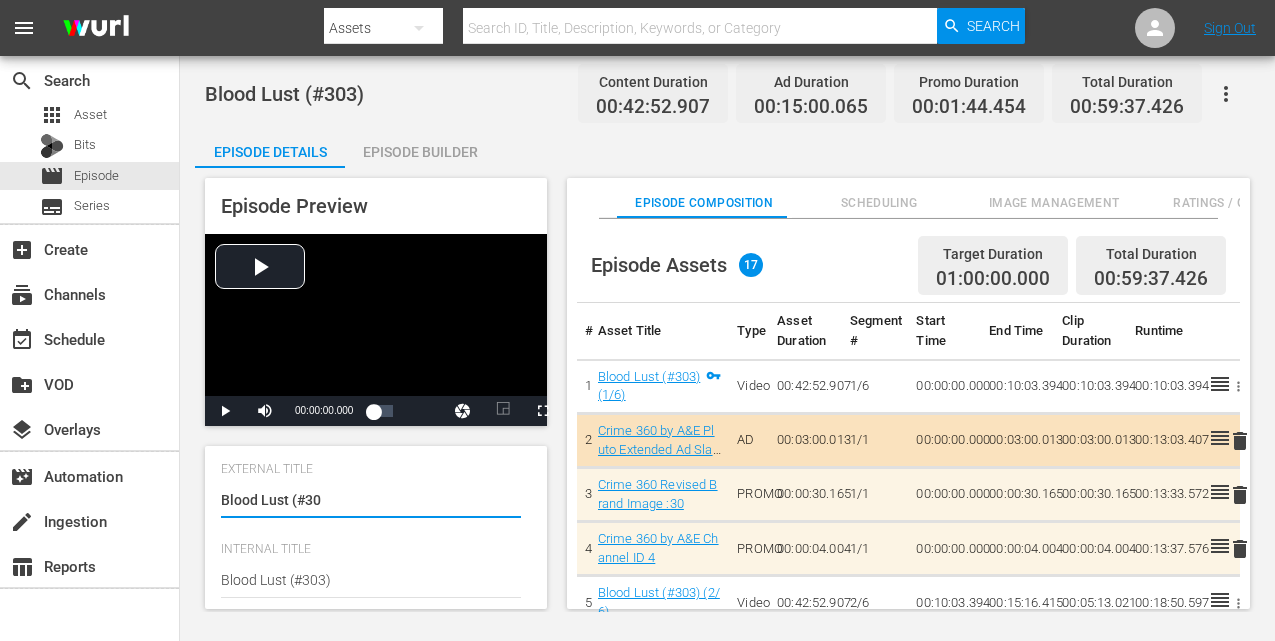 type on "Blood Lust (#3" 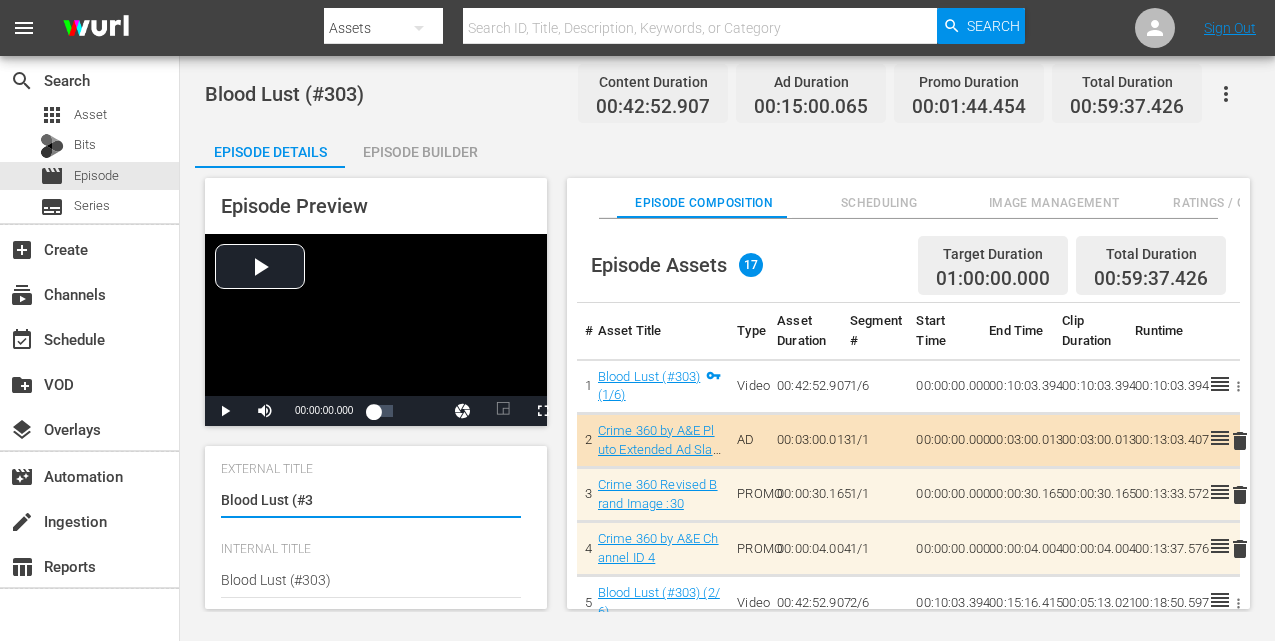 type on "Blood Lust (#" 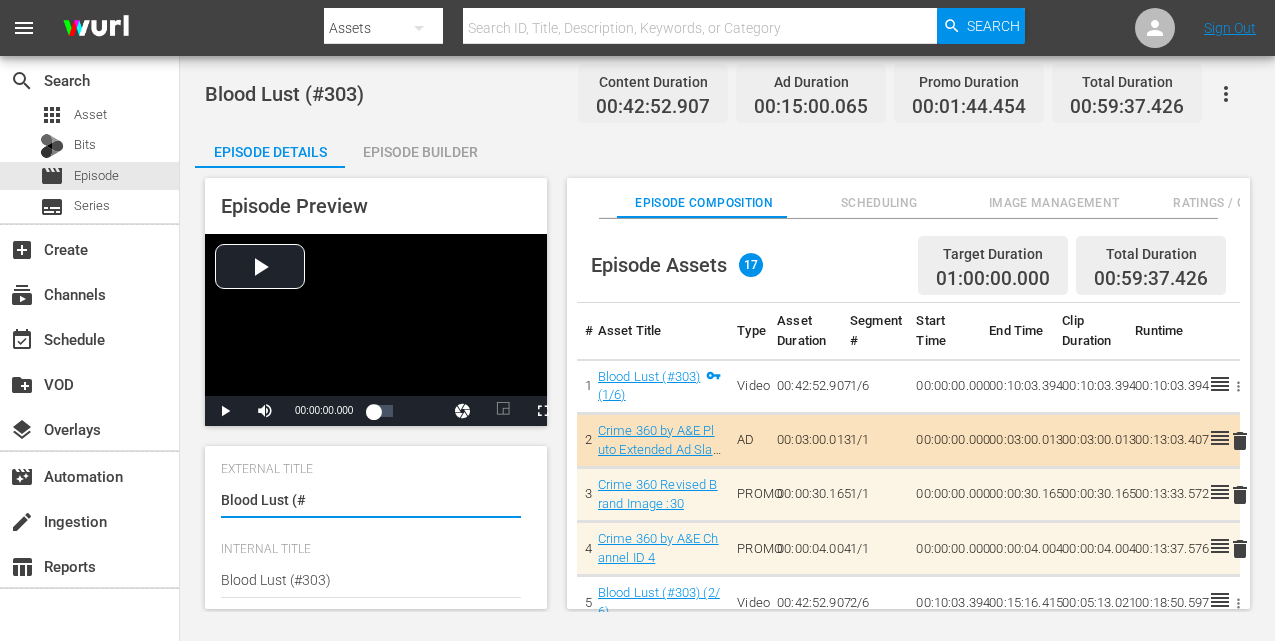 type on "Blood Lust (" 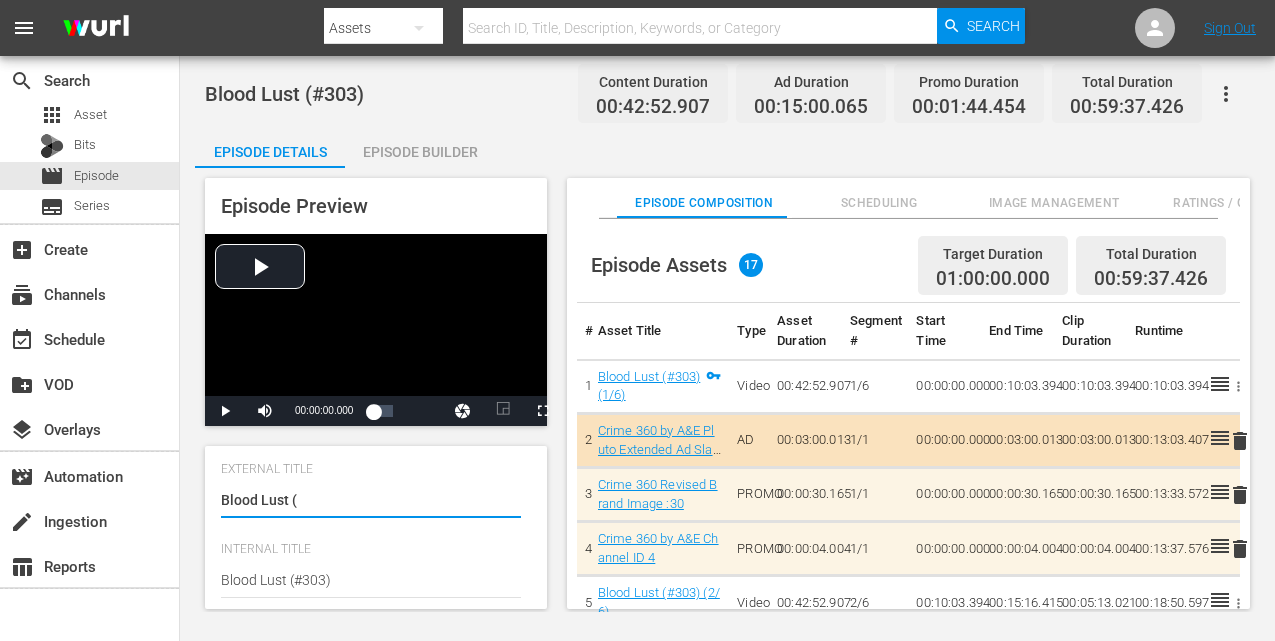 type on "The First 48: The Detective Speaks" 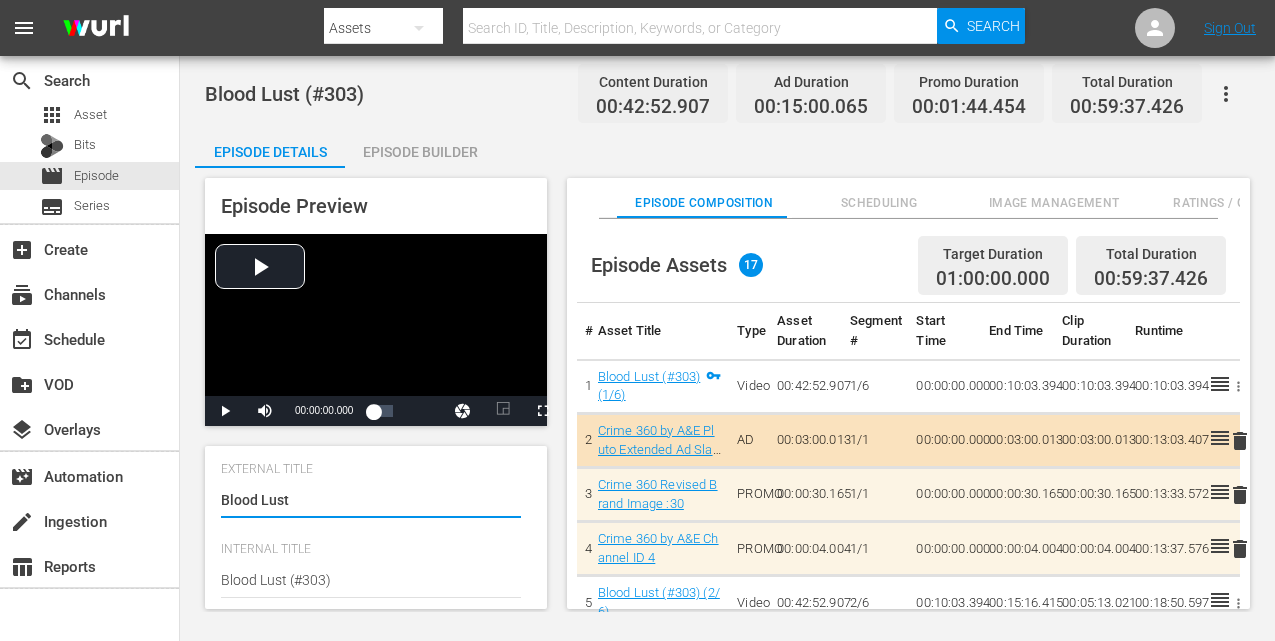 type on "Blood Lust" 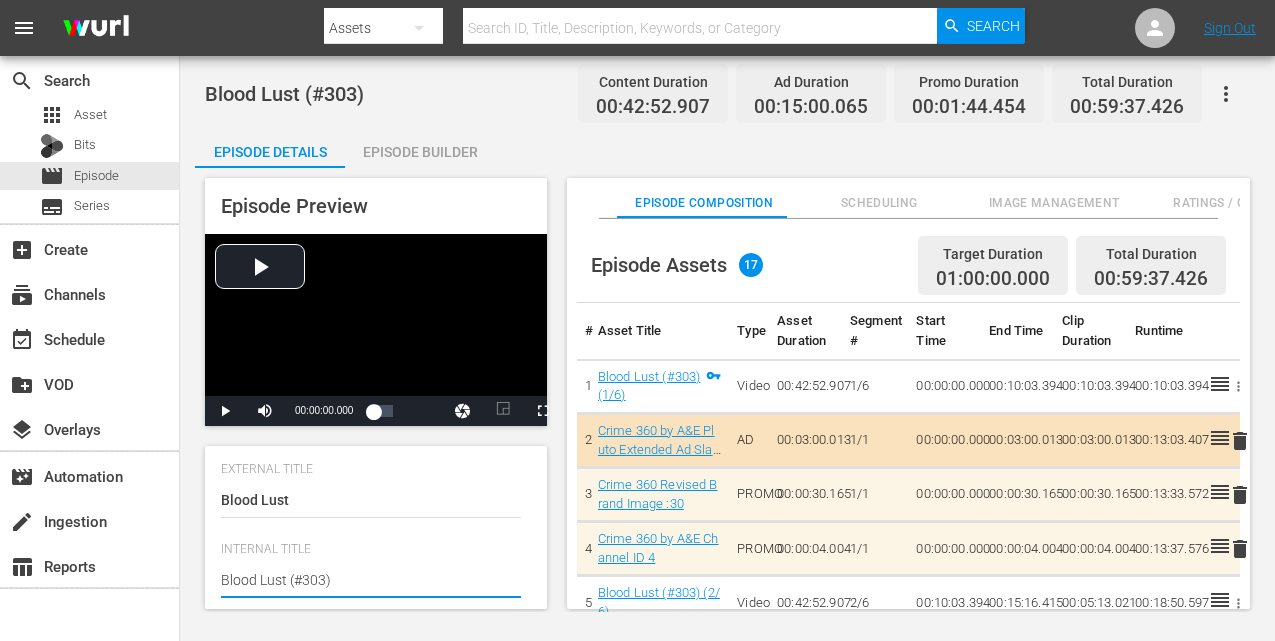 type on "Blood Lust (#303" 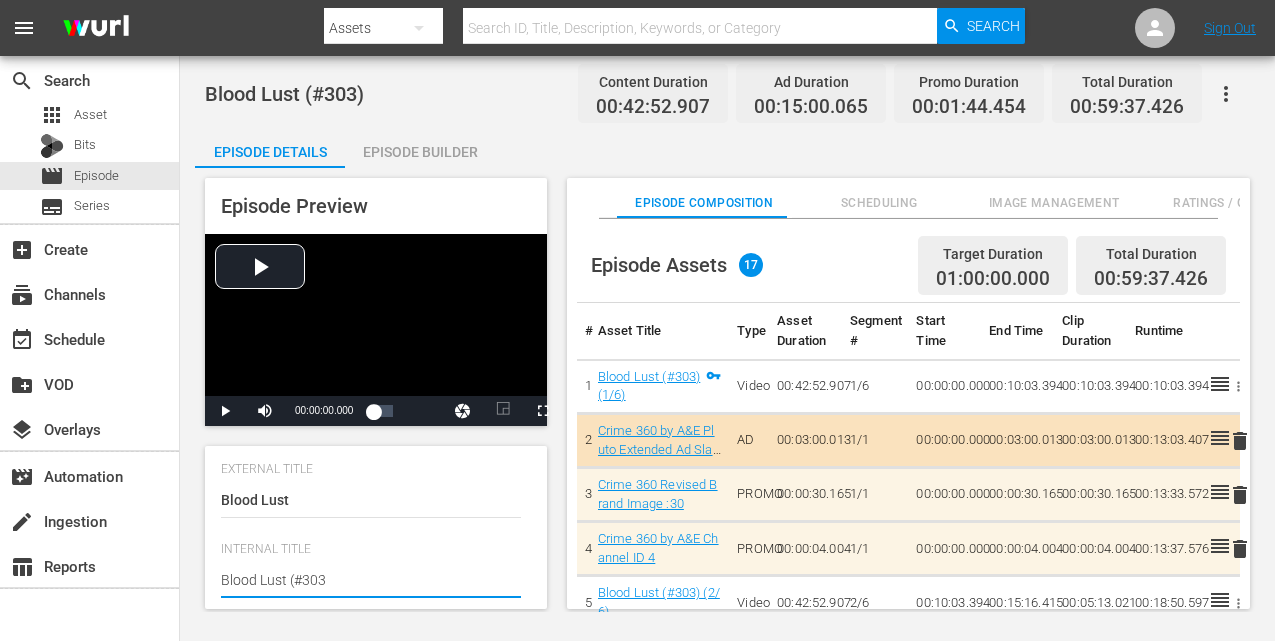 type on "Blood Lust (#30" 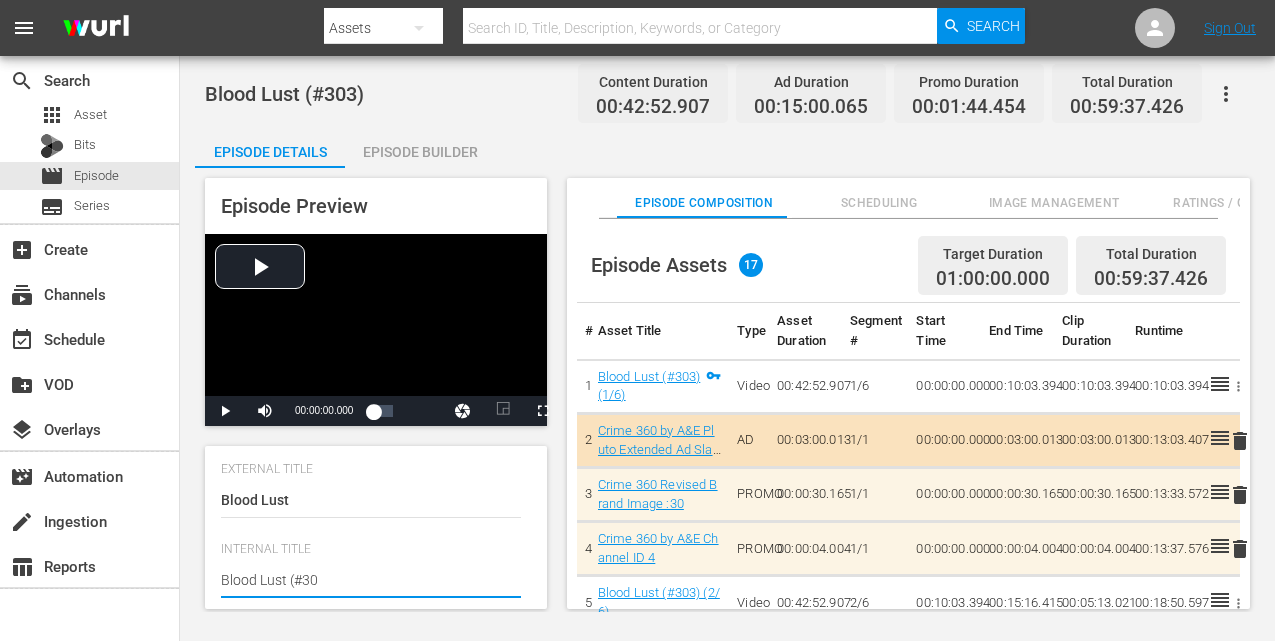 type on "Blood Lust (#3" 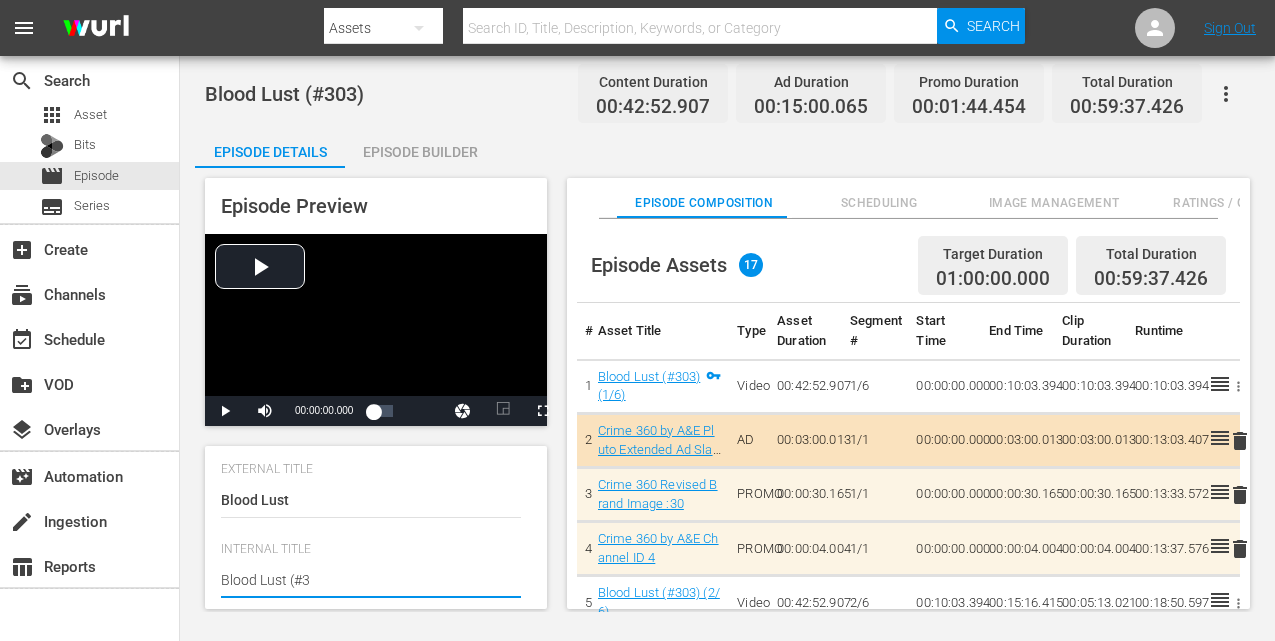 type on "Blood Lust (#" 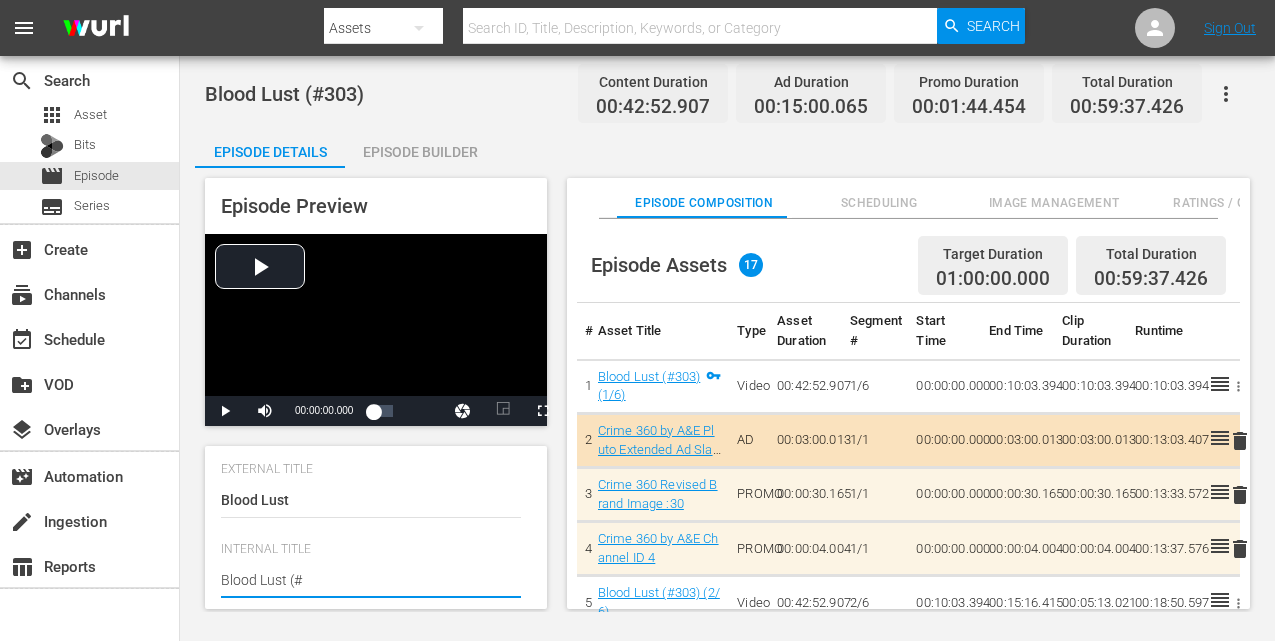 type on "Blood Lust (" 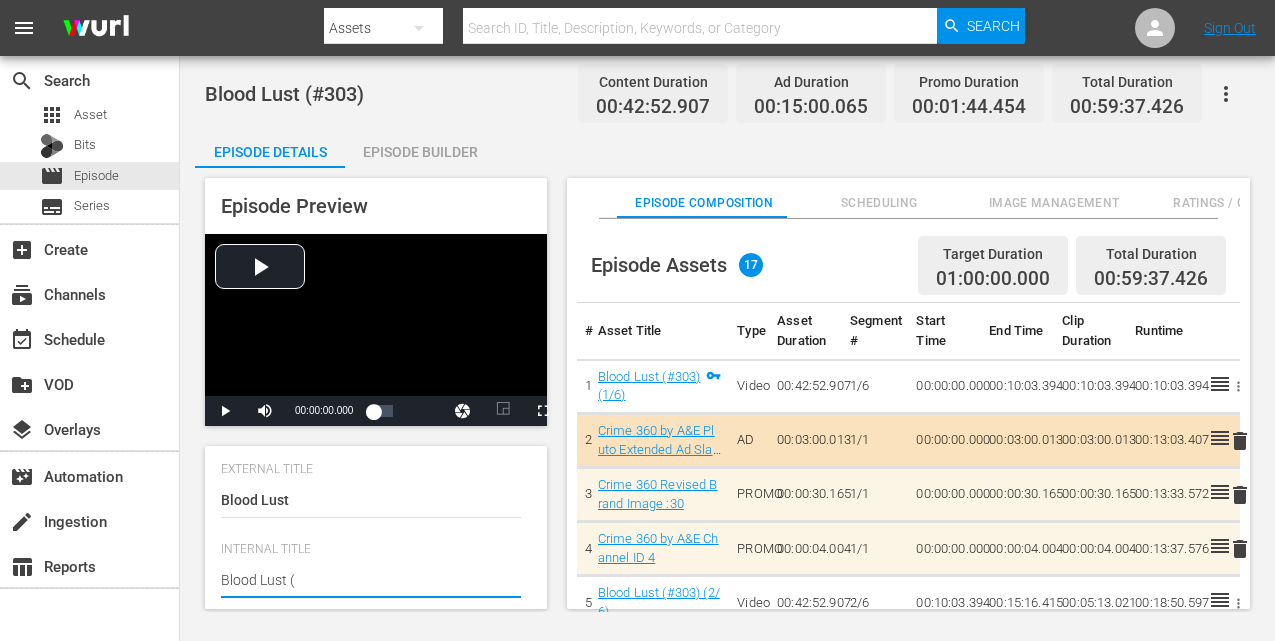 type on "Blood Lust" 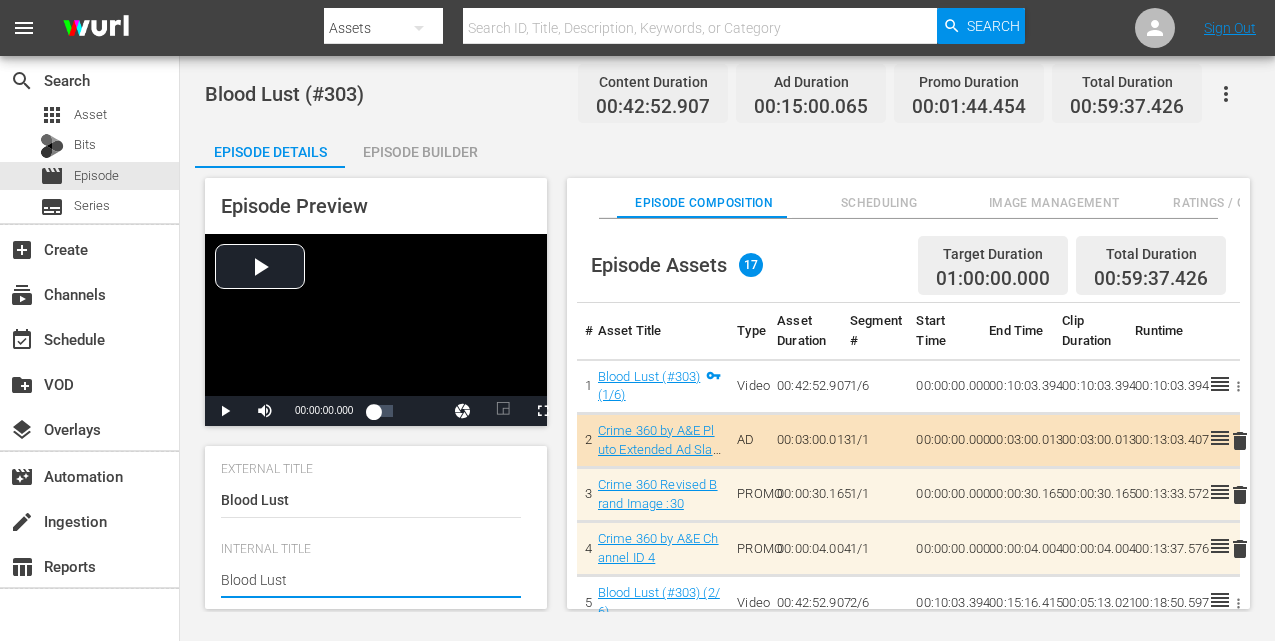 type on "Blood Lust" 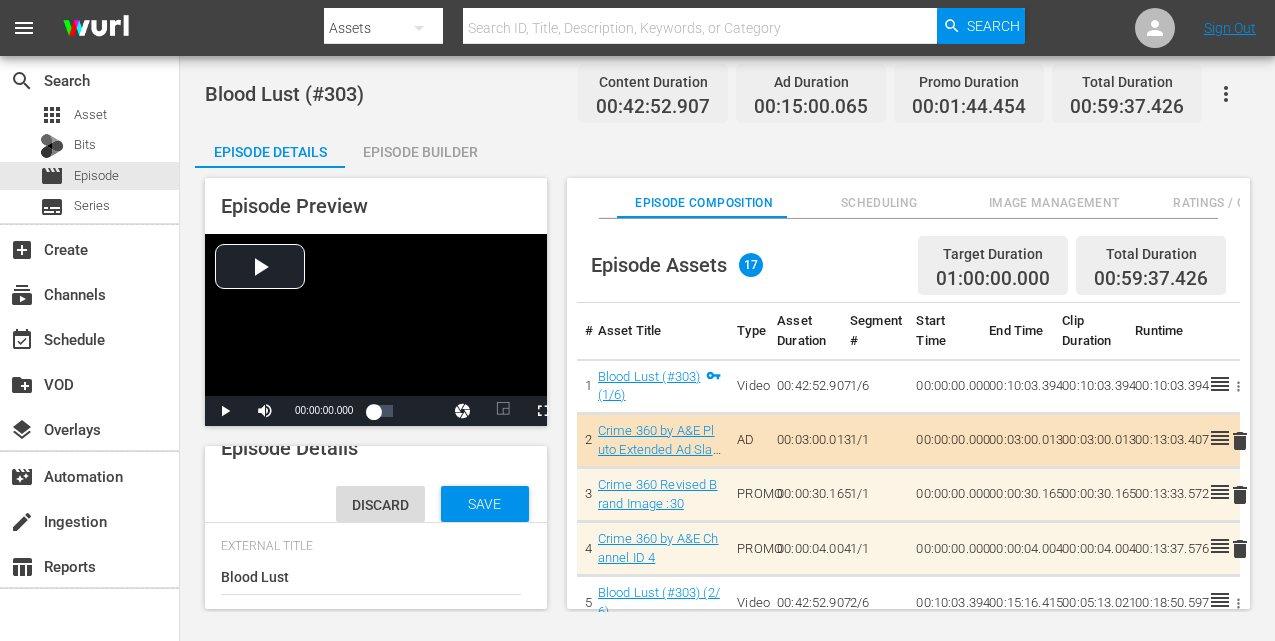 scroll, scrollTop: 0, scrollLeft: 0, axis: both 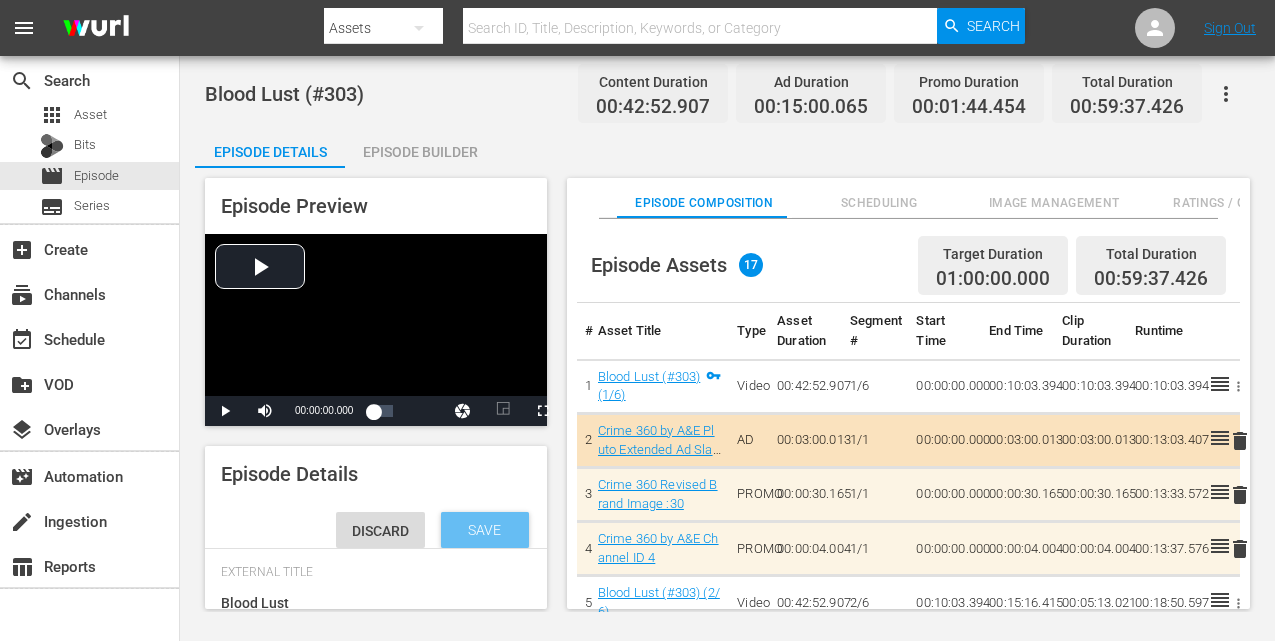 type on "Blood Lust" 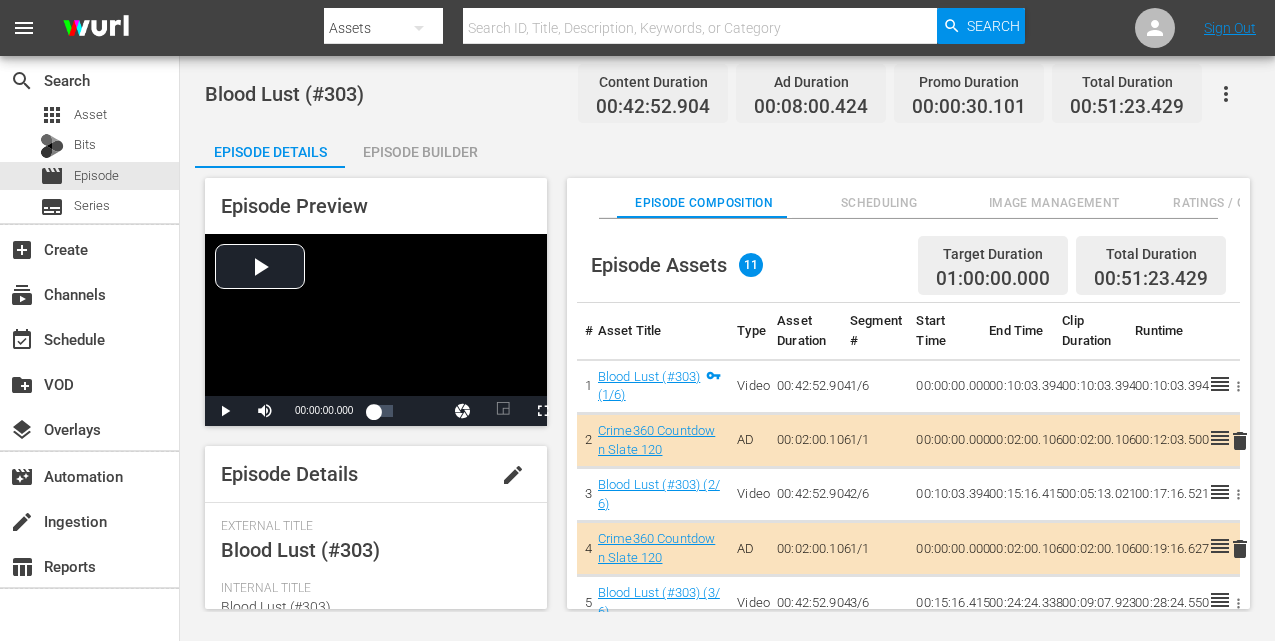 scroll, scrollTop: 0, scrollLeft: 0, axis: both 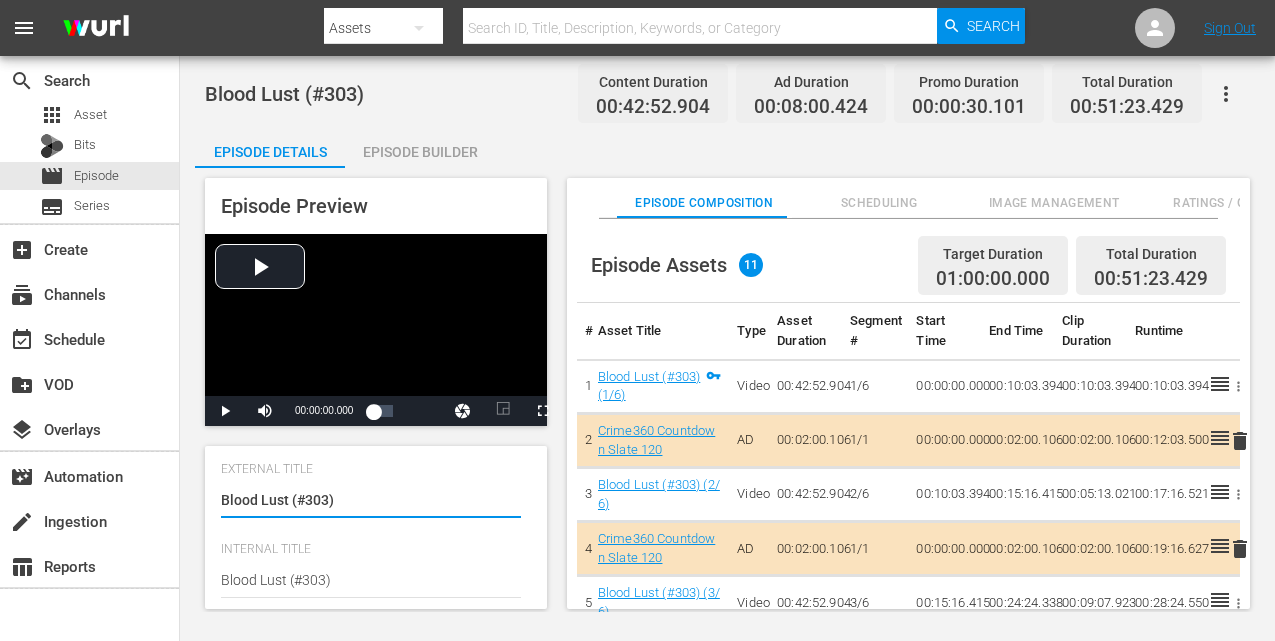 click on "Blood Lust (#303)" at bounding box center (371, 502) 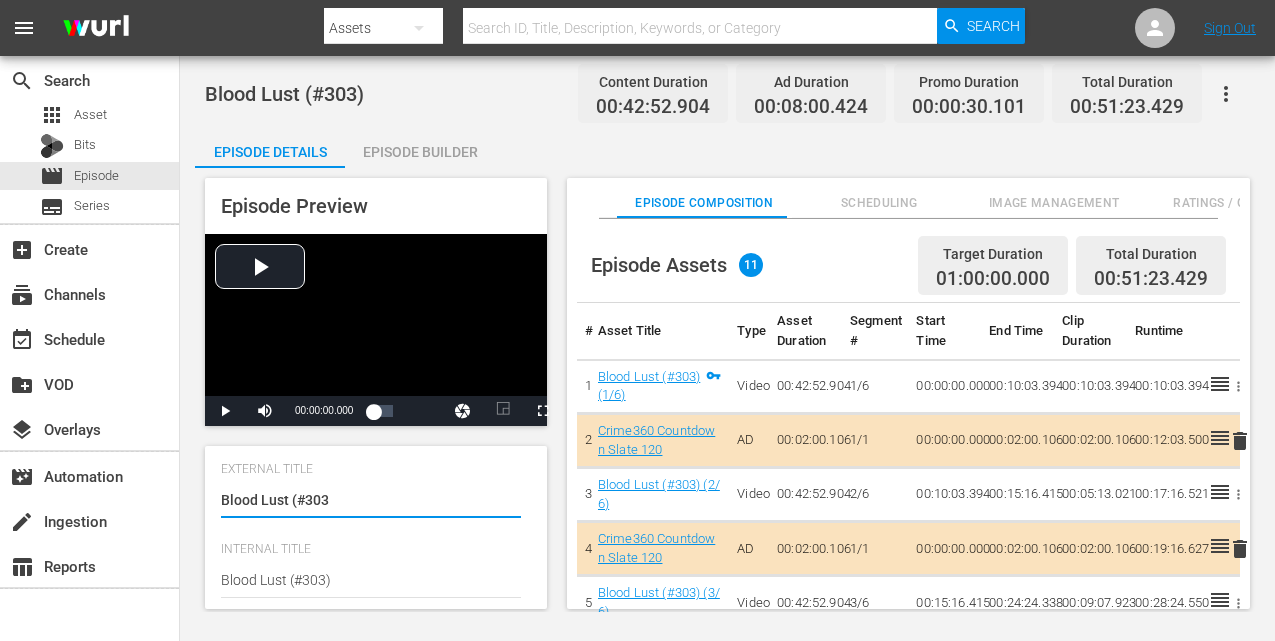 type on "Blood Lust (#30" 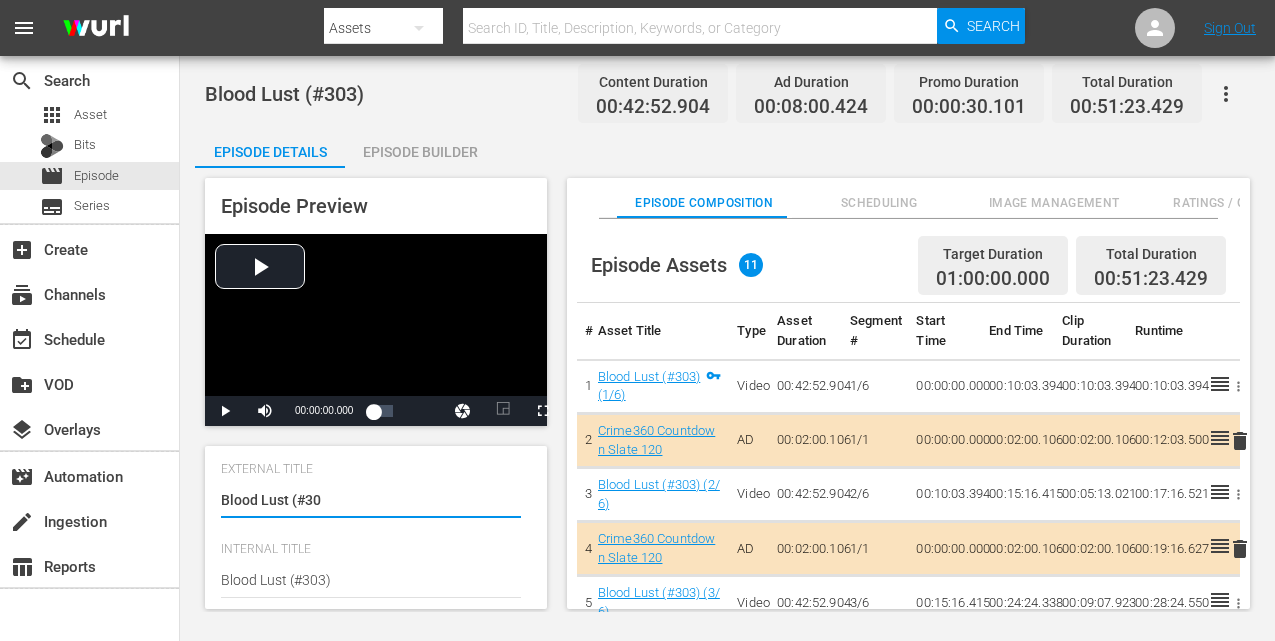 type on "Blood Lust (#3" 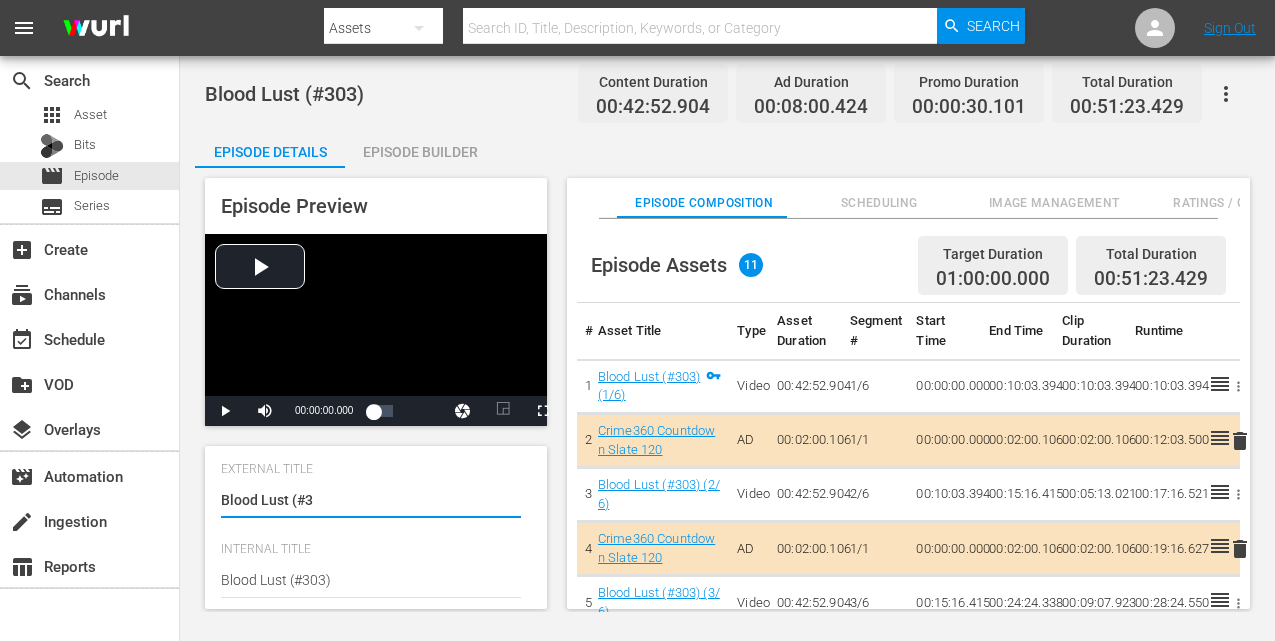 type on "Blood Lust (#" 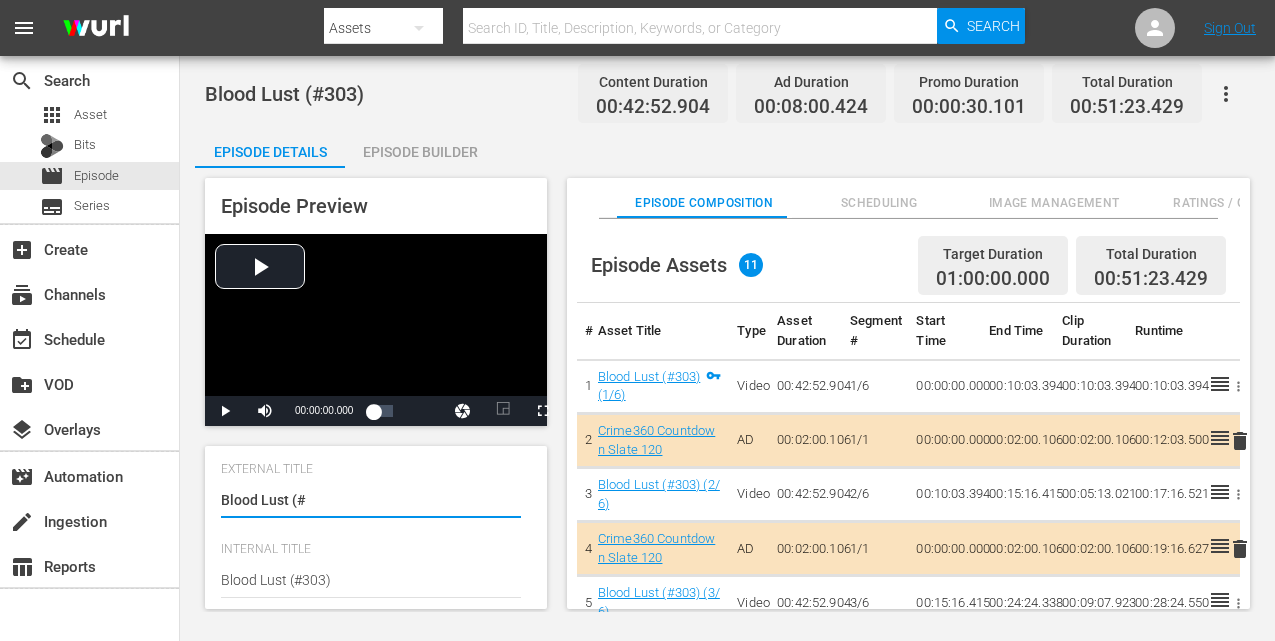 type on "Blood Lust (" 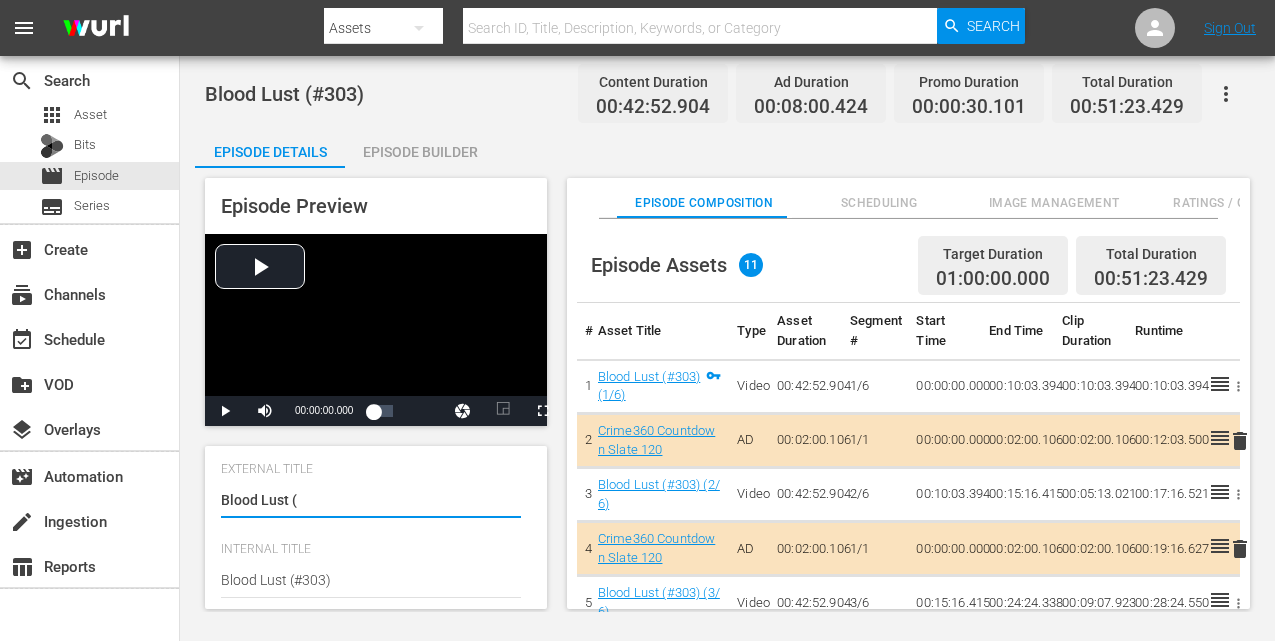 type on "Blood Lust" 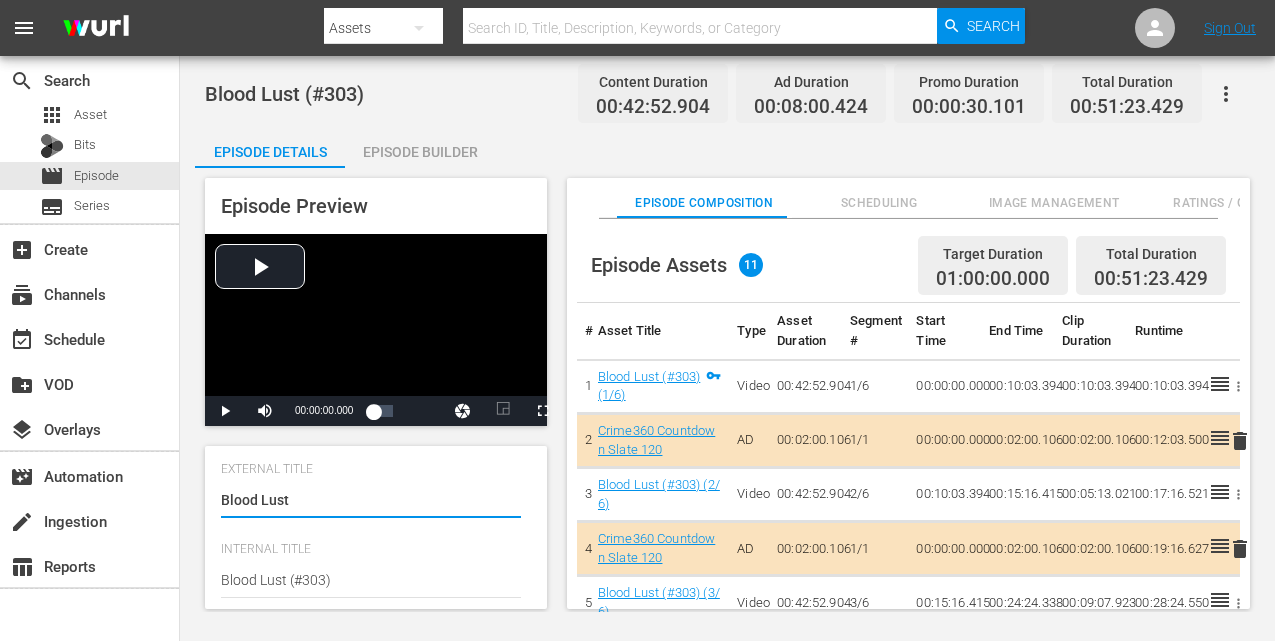 type on "Blood Lust" 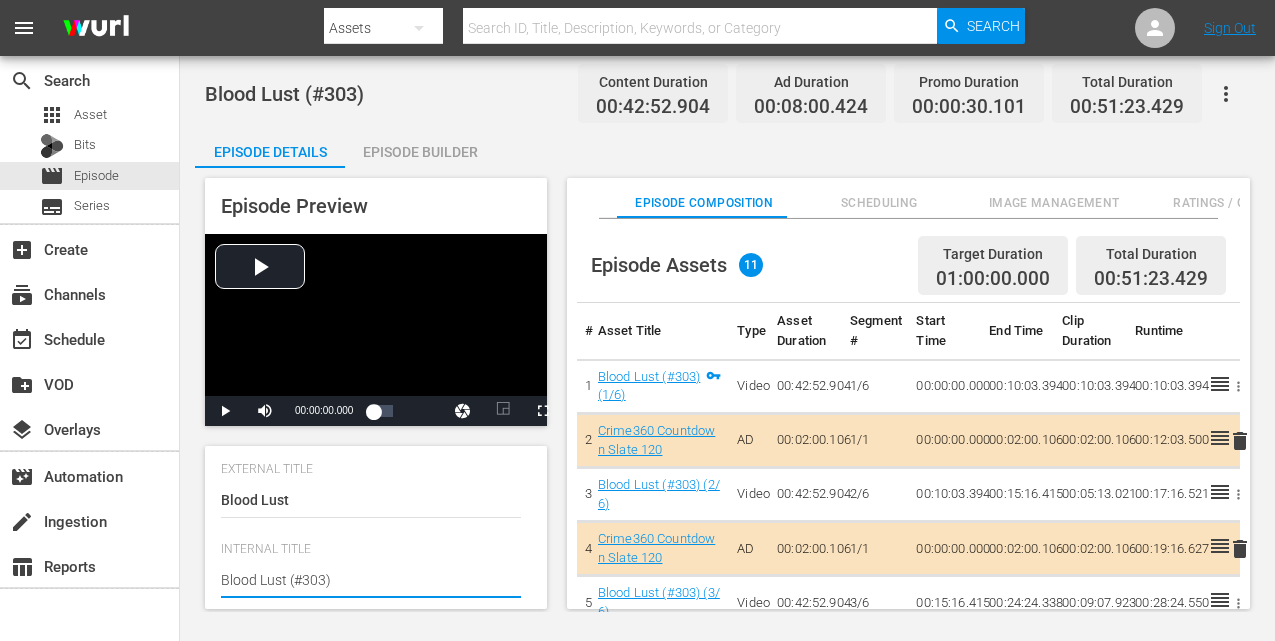 type on "Blood Lust (#303" 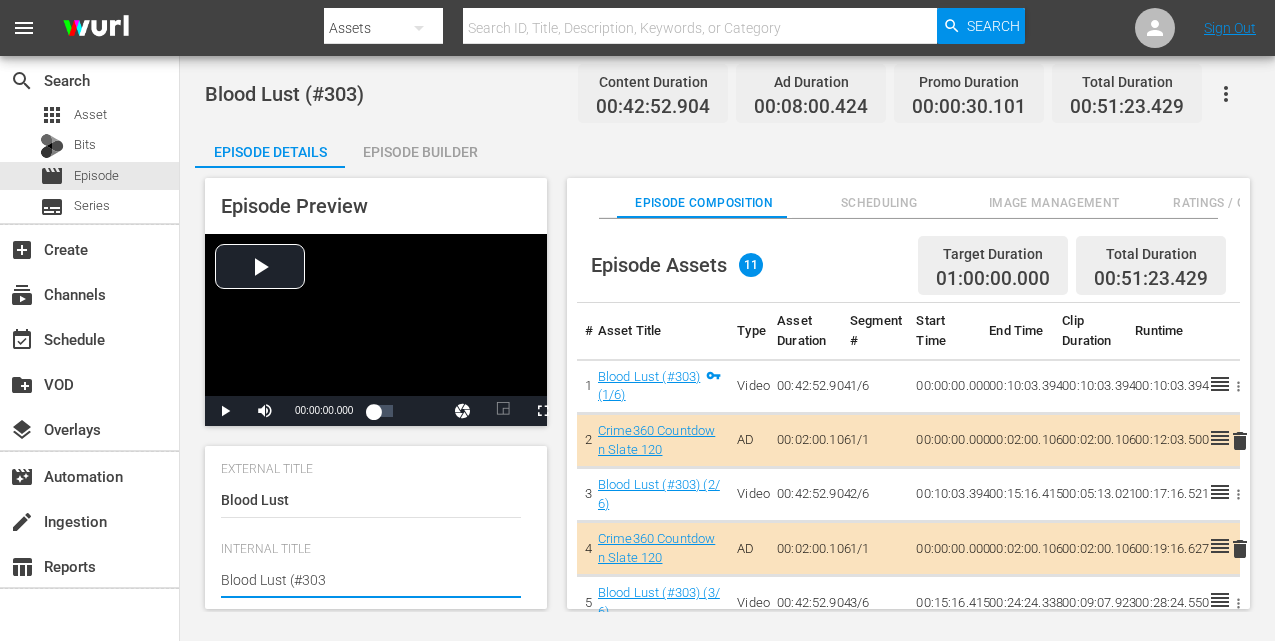 type on "Blood Lust (#30" 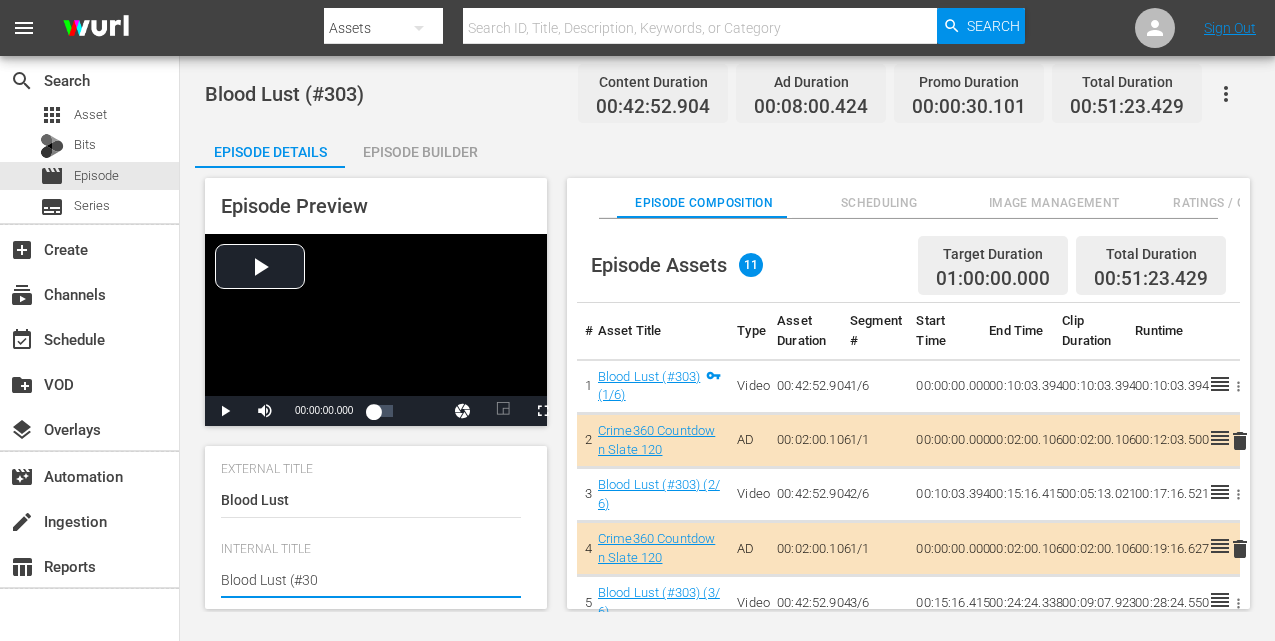 type on "Blood Lust (#3" 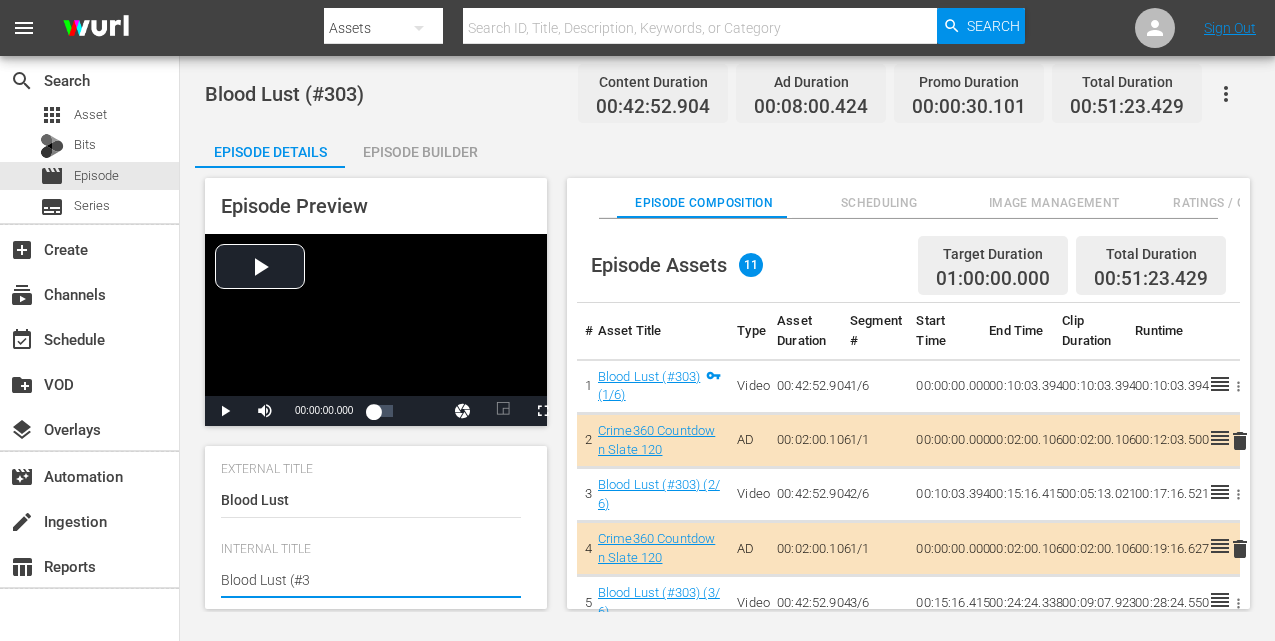 type on "Blood Lust (#" 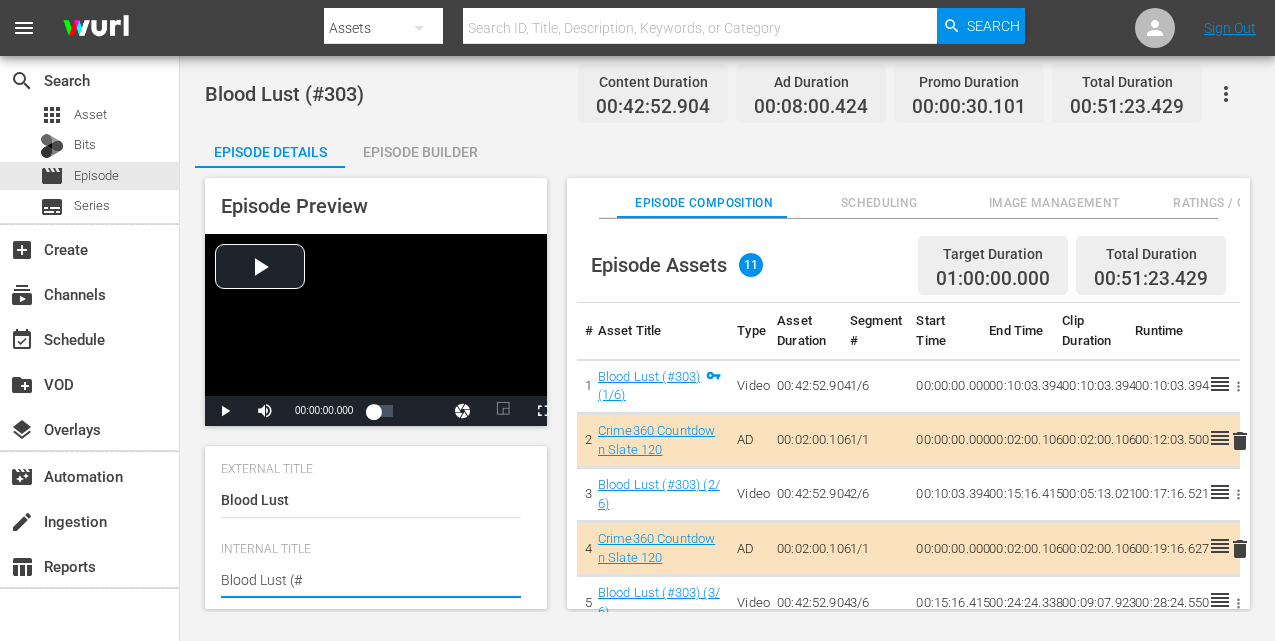 type on "Blood Lust (" 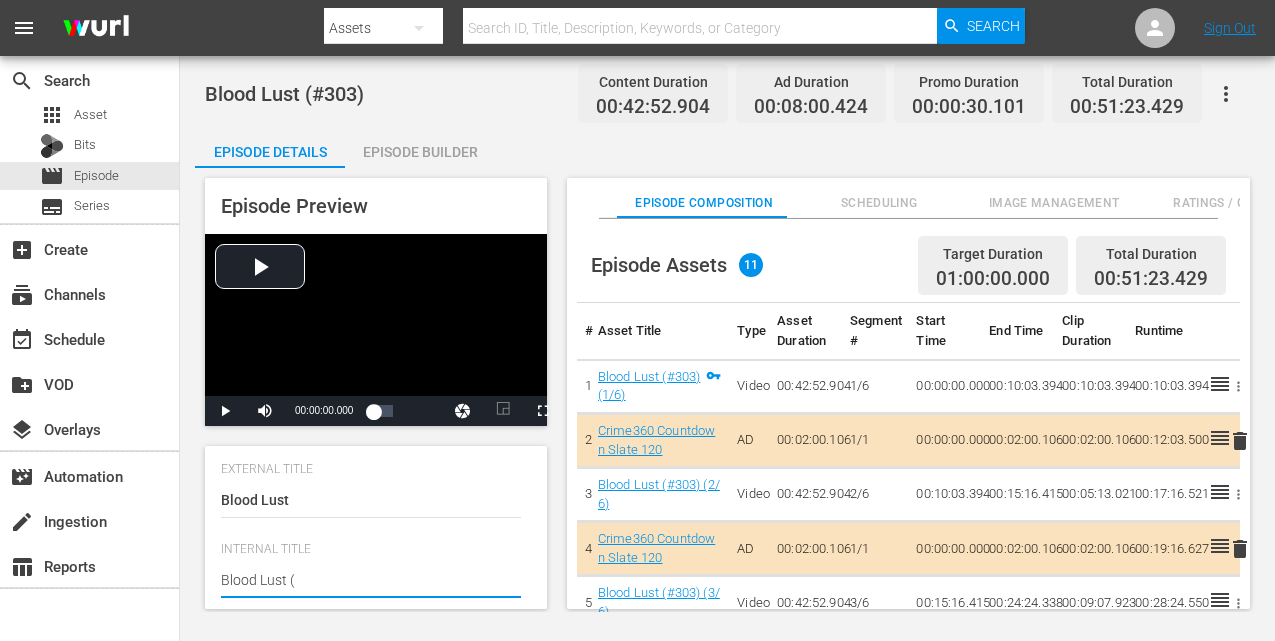 type on "Blood Lust" 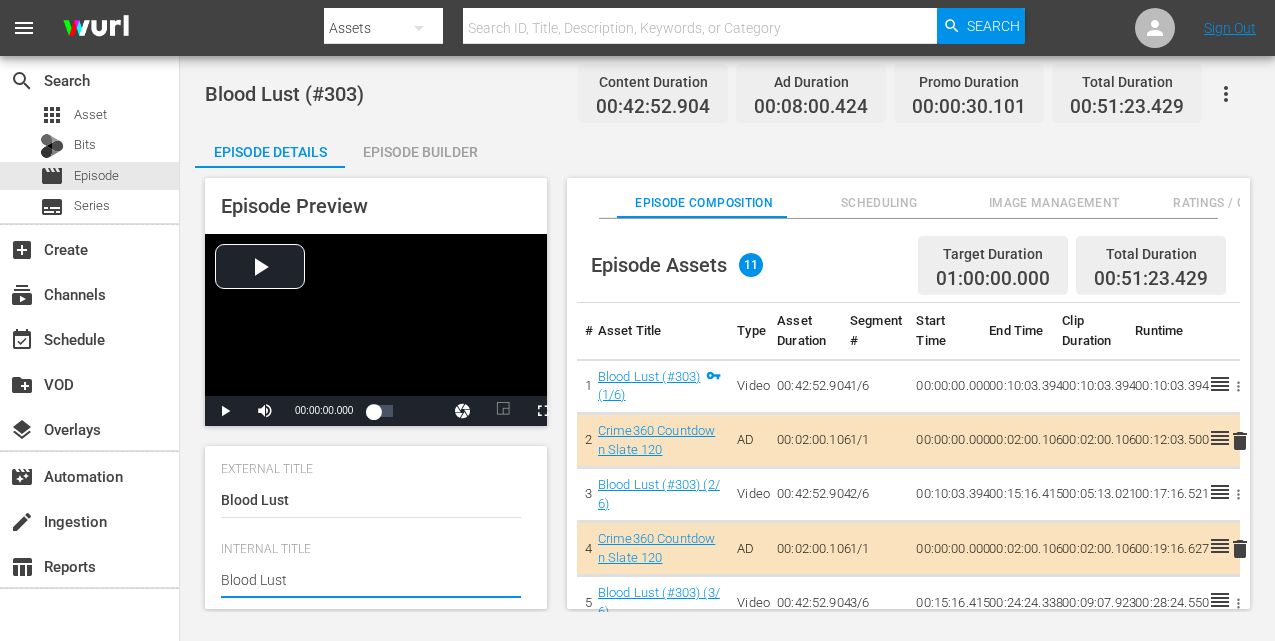 type on "Blood Lust" 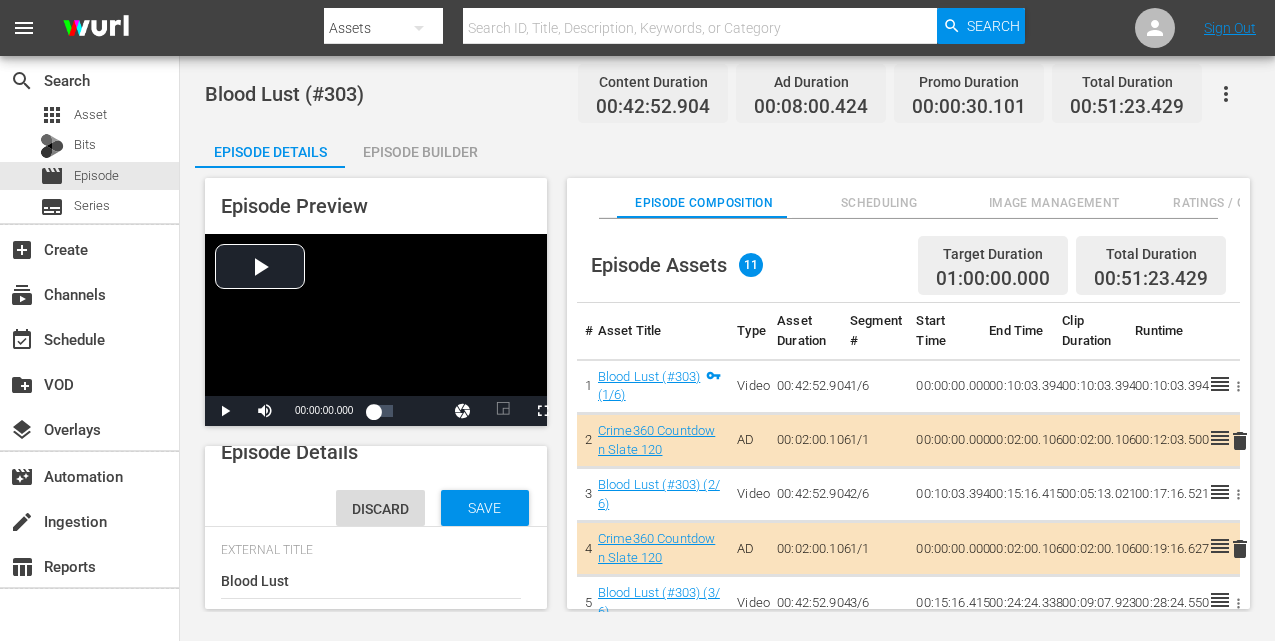 scroll, scrollTop: 3, scrollLeft: 0, axis: vertical 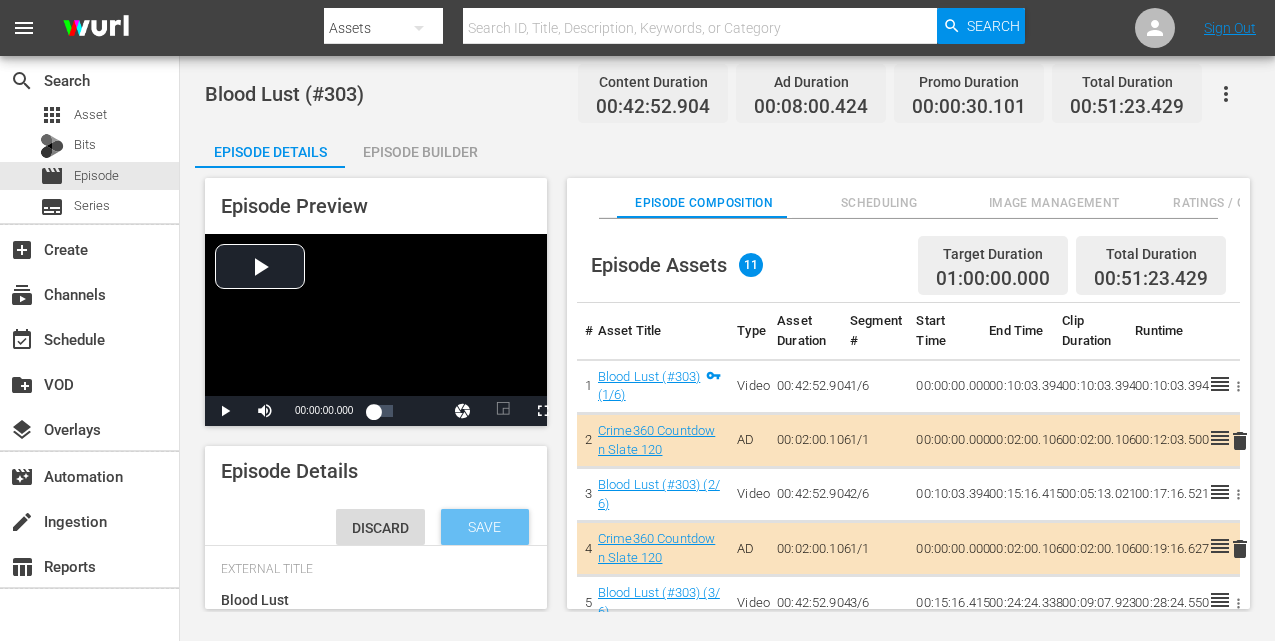 type on "Blood Lust" 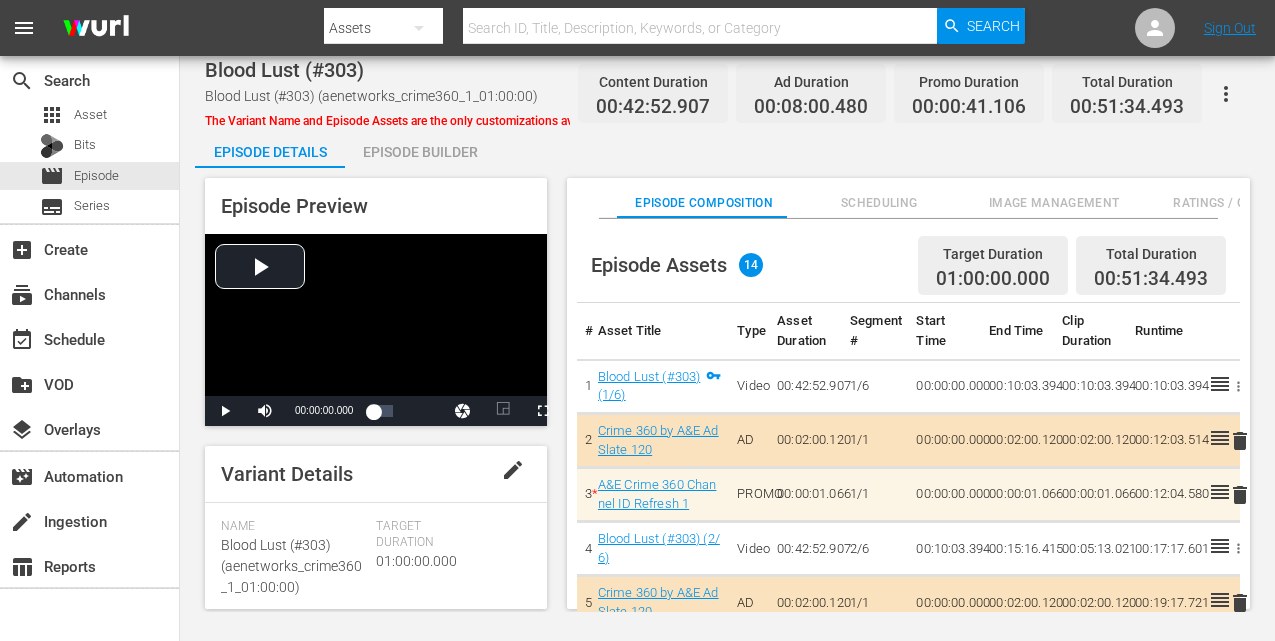 scroll, scrollTop: 0, scrollLeft: 0, axis: both 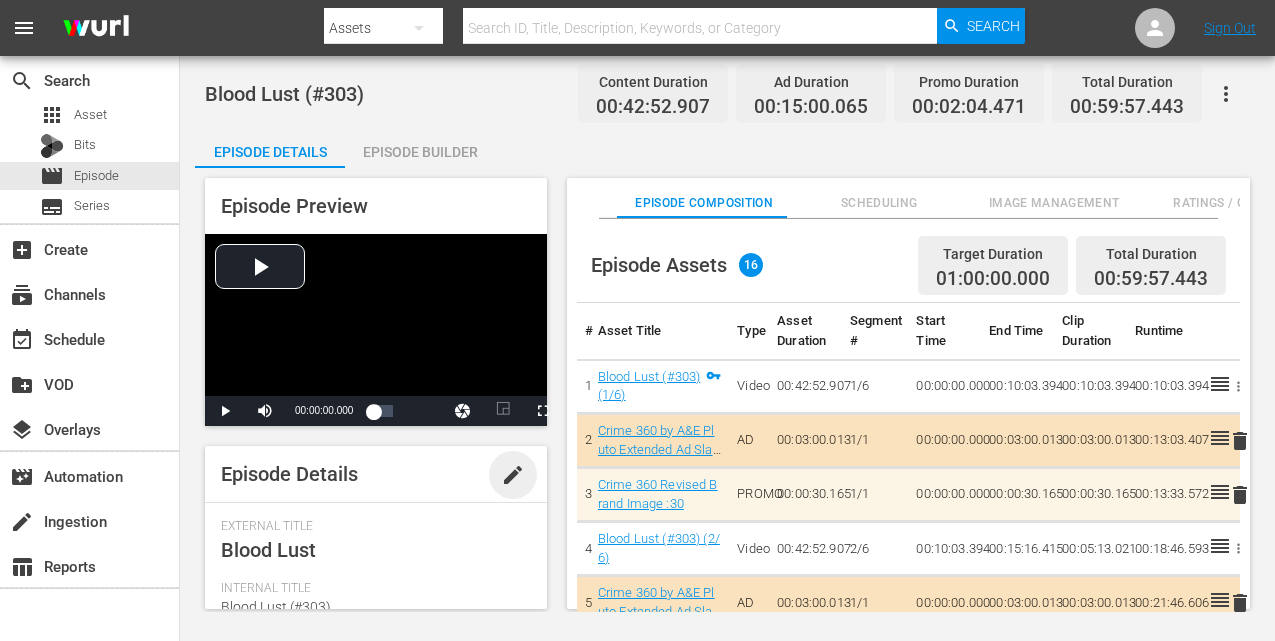 click on "edit" at bounding box center [513, 475] 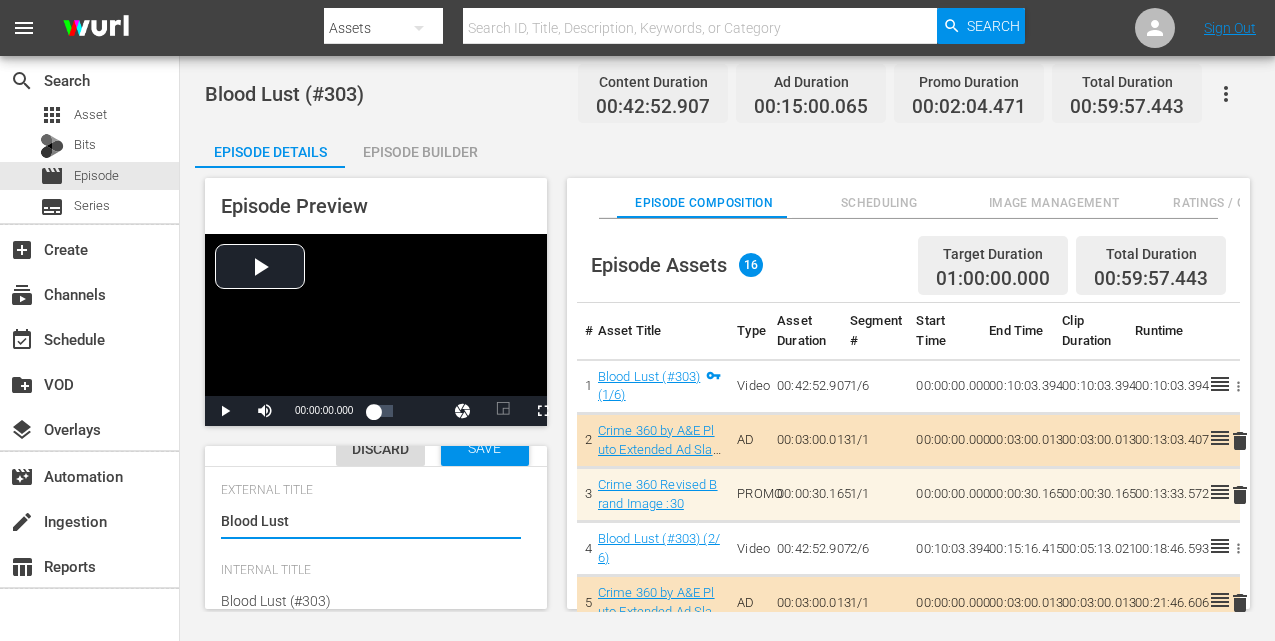 scroll, scrollTop: 103, scrollLeft: 0, axis: vertical 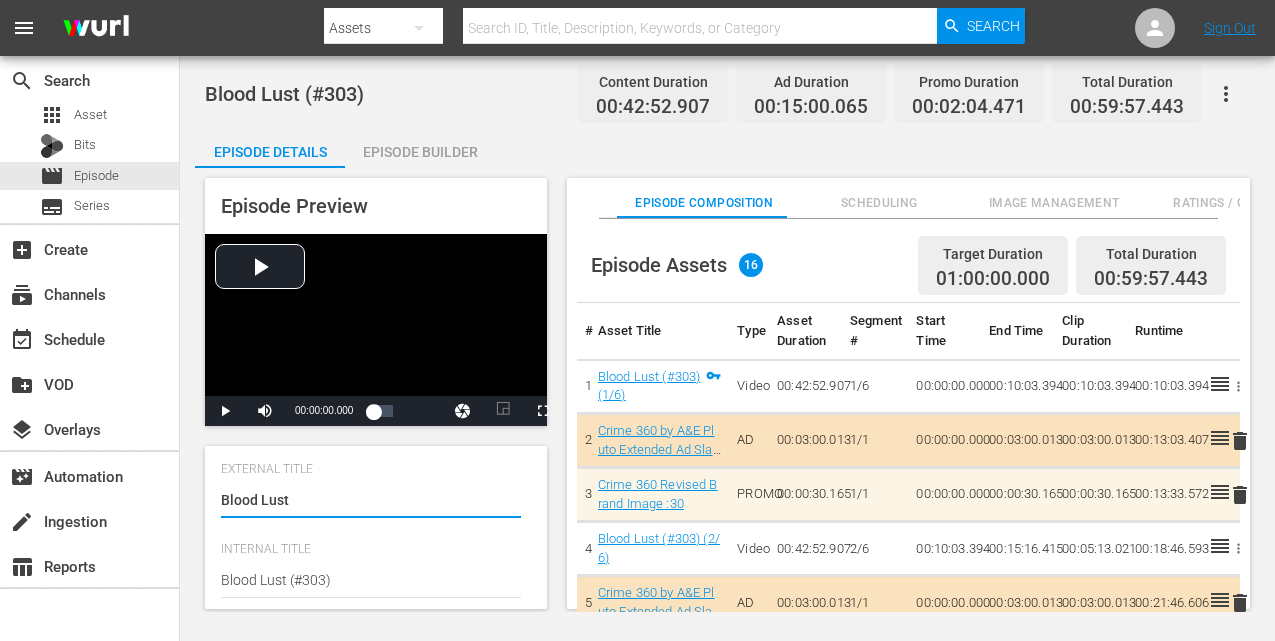 click on "Blood Lust (#303) Blood Lust (#303)" at bounding box center [371, 582] 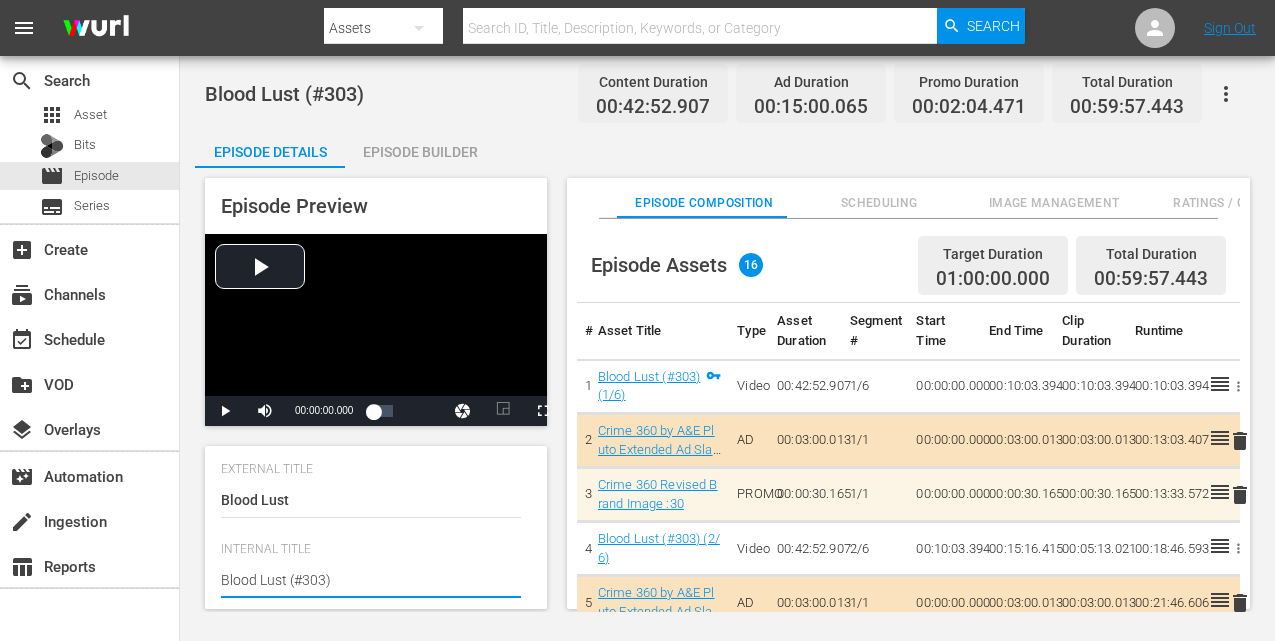type on "Blood Lust (#303" 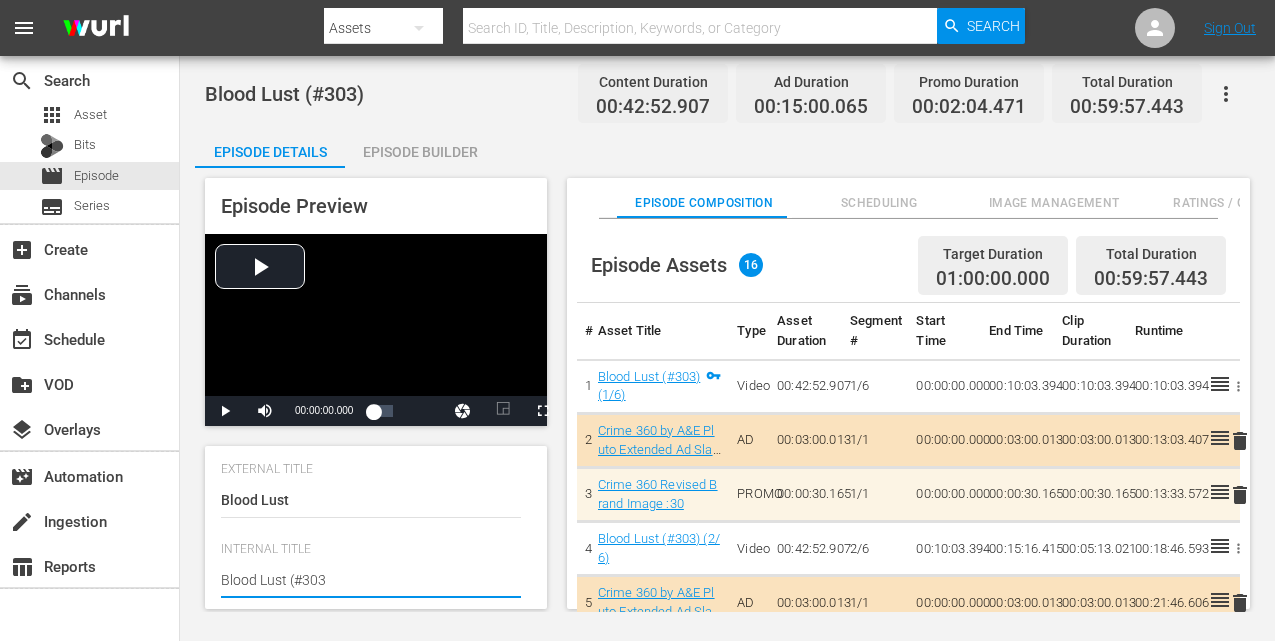 type on "Blood Lust (#30" 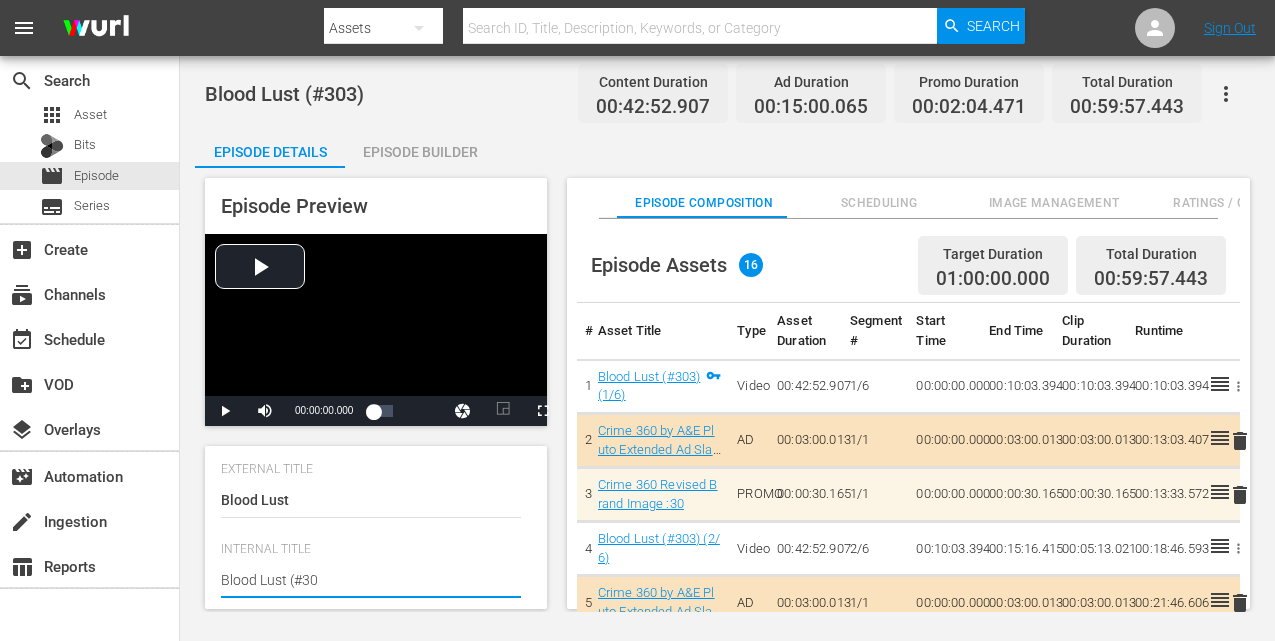 type on "Blood Lust (#3" 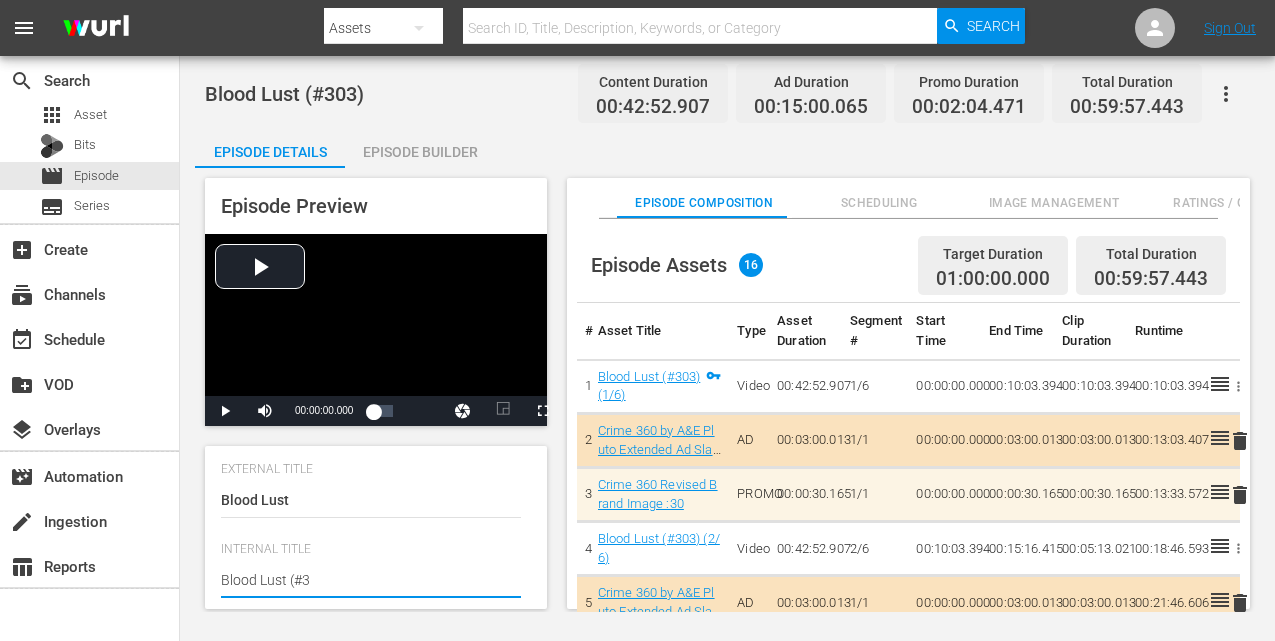 type on "Blood Lust (#" 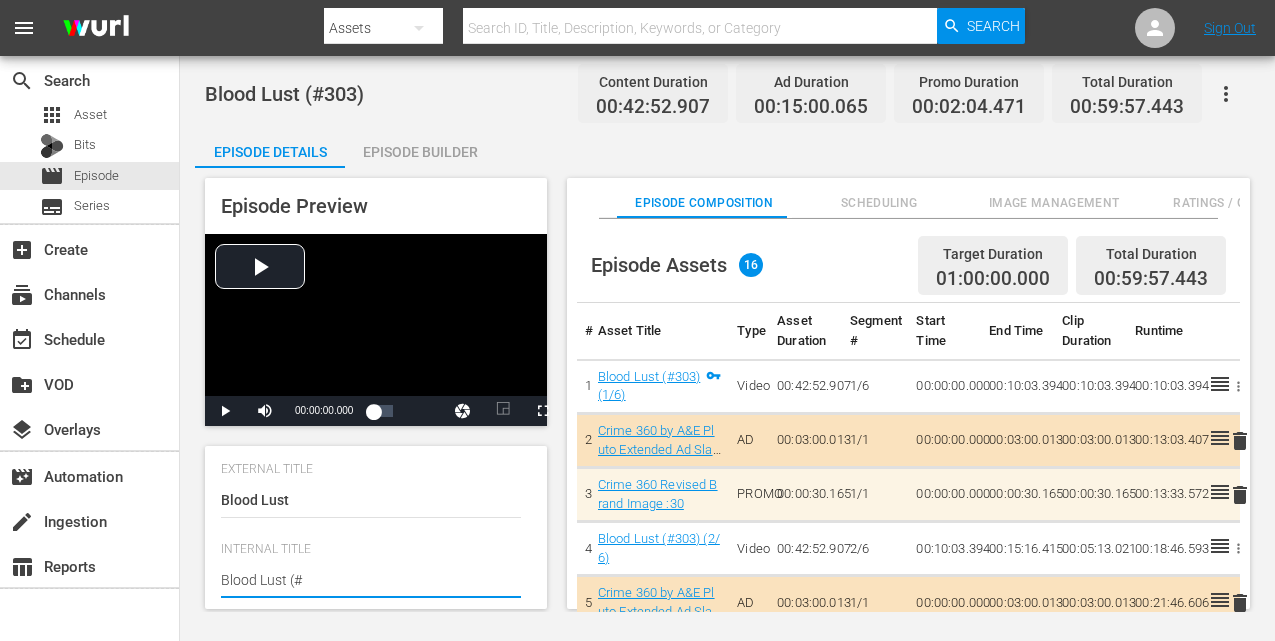 type on "Blood Lust (" 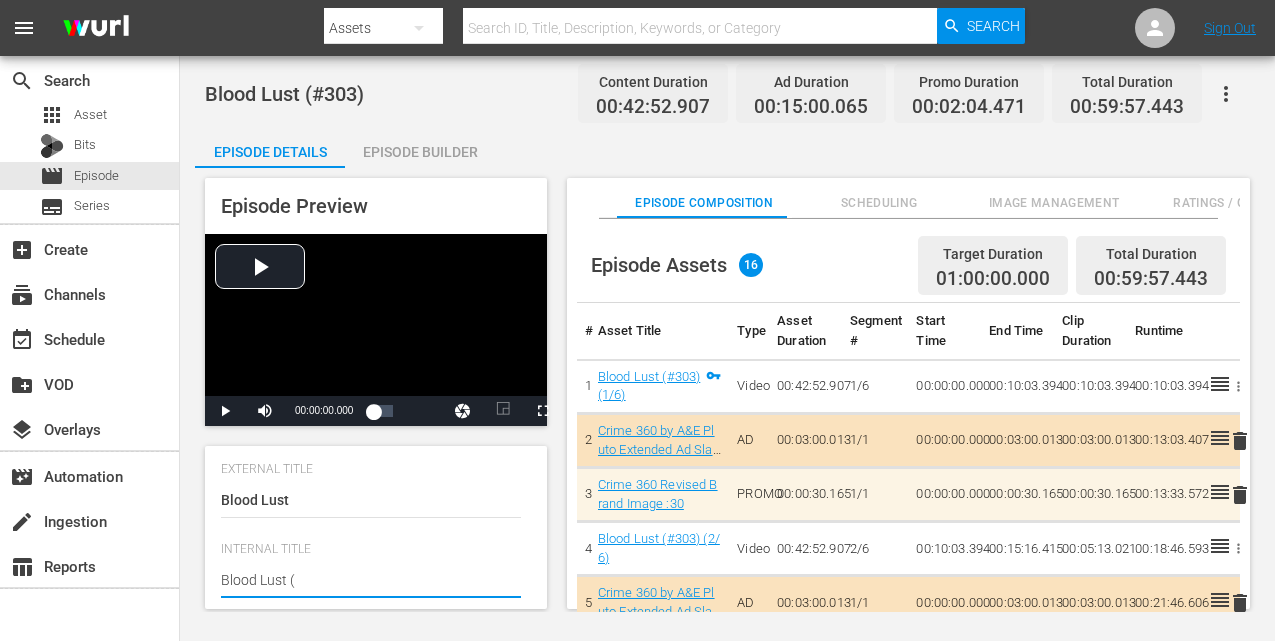 type on "Blood Lust" 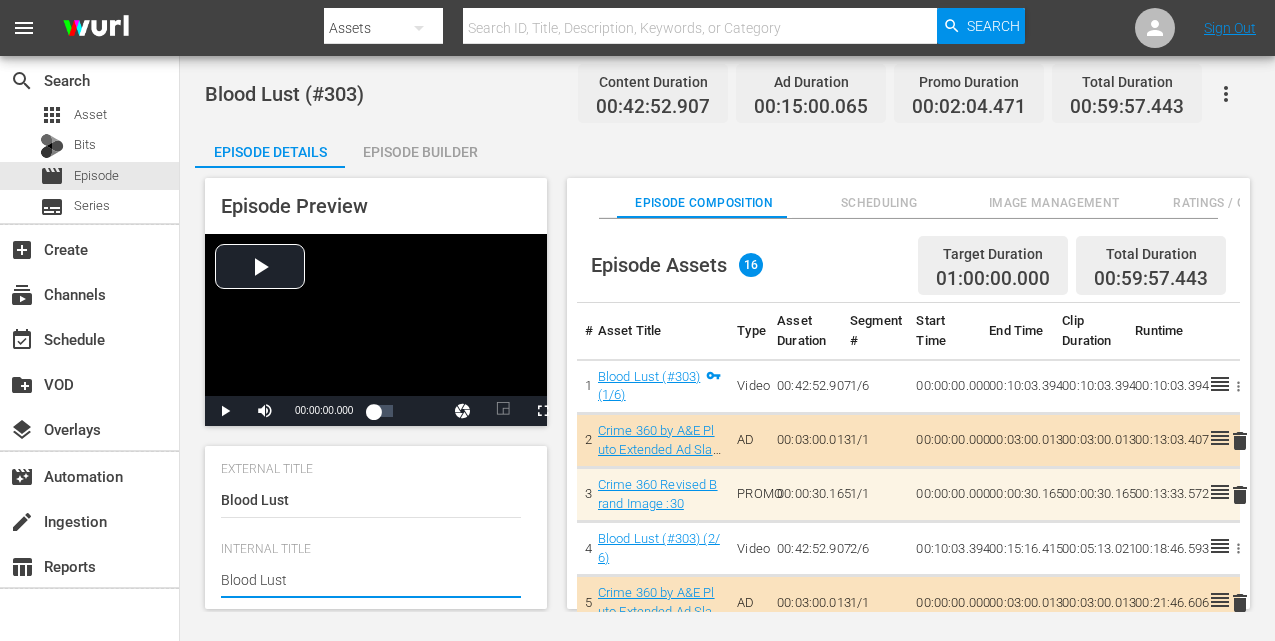 type on "Blood Lust" 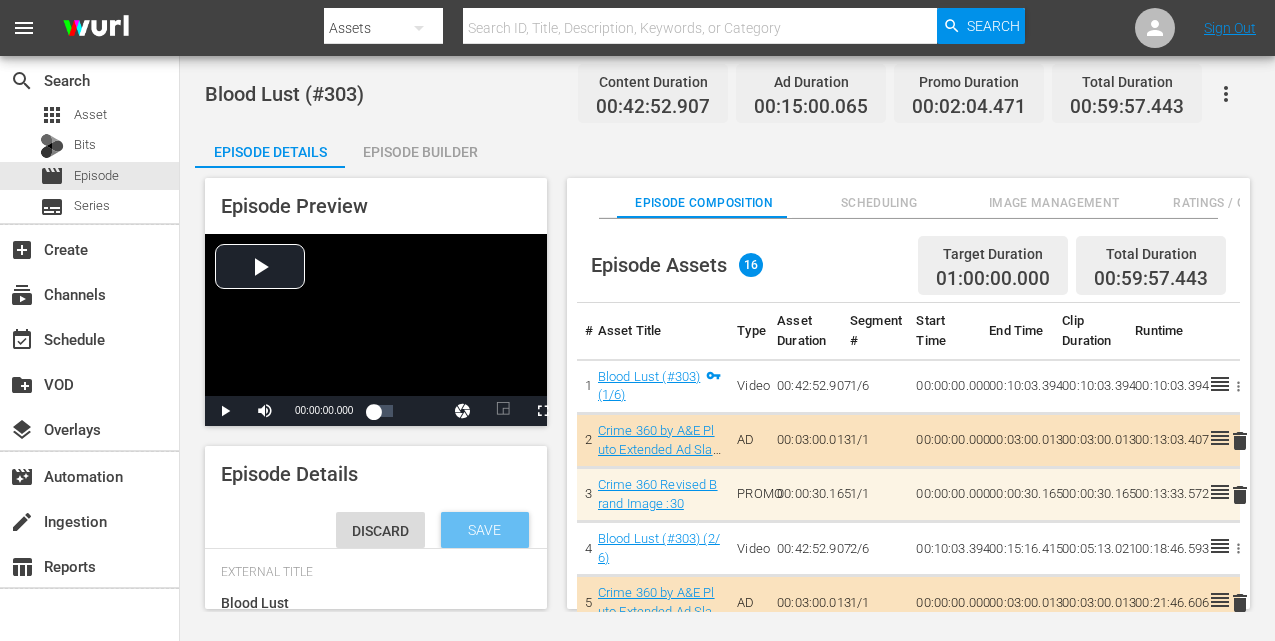 type on "Blood Lust" 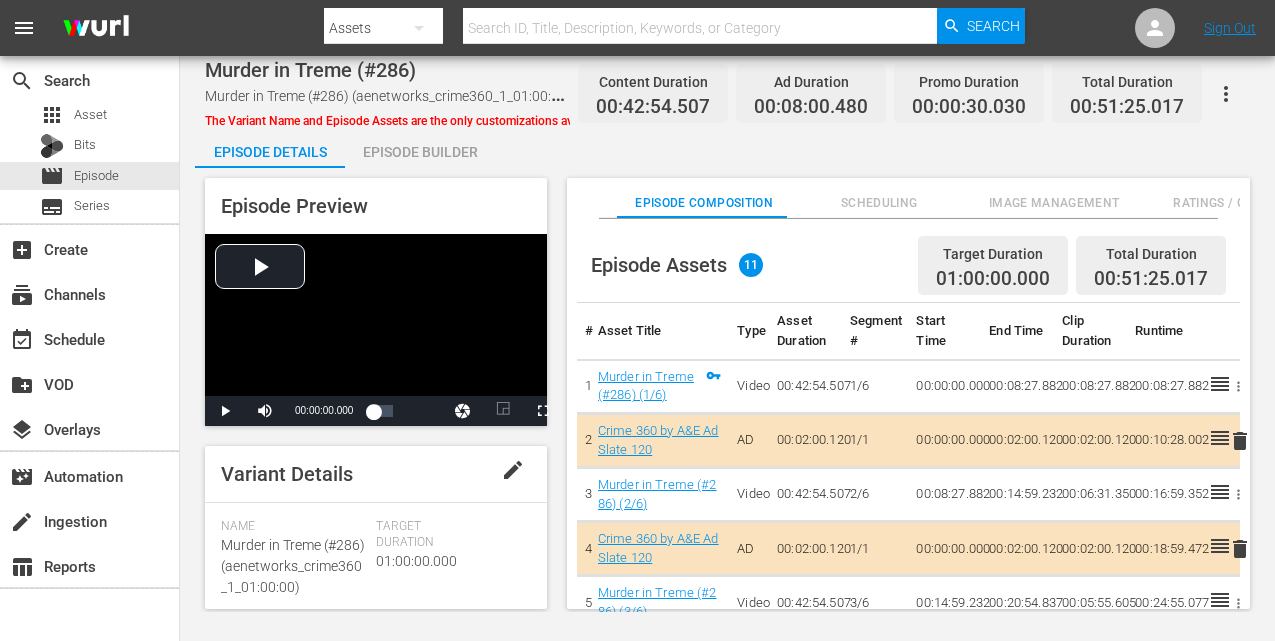 scroll, scrollTop: 0, scrollLeft: 0, axis: both 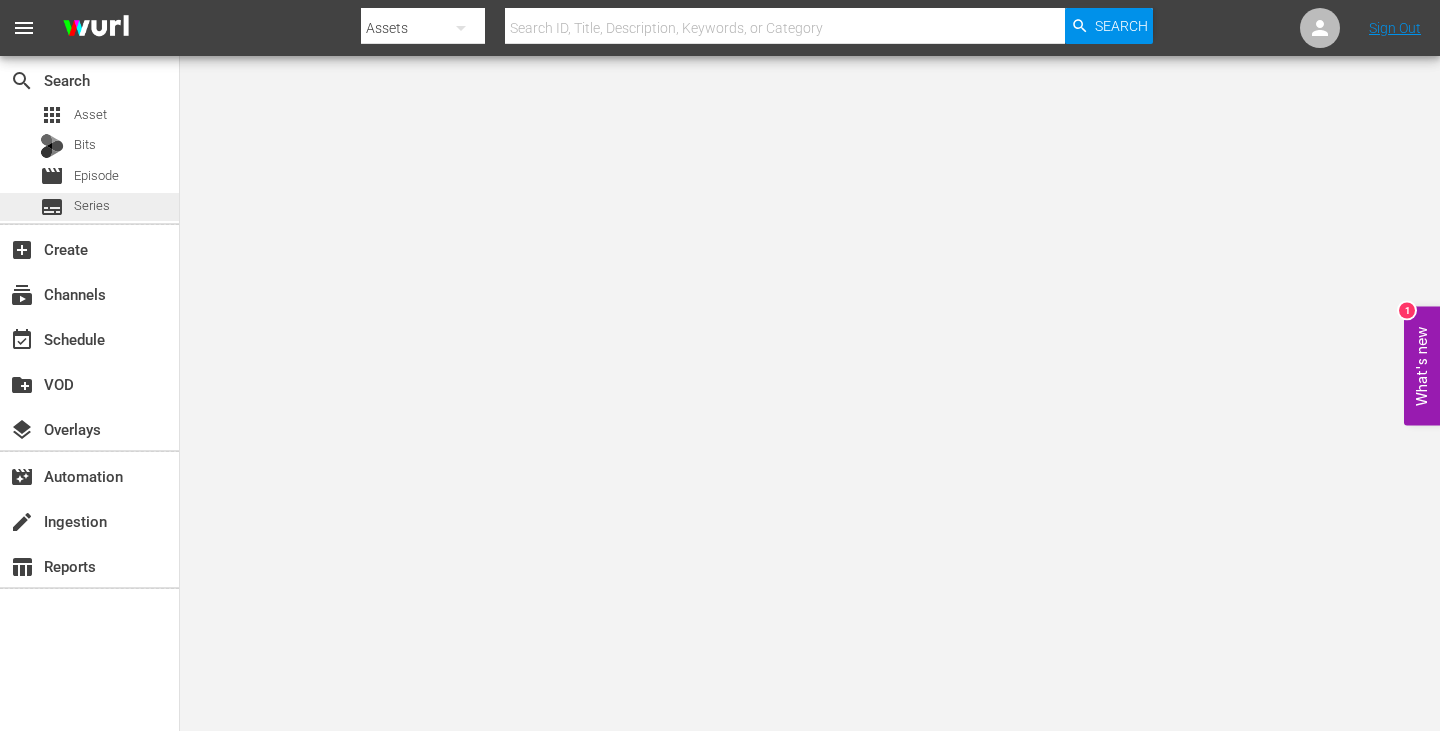 click on "Series" at bounding box center [92, 206] 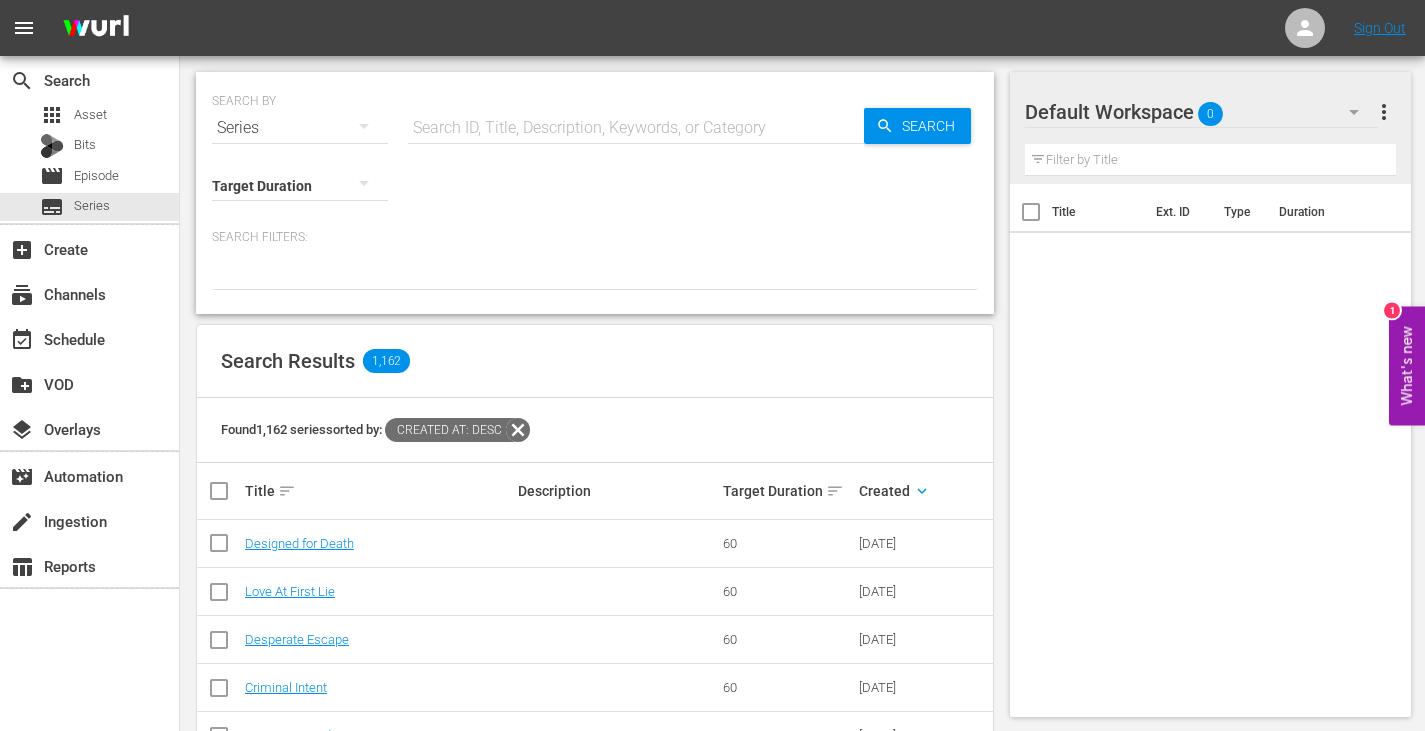 scroll, scrollTop: 0, scrollLeft: 0, axis: both 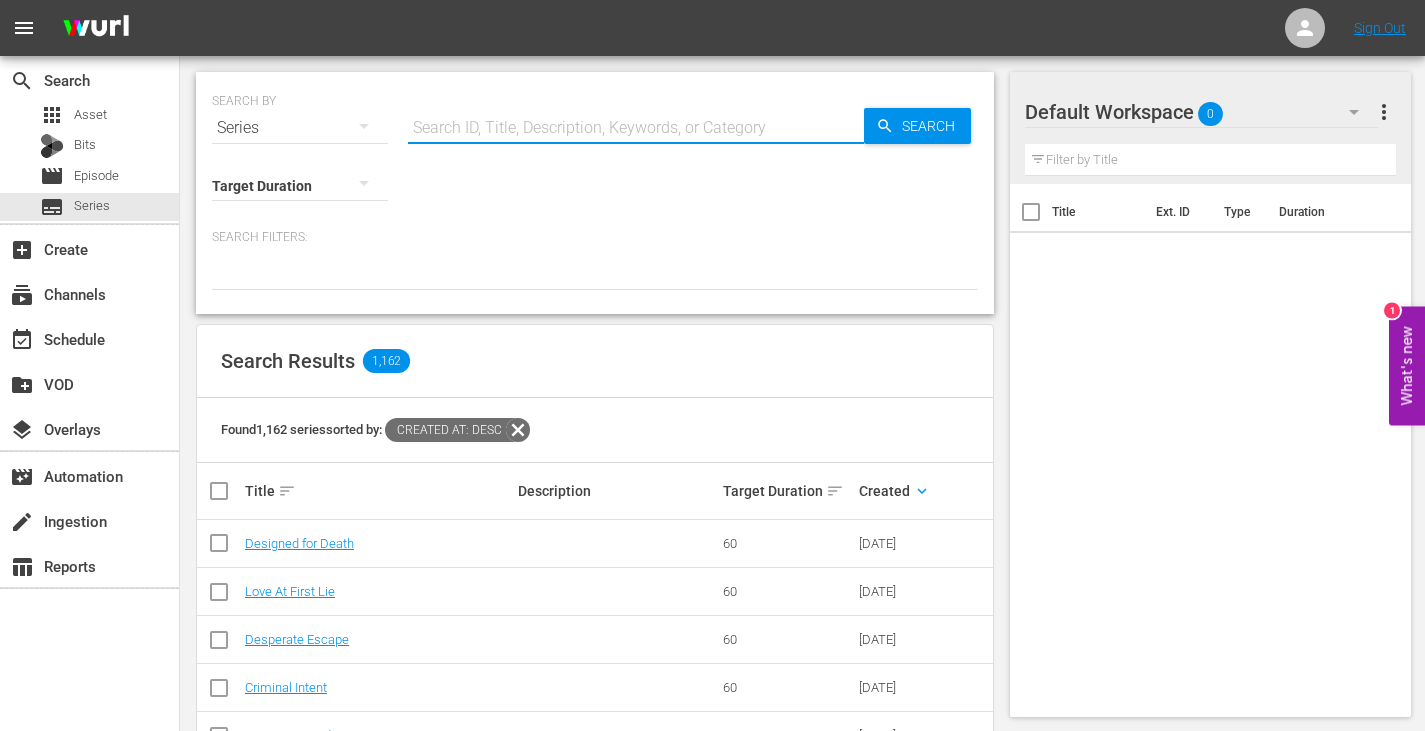 click at bounding box center [636, 128] 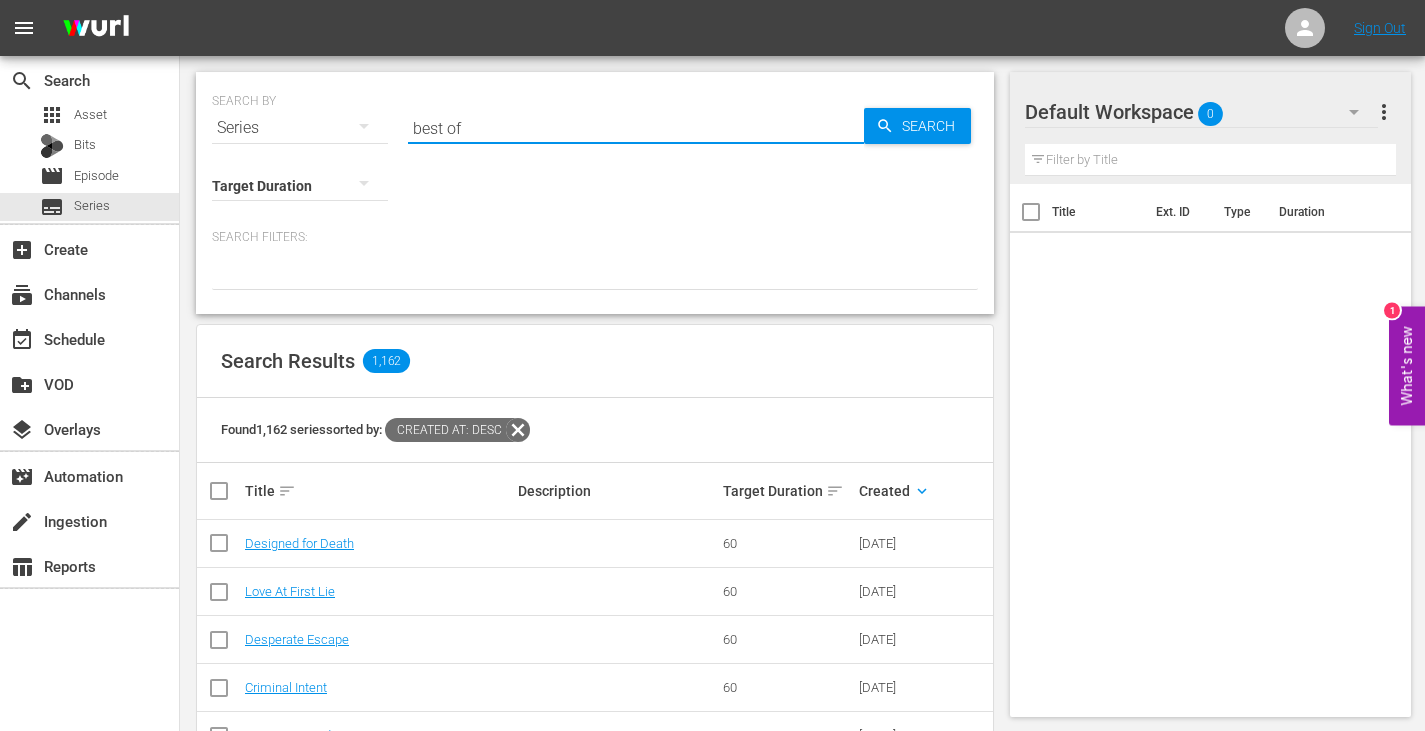 type on "best of" 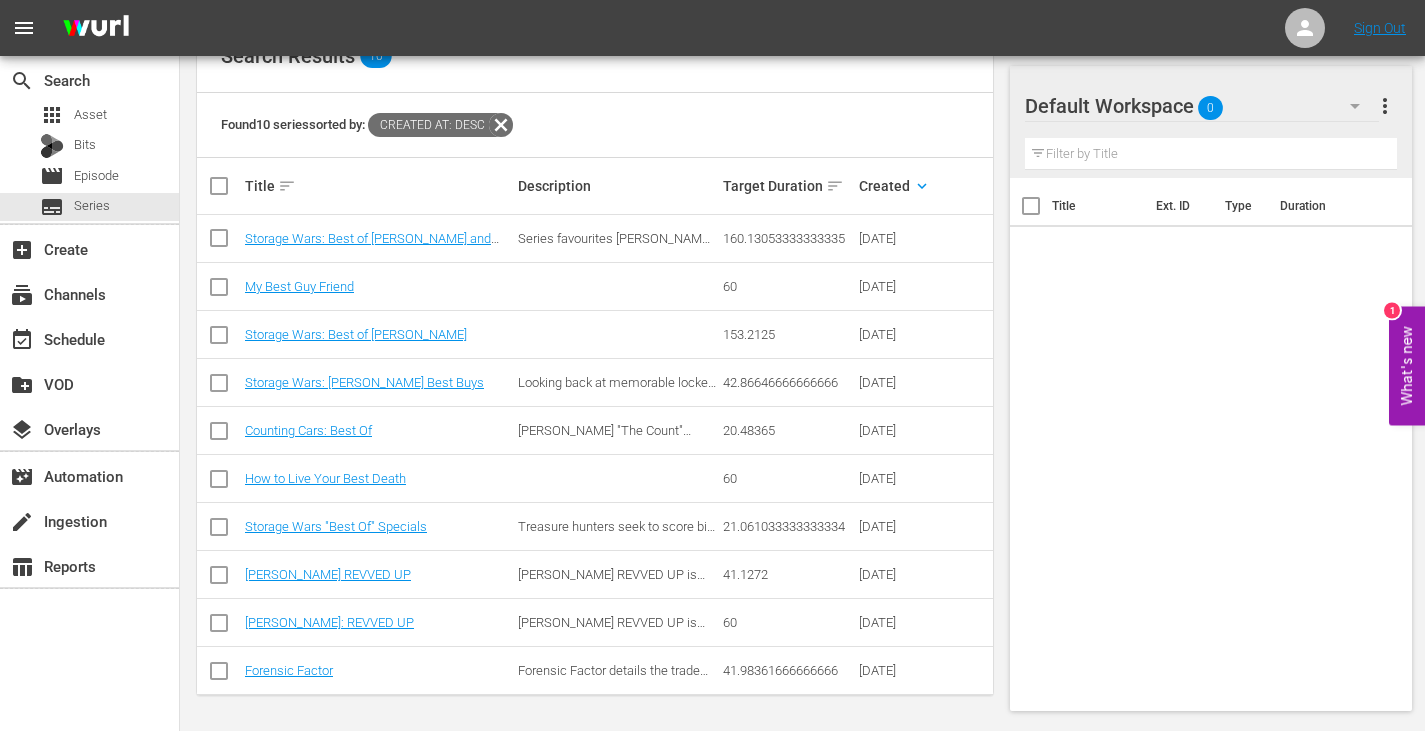 scroll, scrollTop: 306, scrollLeft: 0, axis: vertical 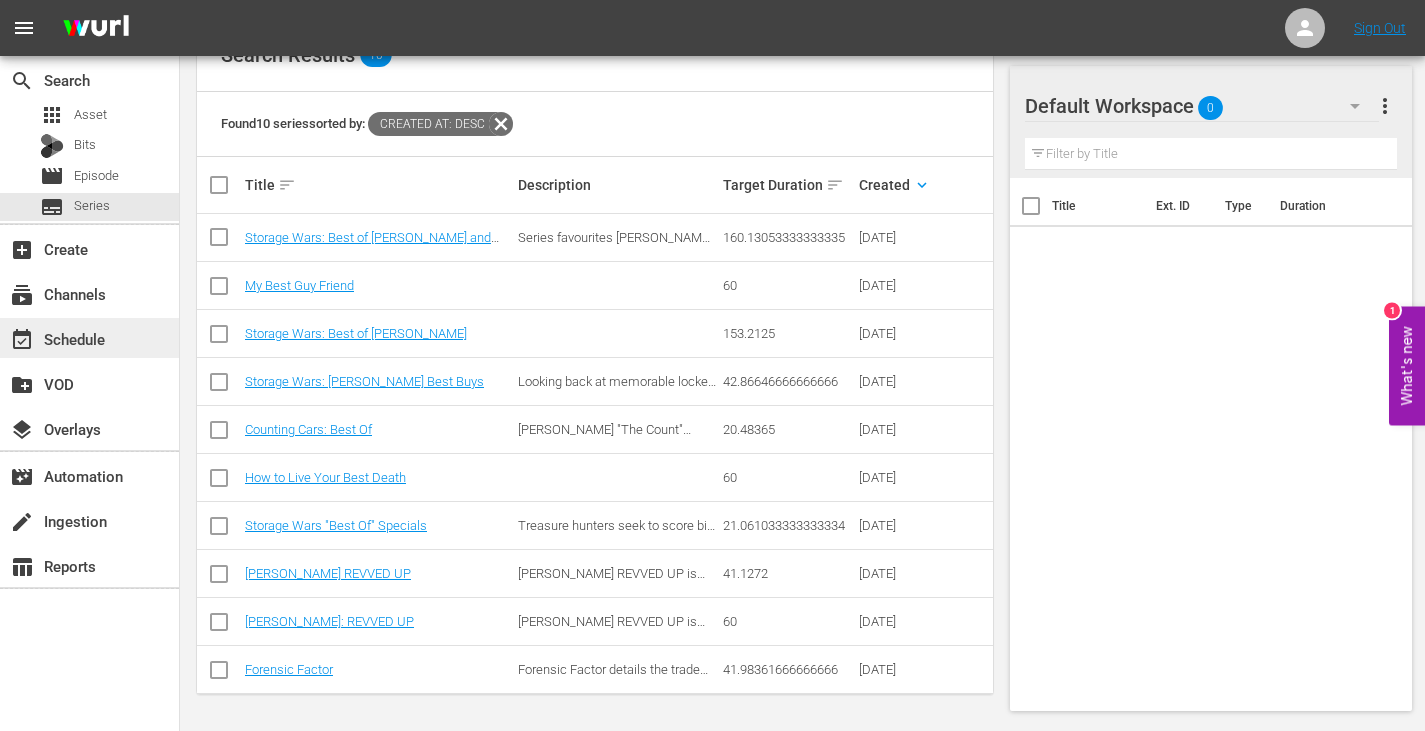 click on "event_available   Schedule" at bounding box center (89, 338) 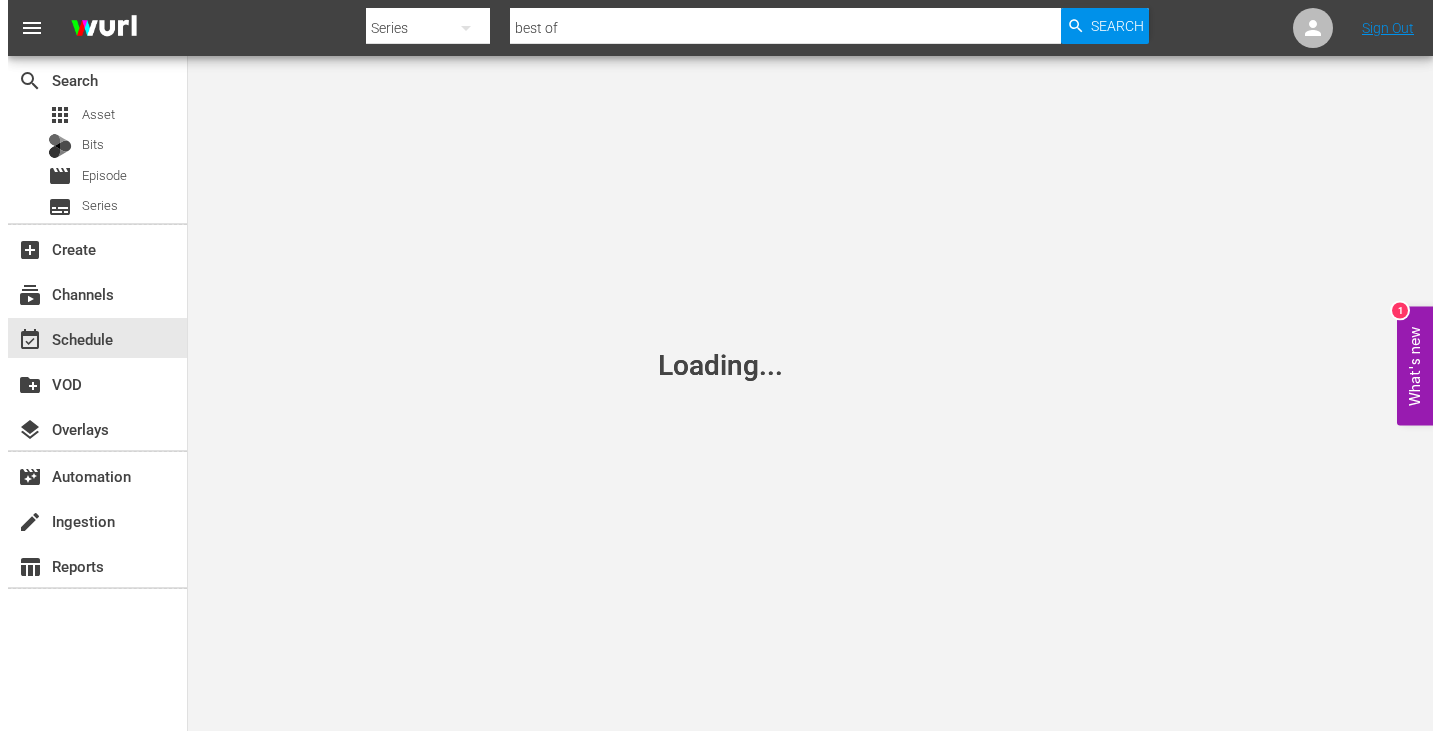 scroll, scrollTop: 0, scrollLeft: 0, axis: both 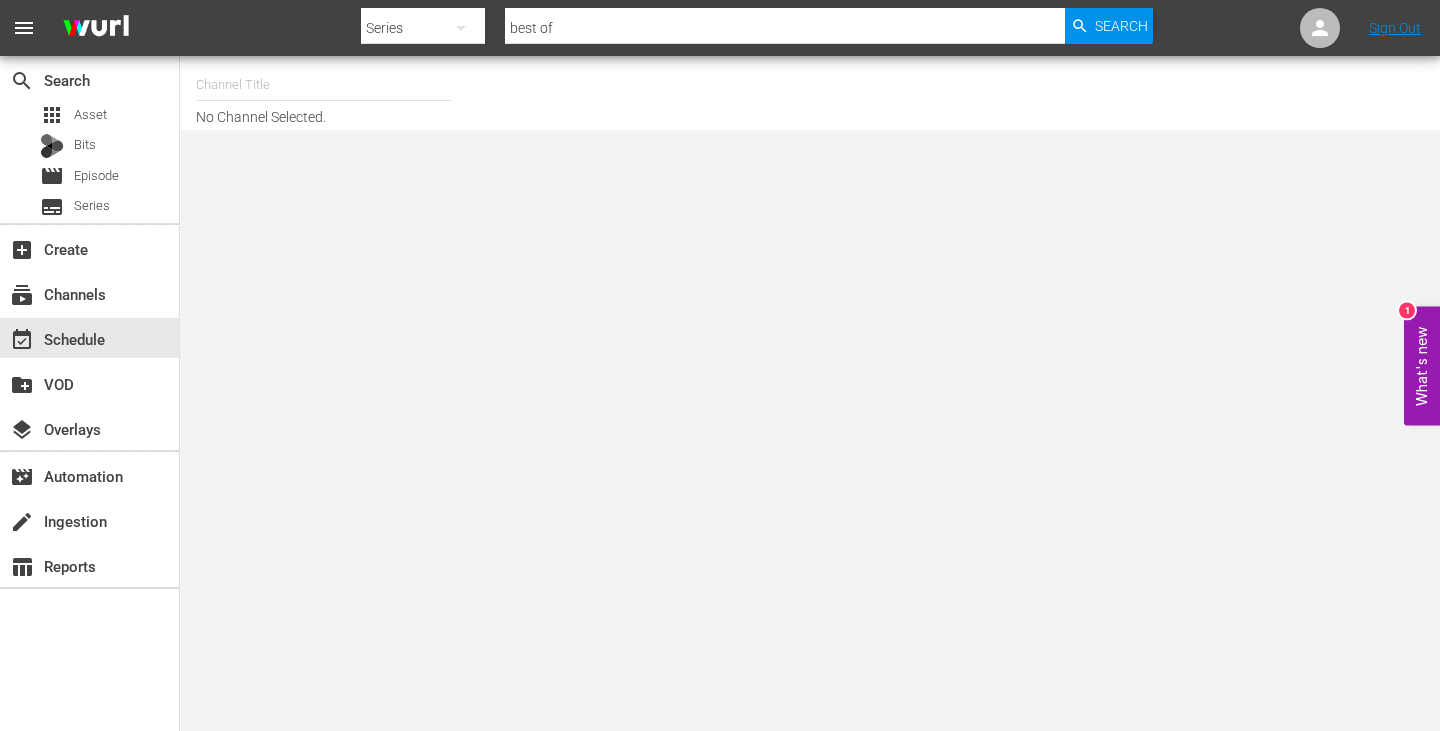 click at bounding box center [324, 85] 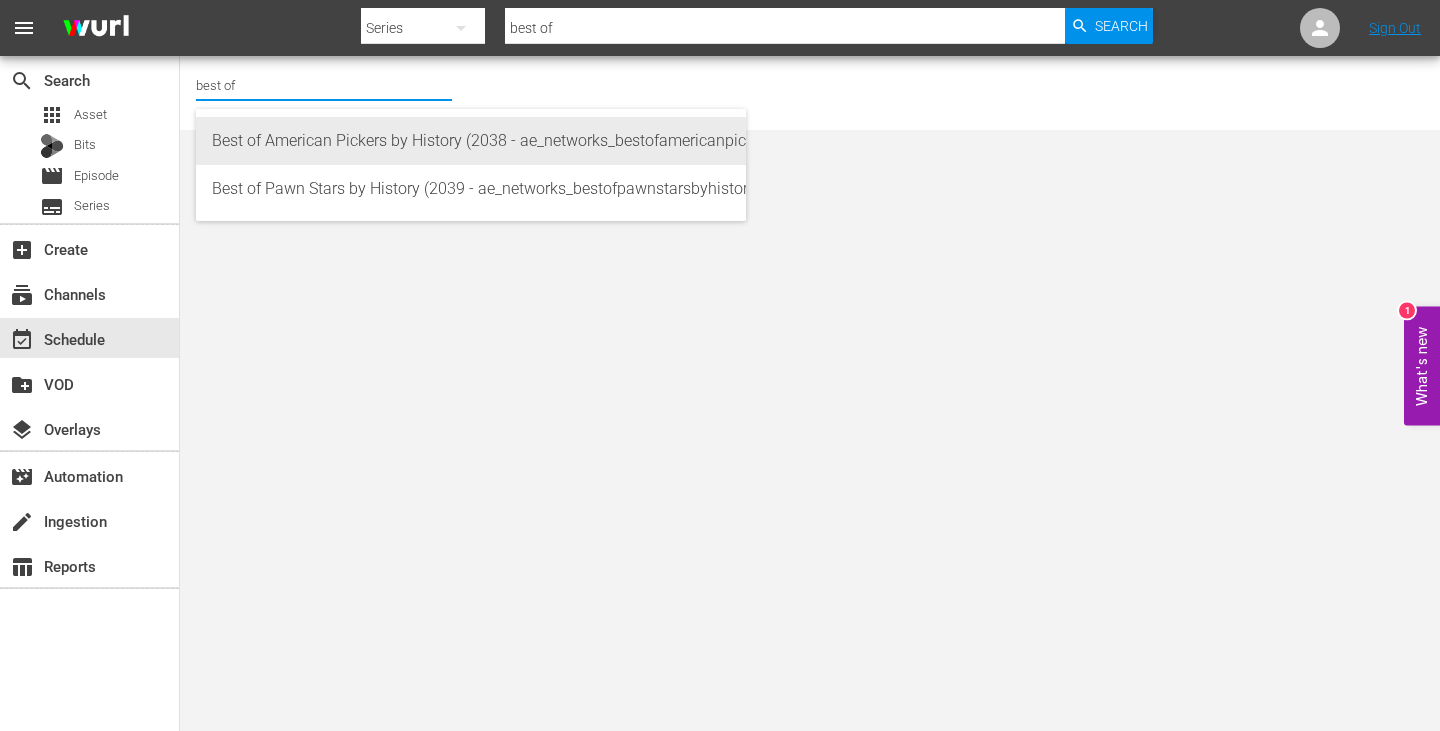 click on "Best of American Pickers by History (2038 - ae_networks_bestofamericanpickersbyhistory_1)" at bounding box center [471, 141] 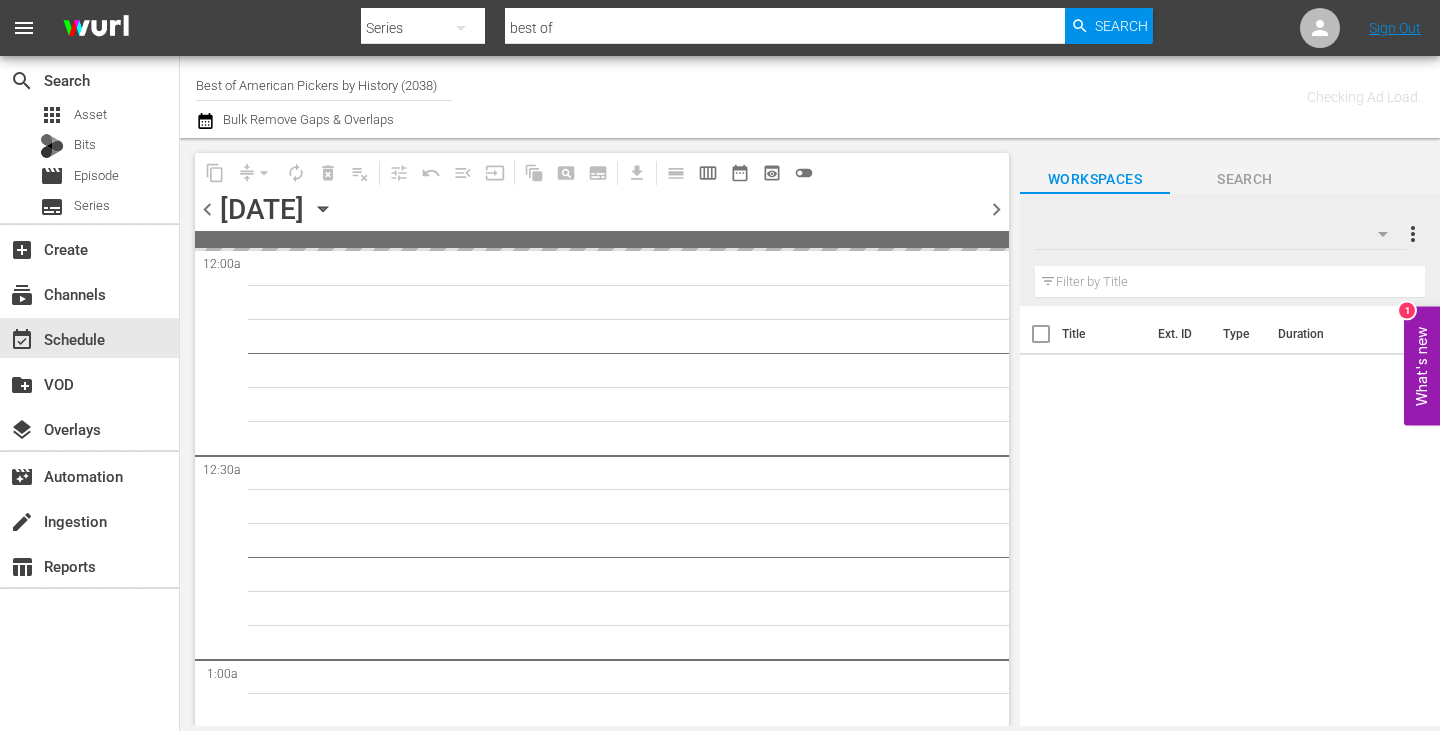 click 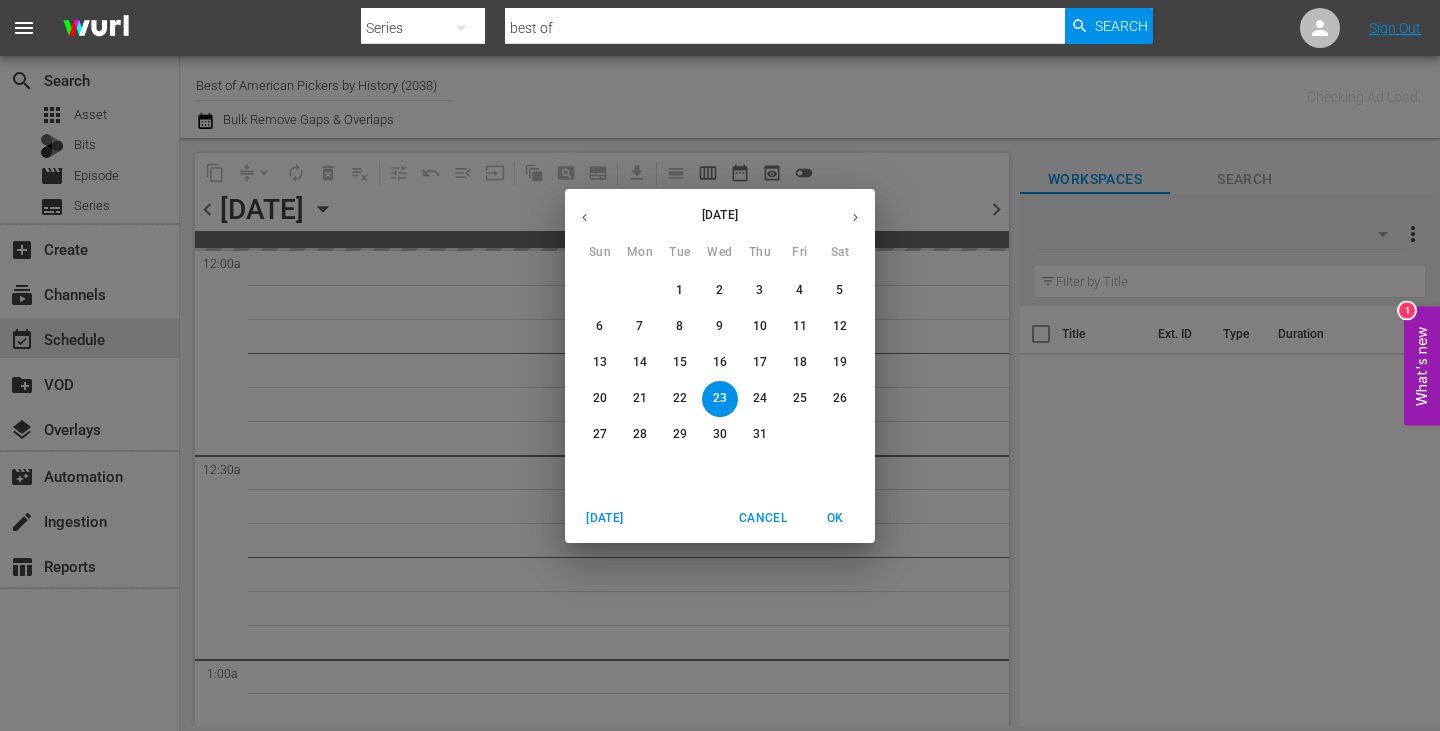 click 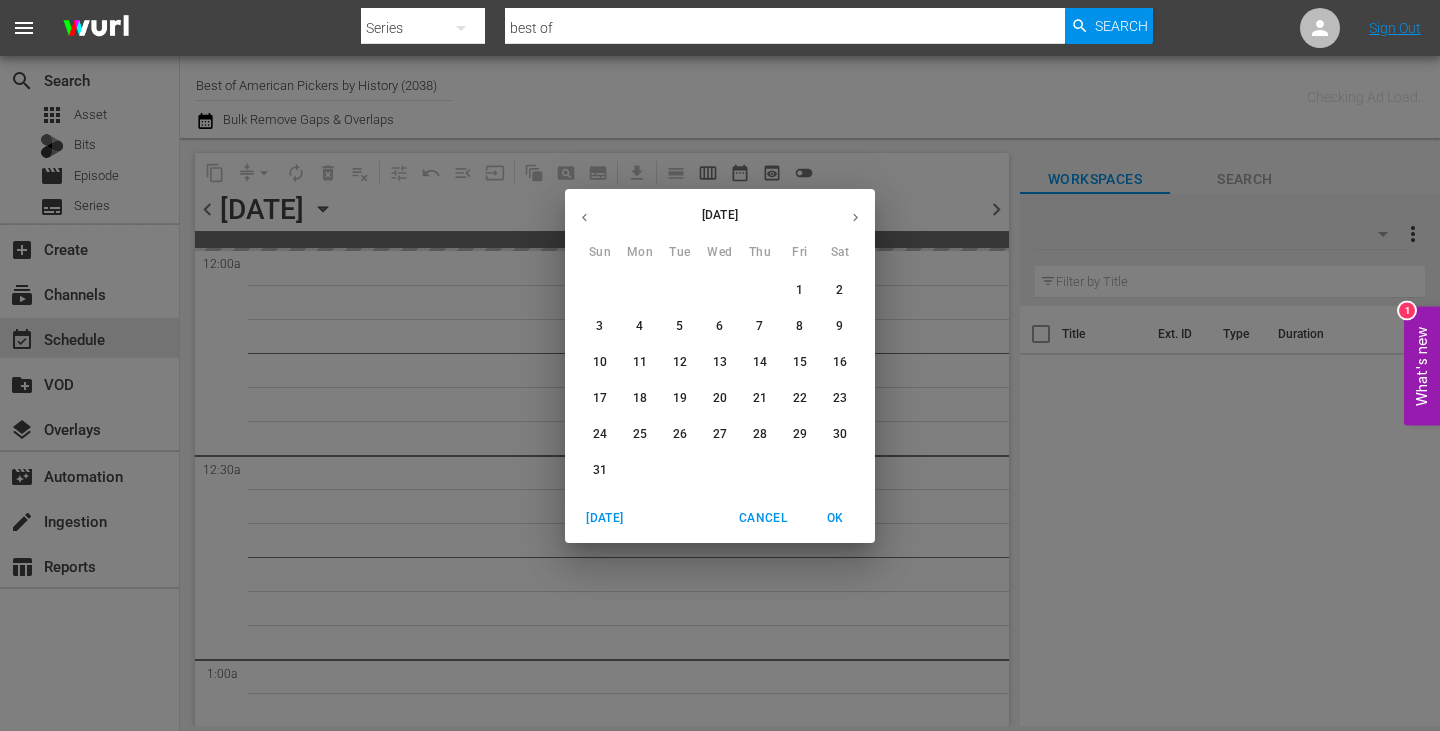 click 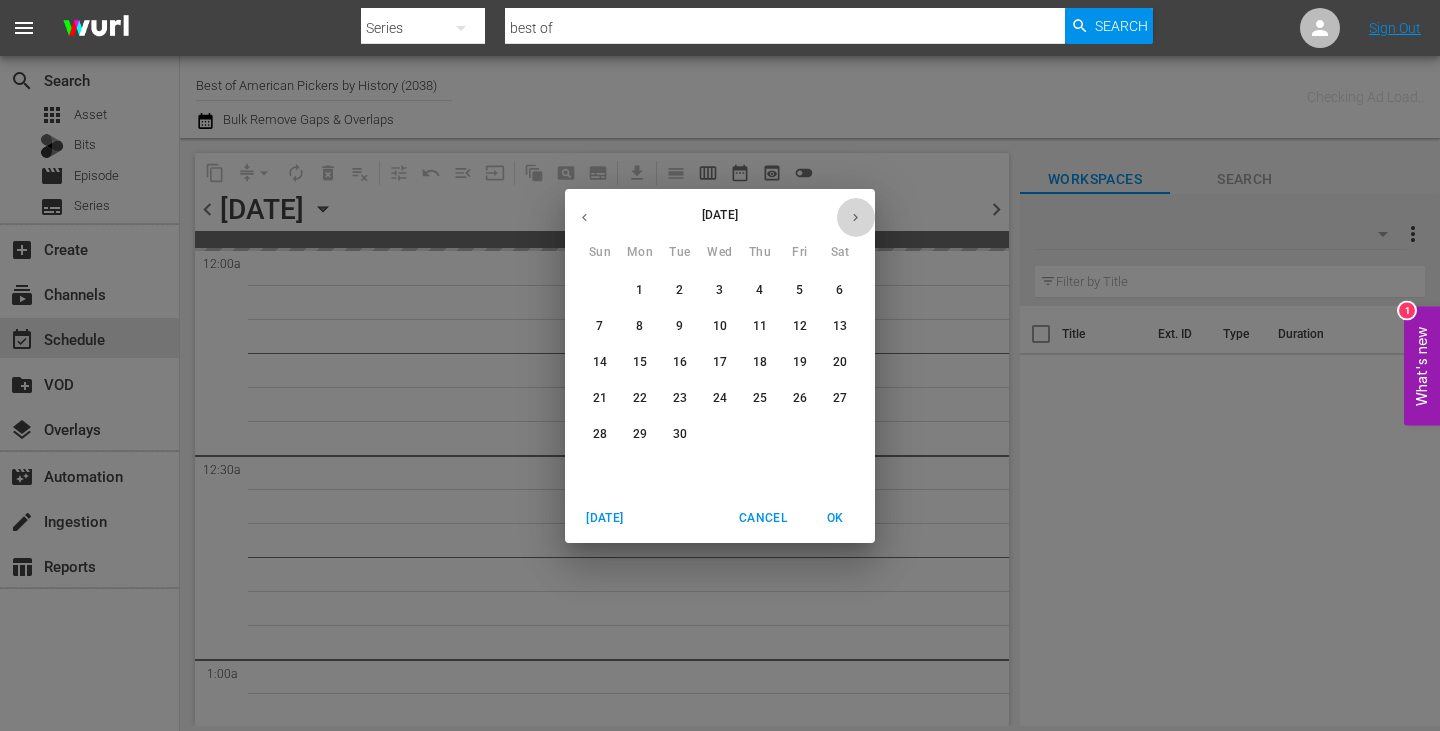 click 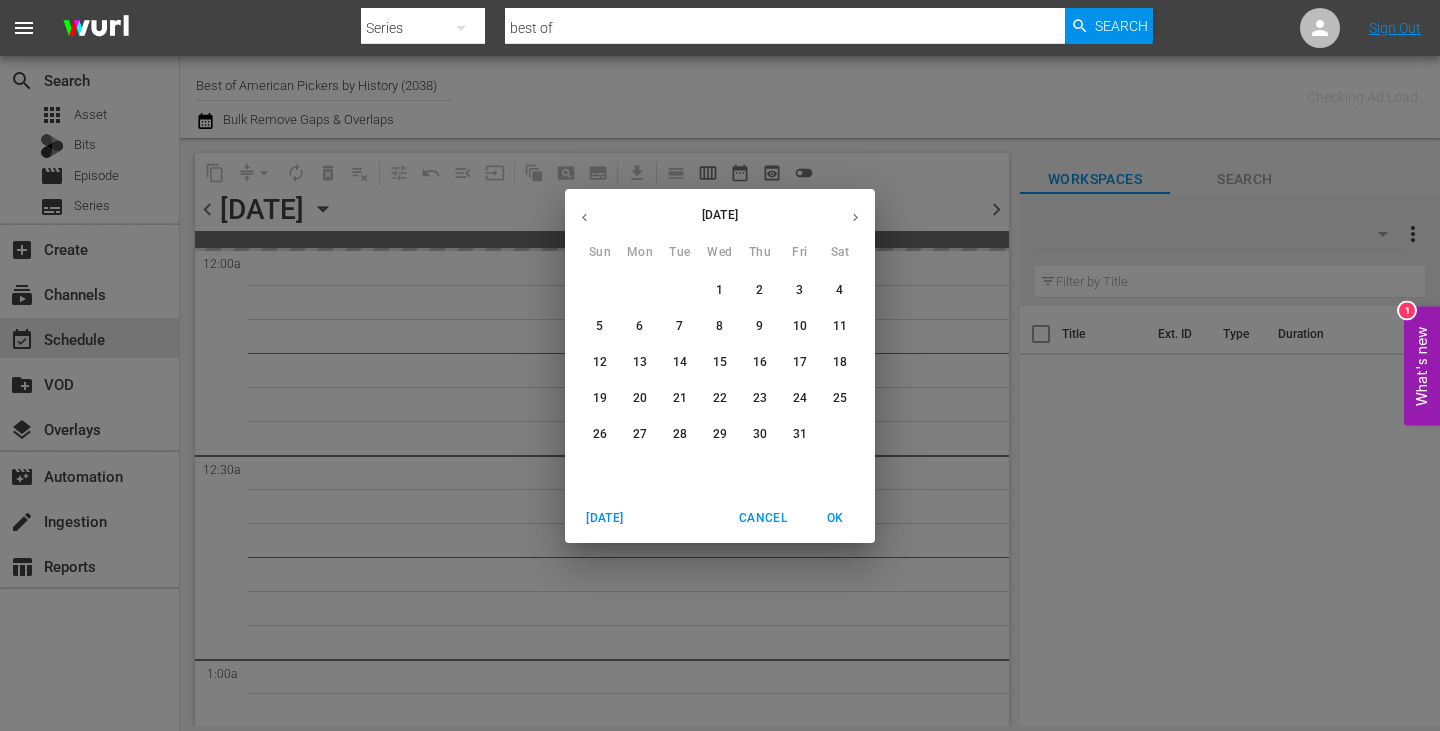 click 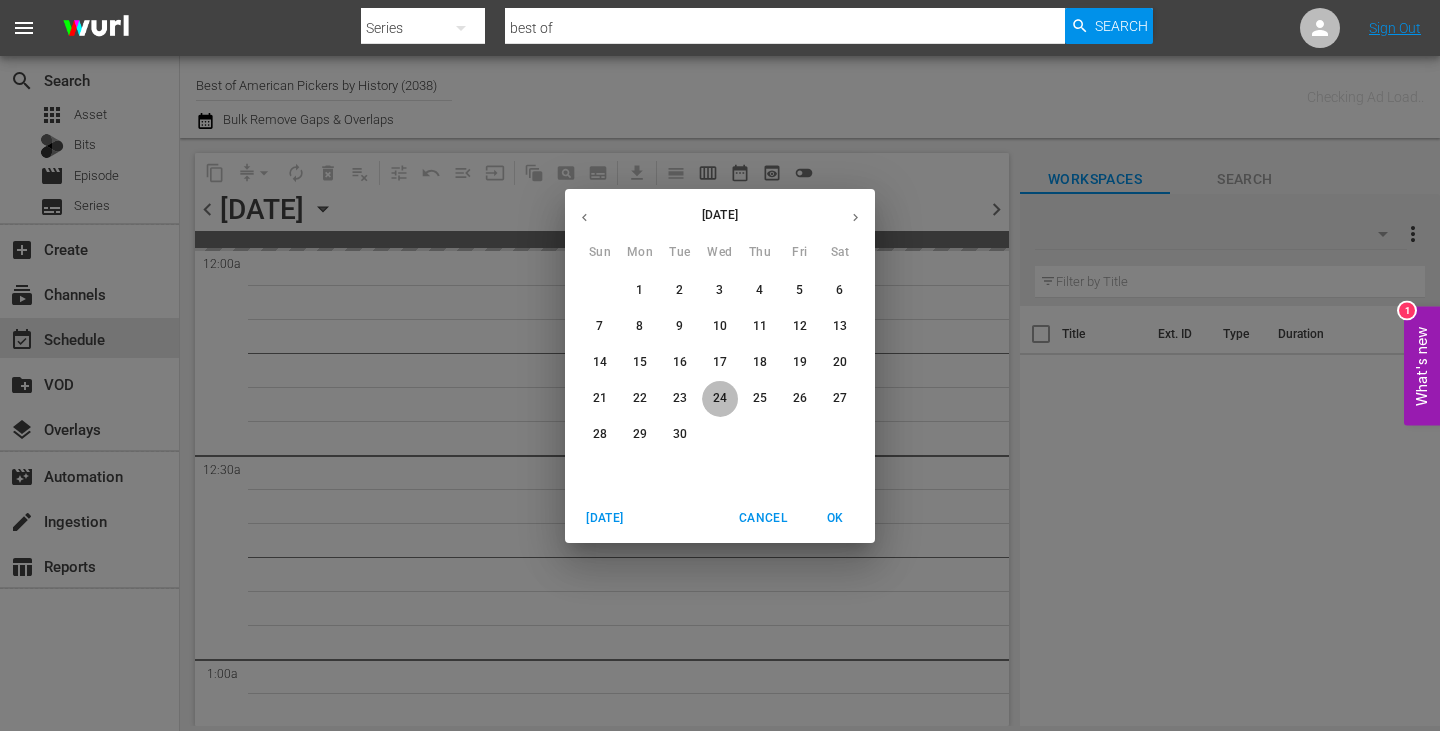 click on "24" at bounding box center [720, 398] 